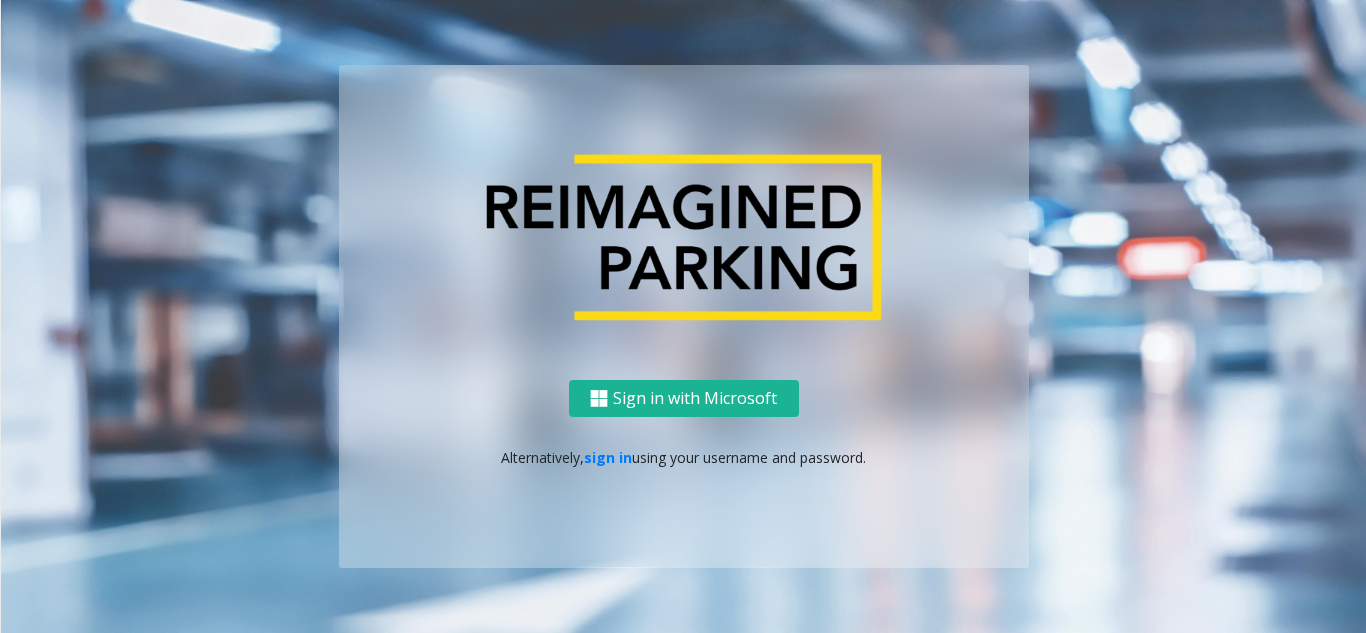 scroll, scrollTop: 0, scrollLeft: 0, axis: both 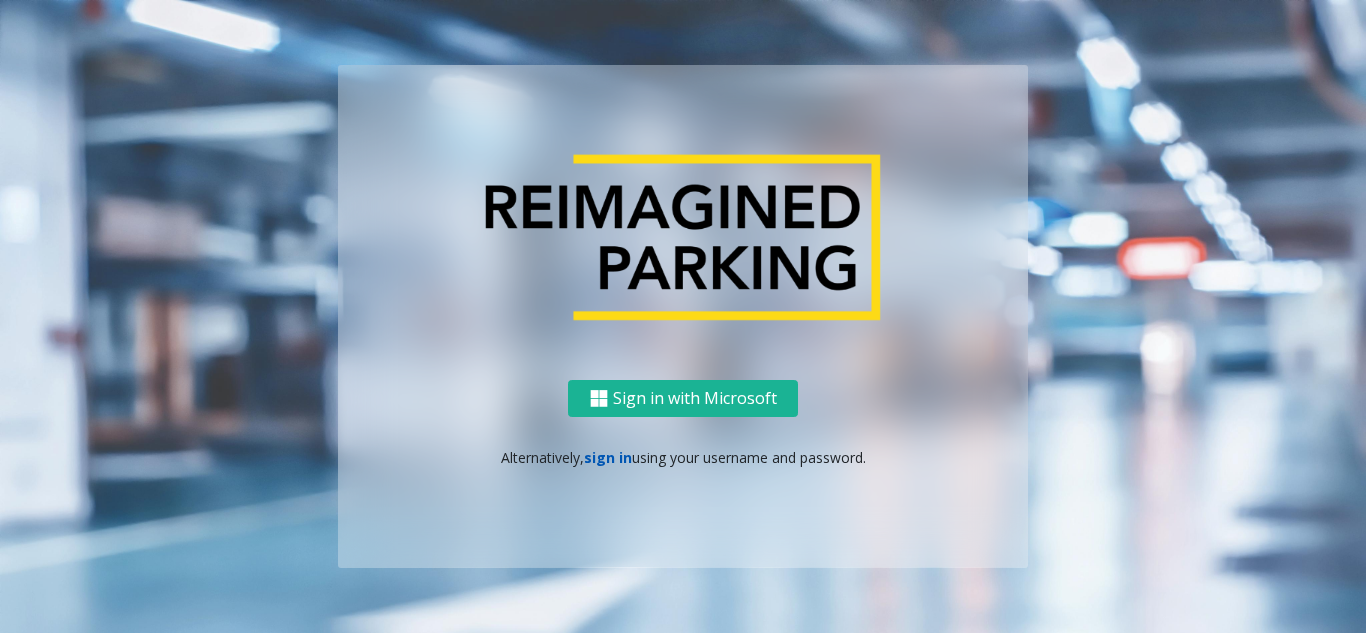 click on "sign in" 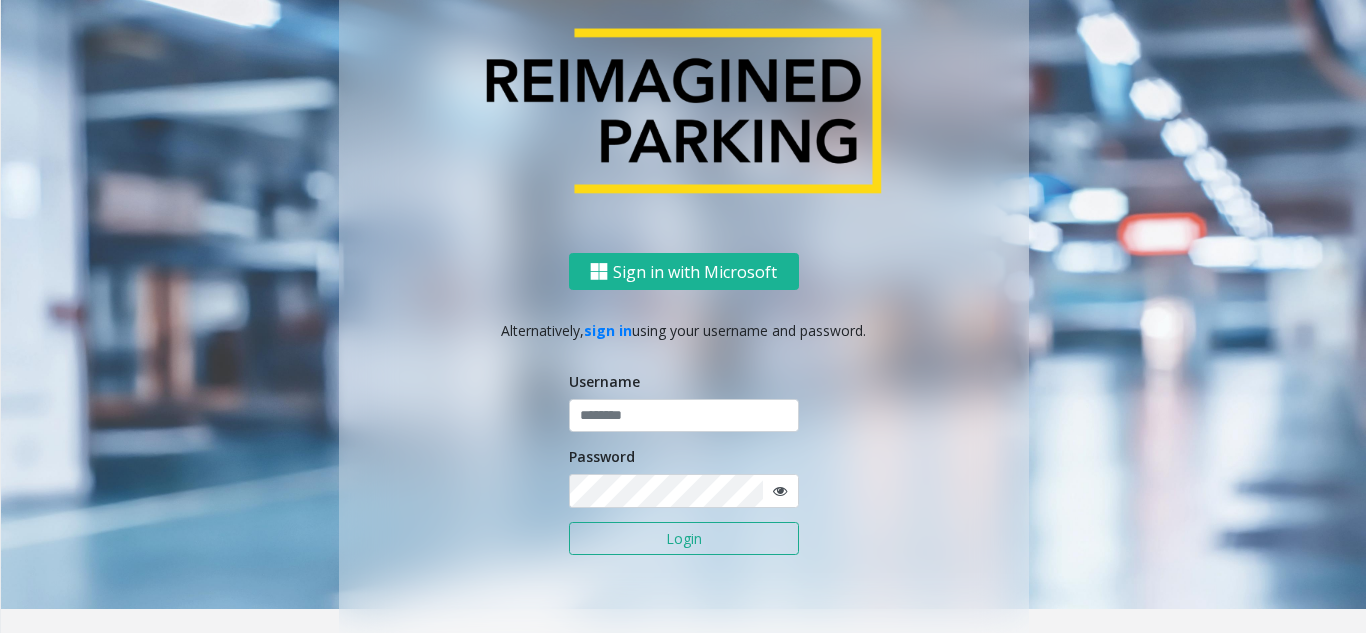 scroll, scrollTop: 37, scrollLeft: 0, axis: vertical 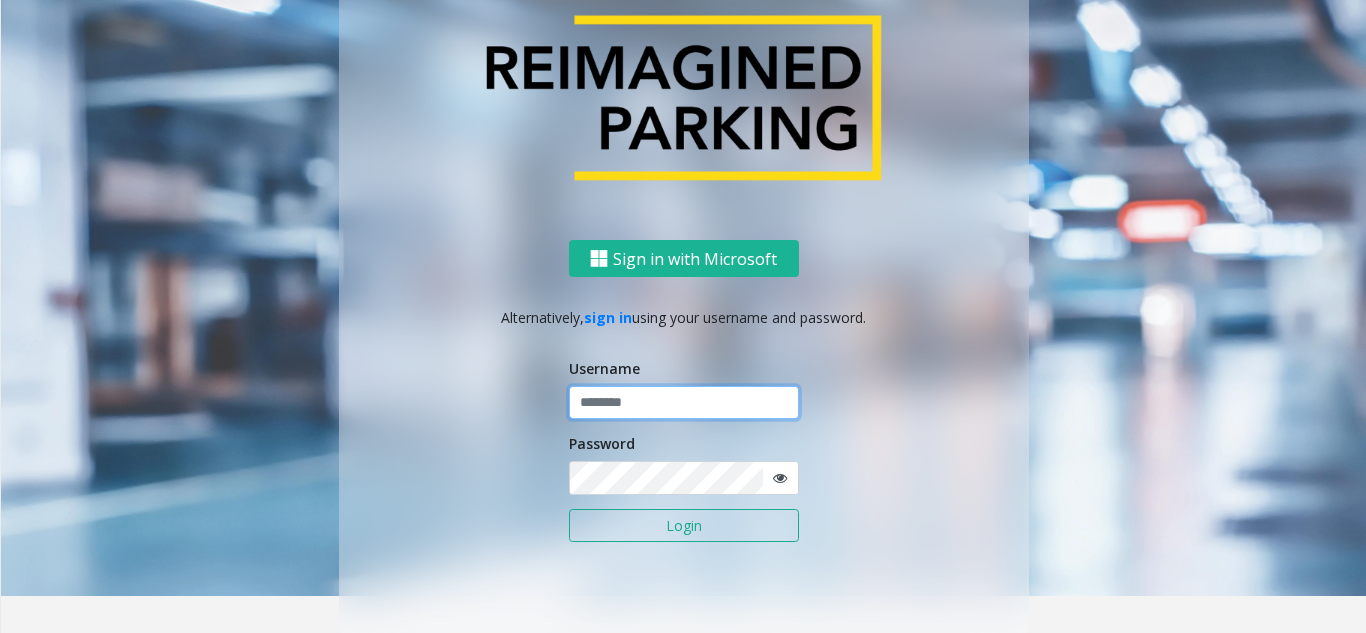 click 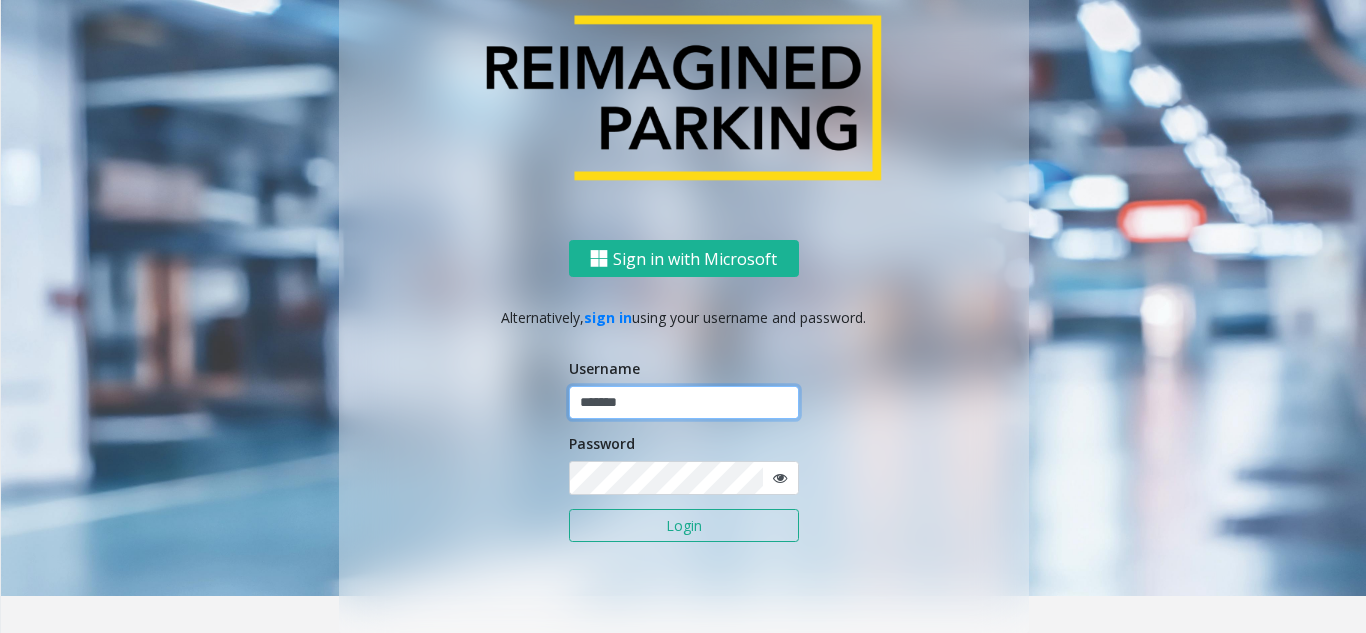 type on "*******" 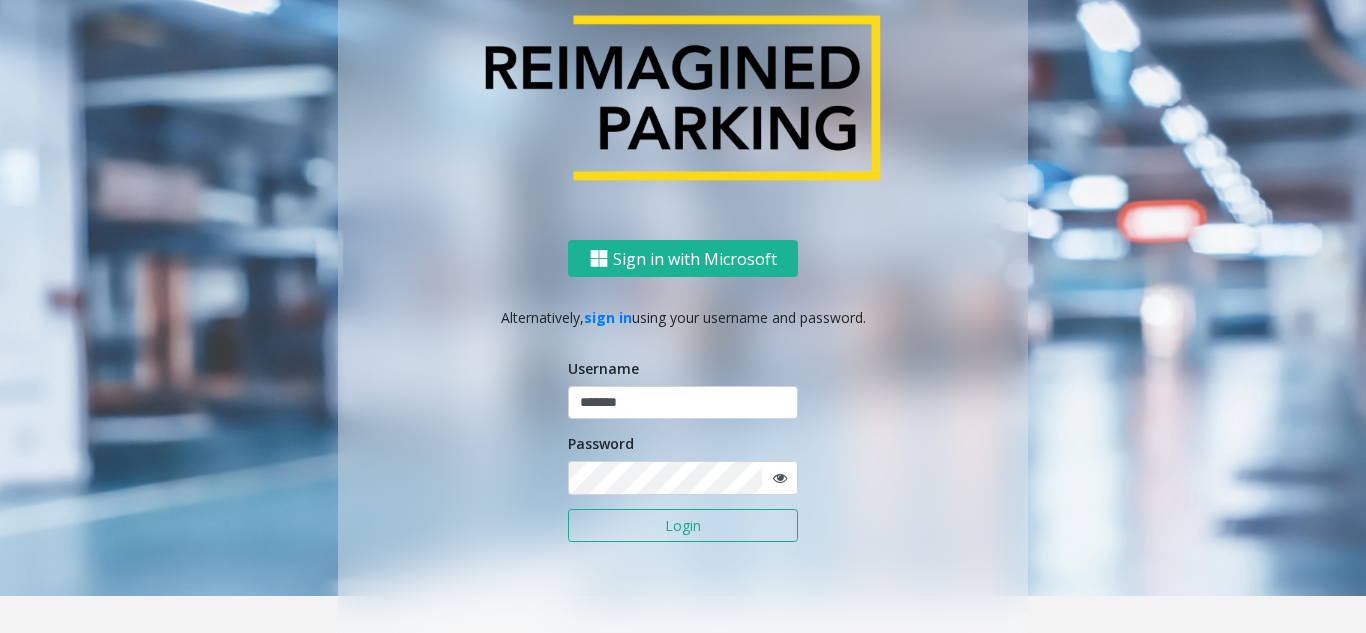 click on "Login" 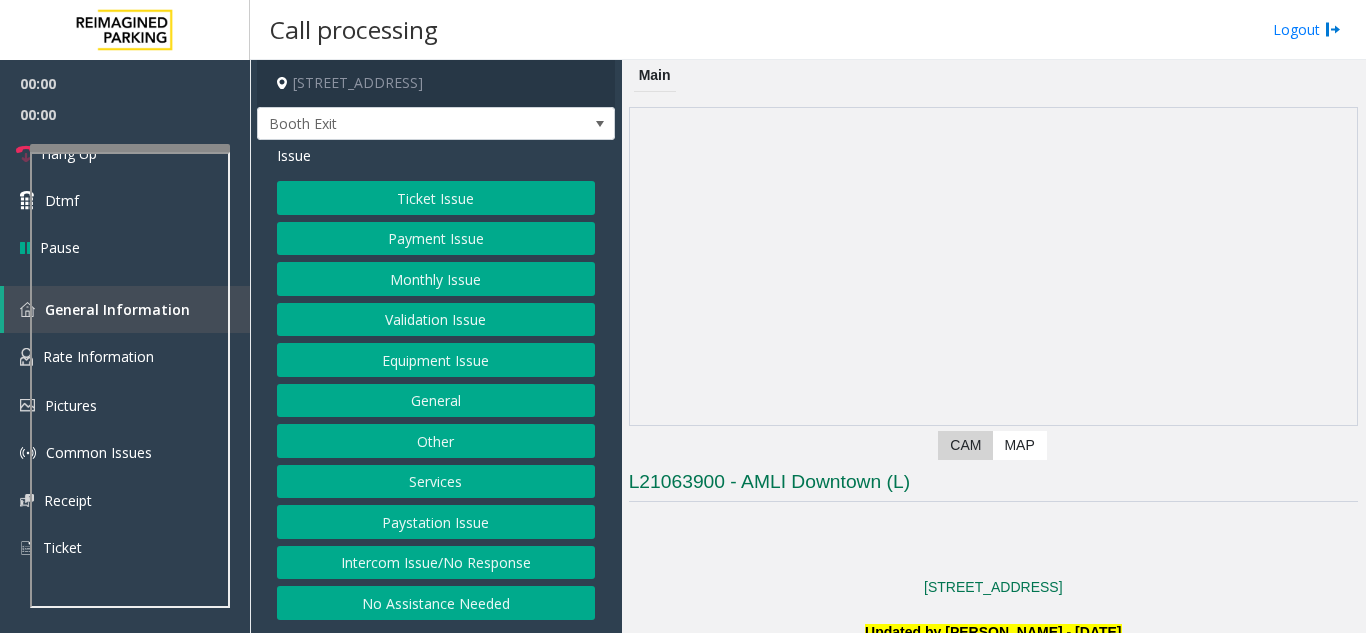 scroll, scrollTop: 0, scrollLeft: 0, axis: both 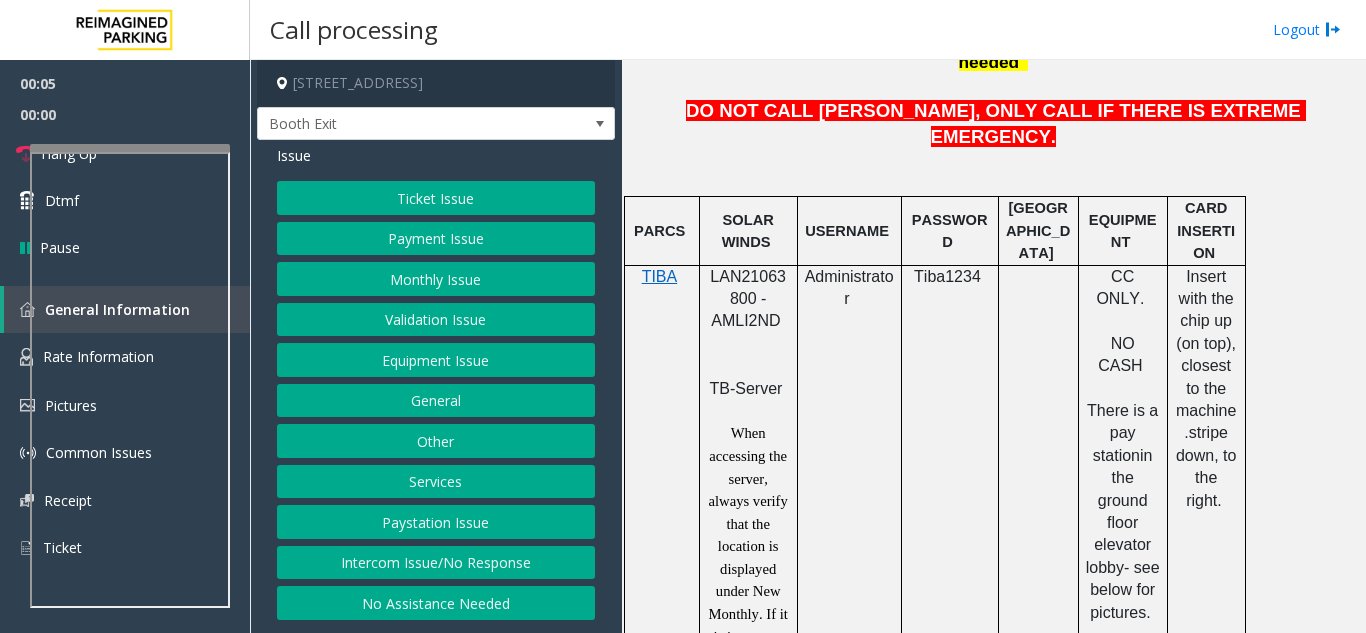 click on "LAN21063800 - AMLI2ND" 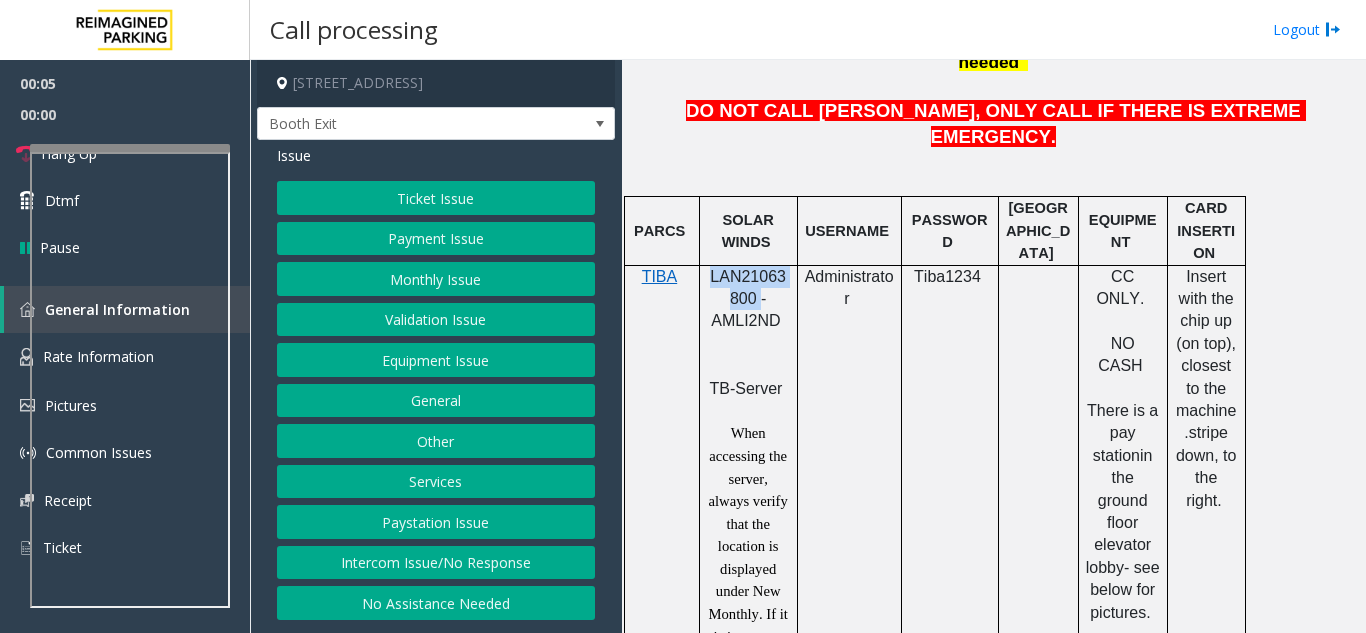 click on "LAN21063800 - AMLI2ND" 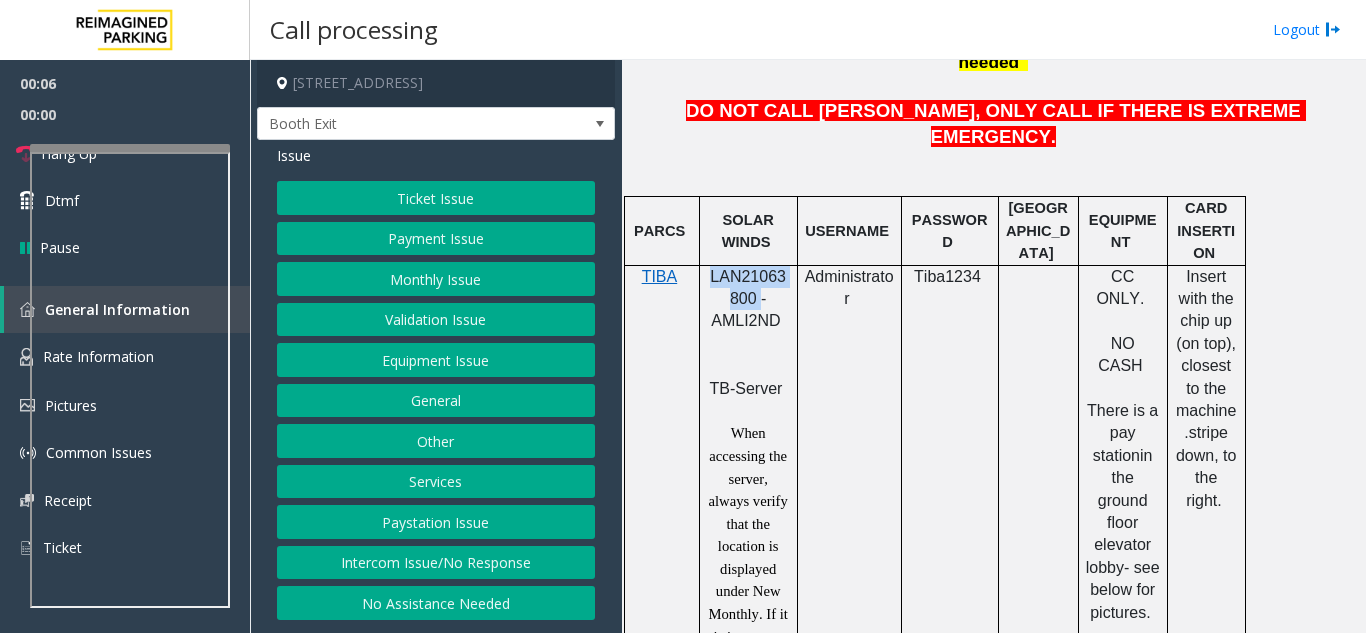 copy on "LAN21063800" 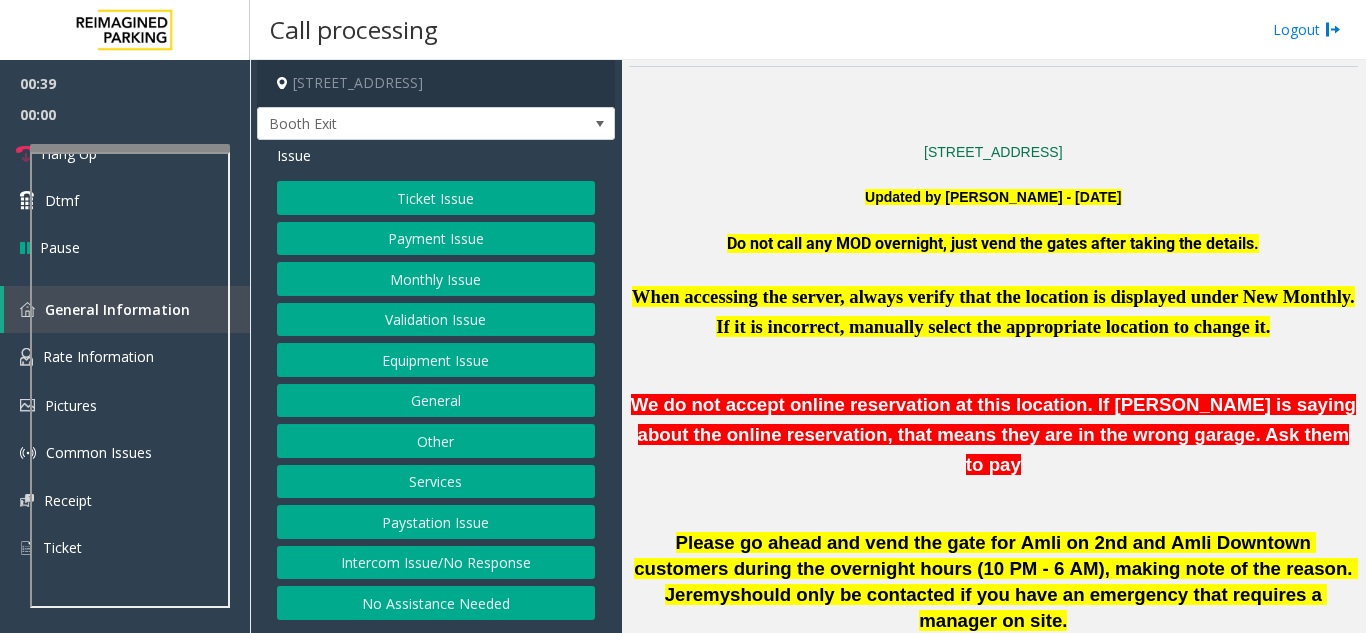 scroll, scrollTop: 400, scrollLeft: 0, axis: vertical 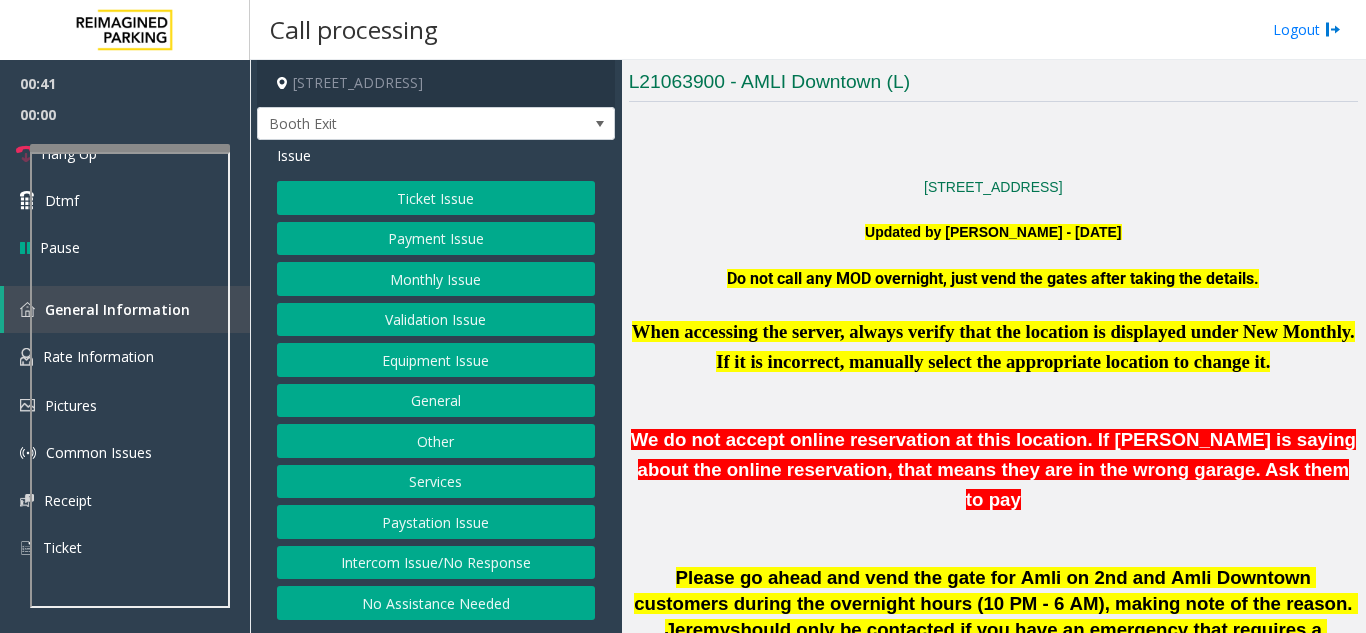 click on "Payment Issue" 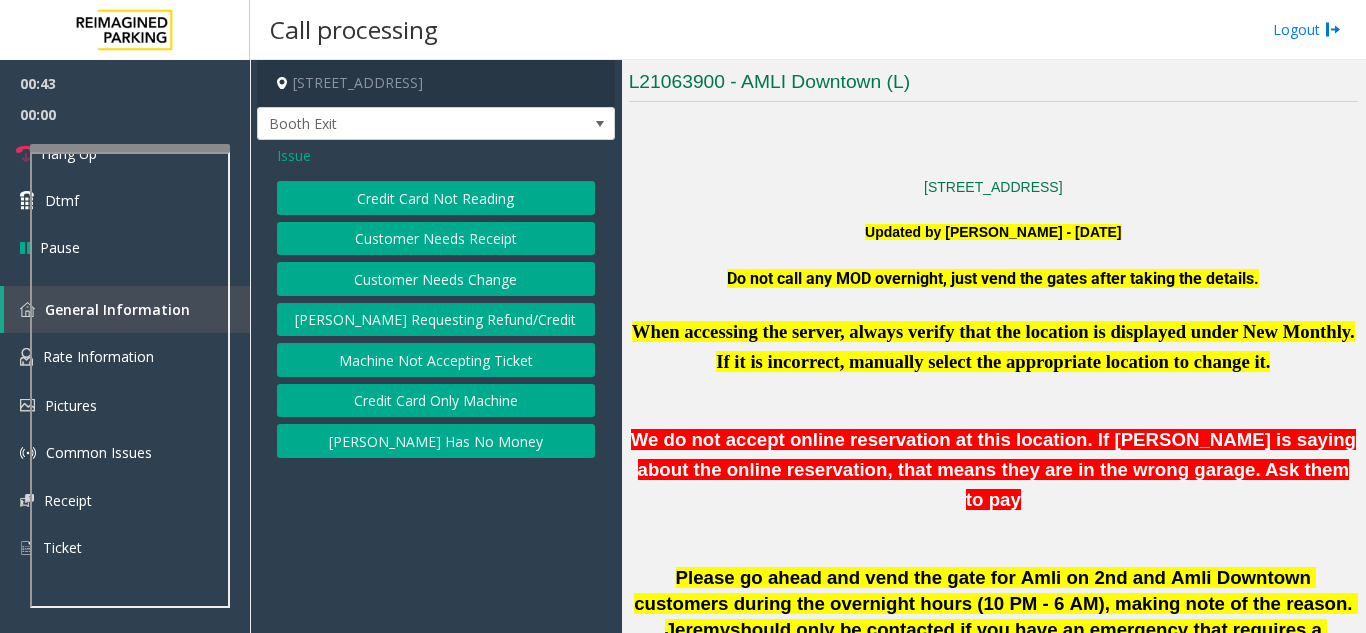 click on "Credit Card Only Machine" 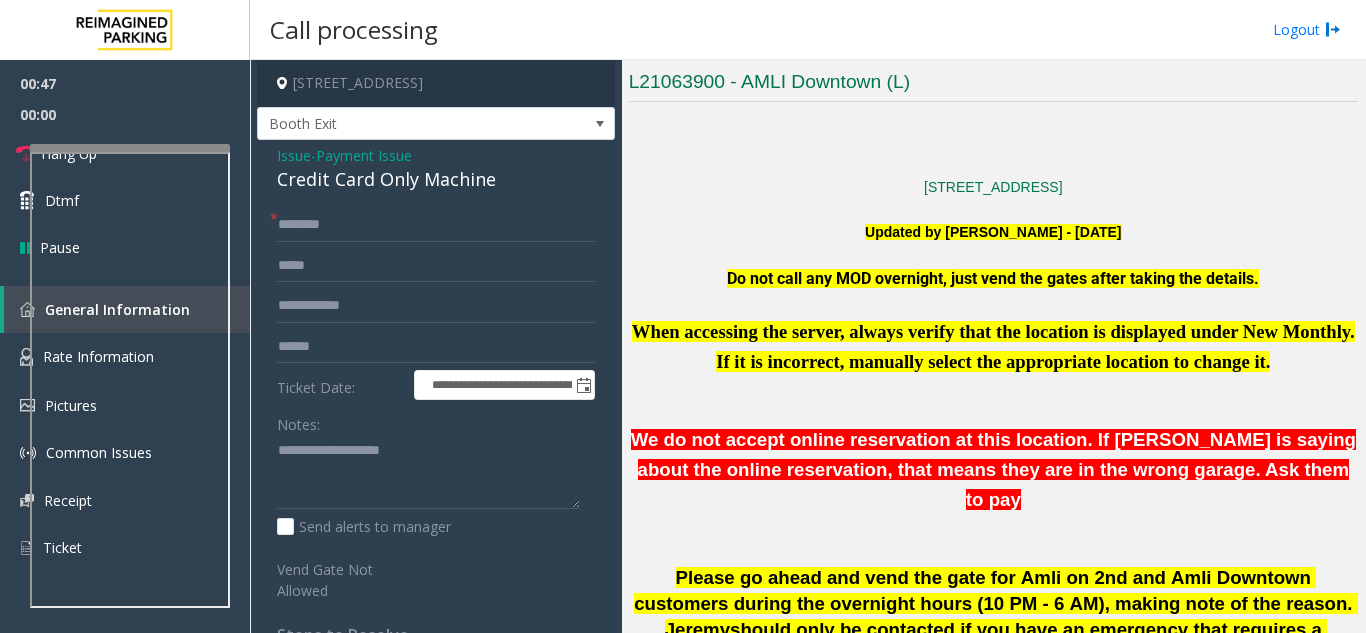 scroll, scrollTop: 187, scrollLeft: 0, axis: vertical 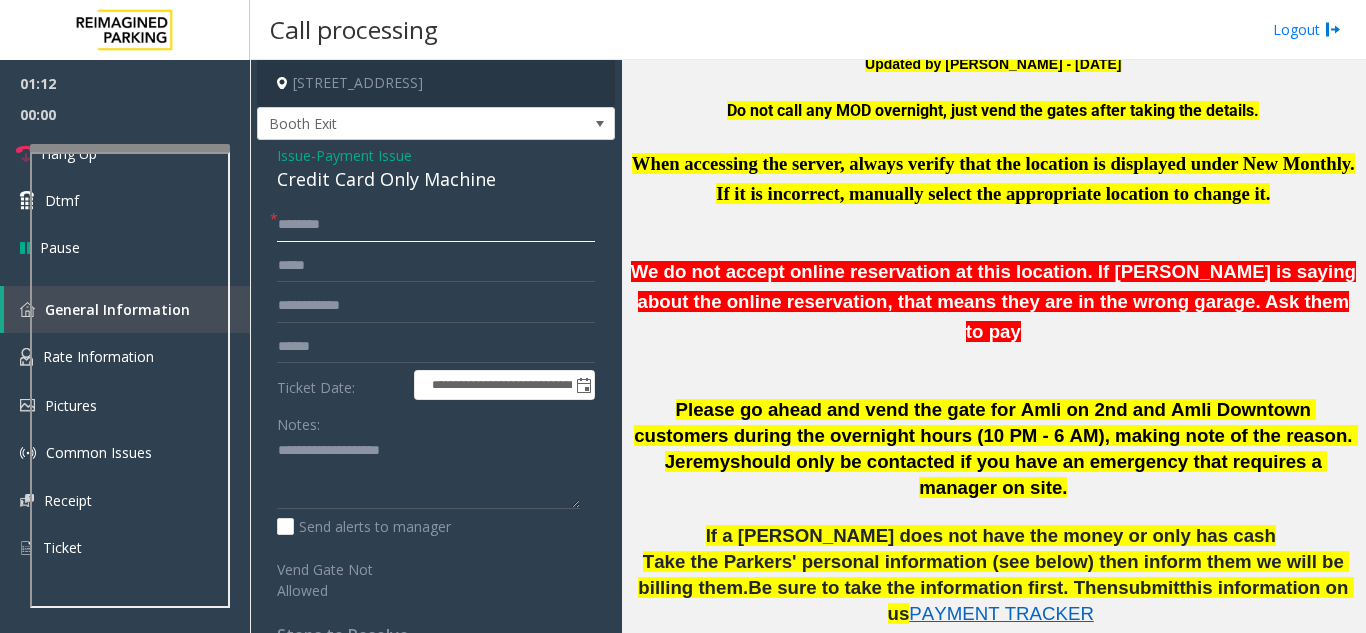 click 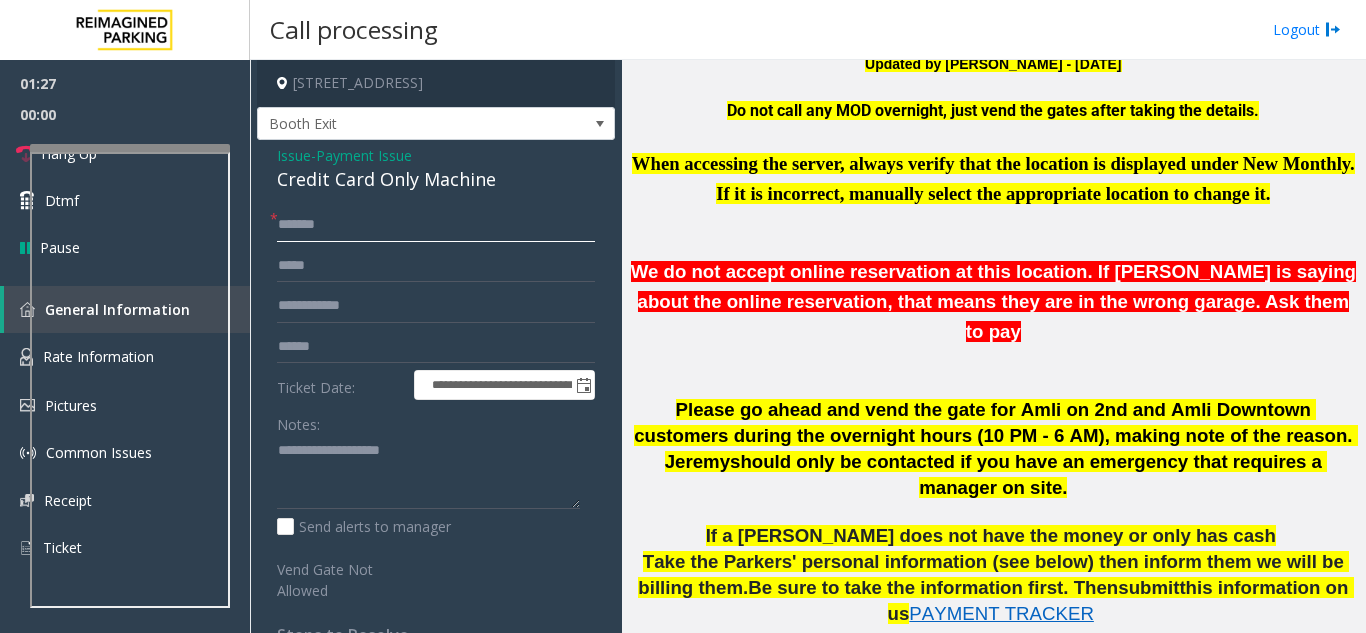 click on "******" 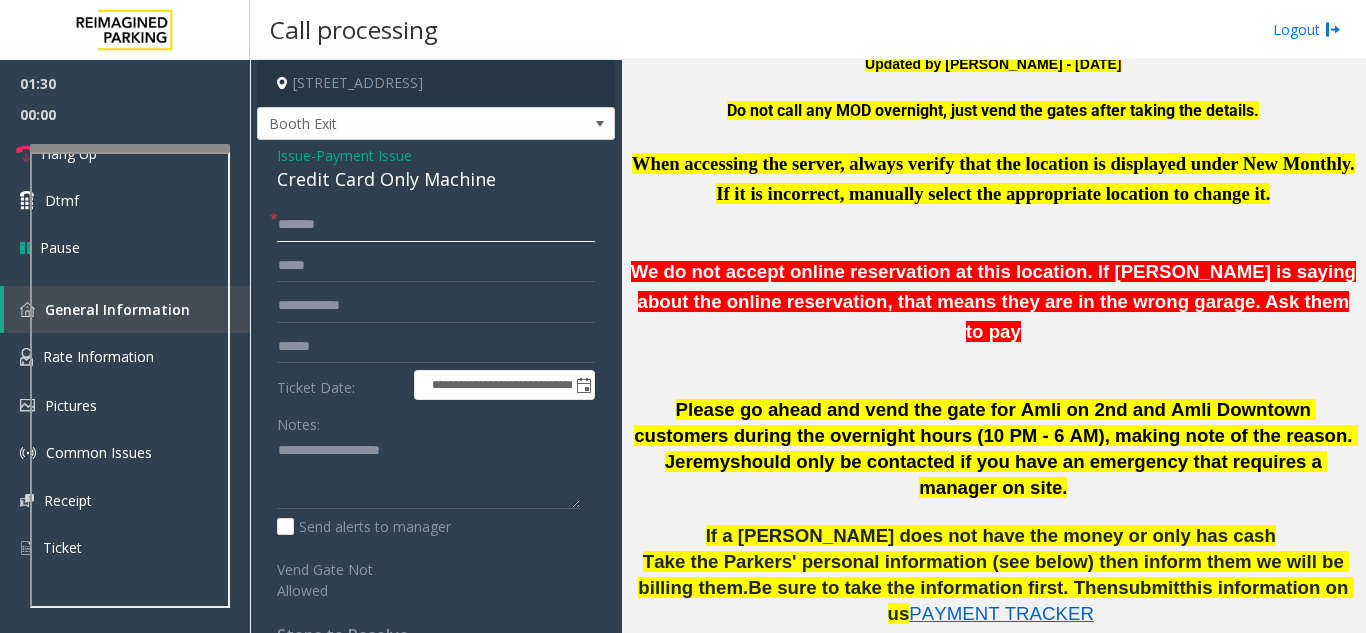 click on "******" 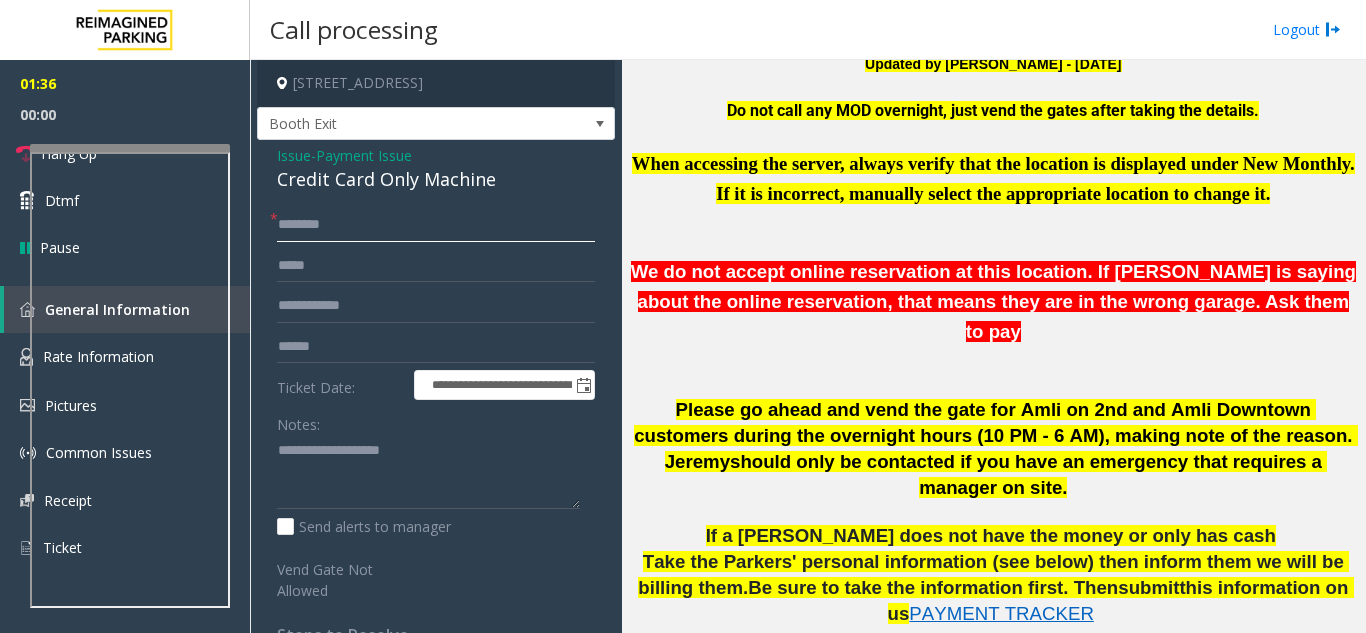 type on "******" 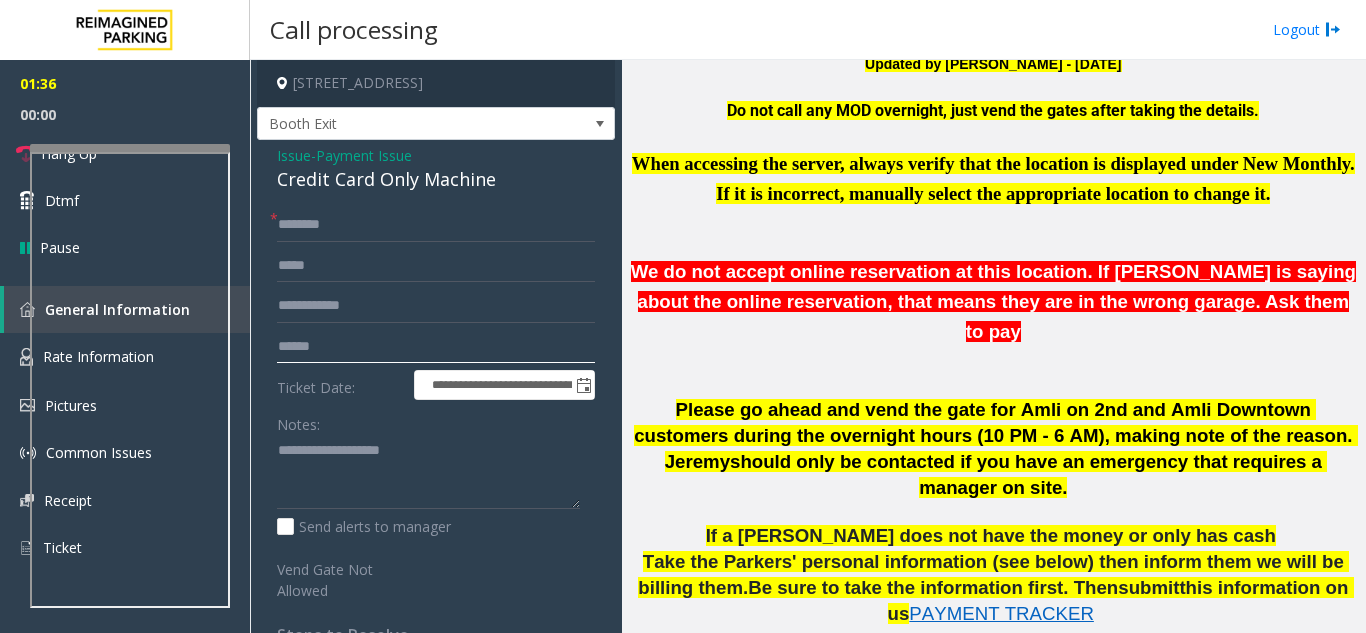 click 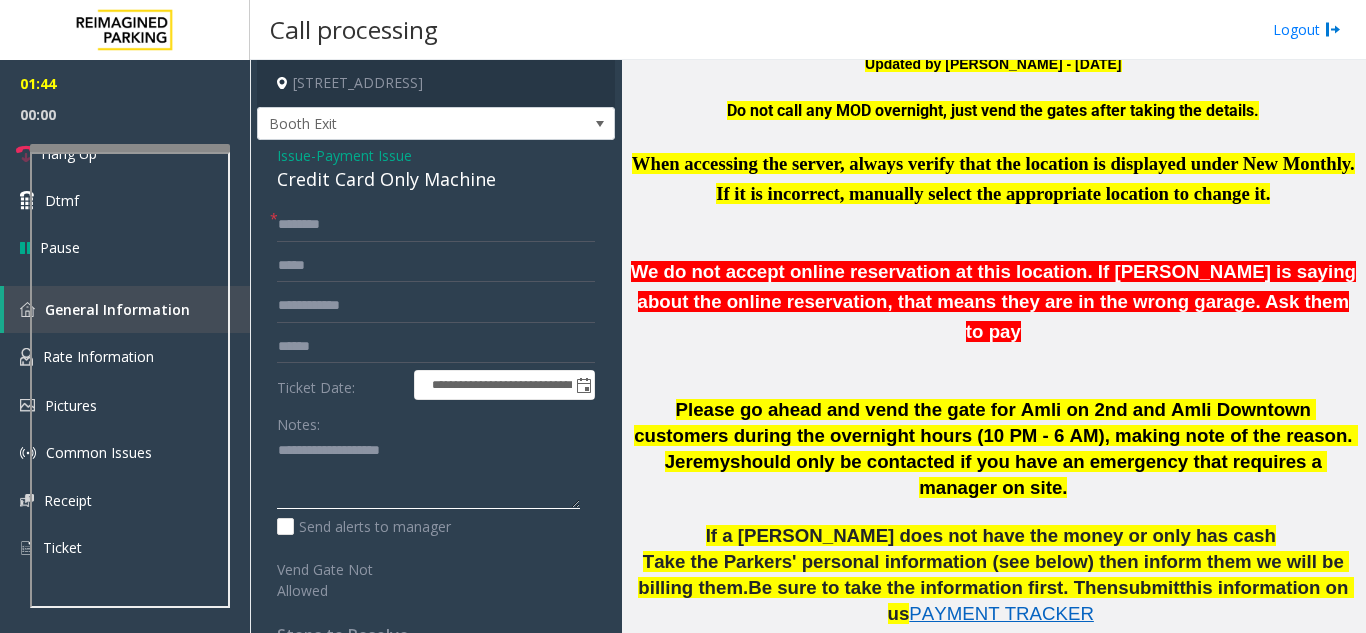 click 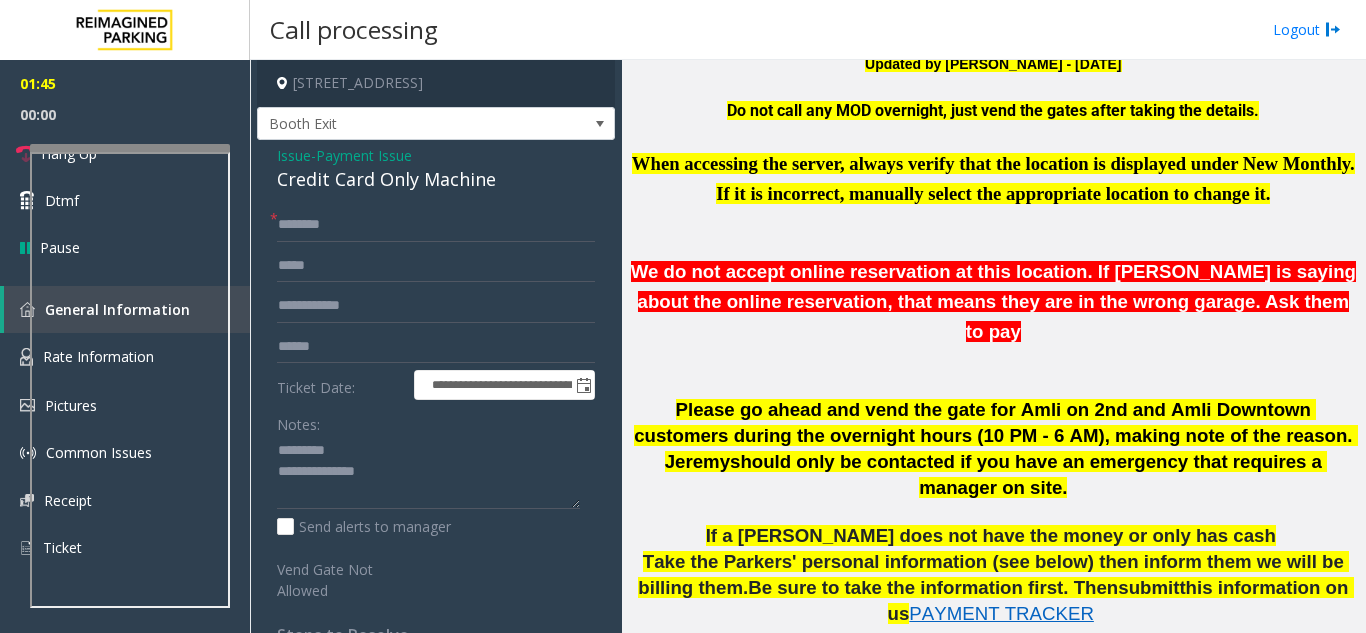 click on "Credit Card Only Machine" 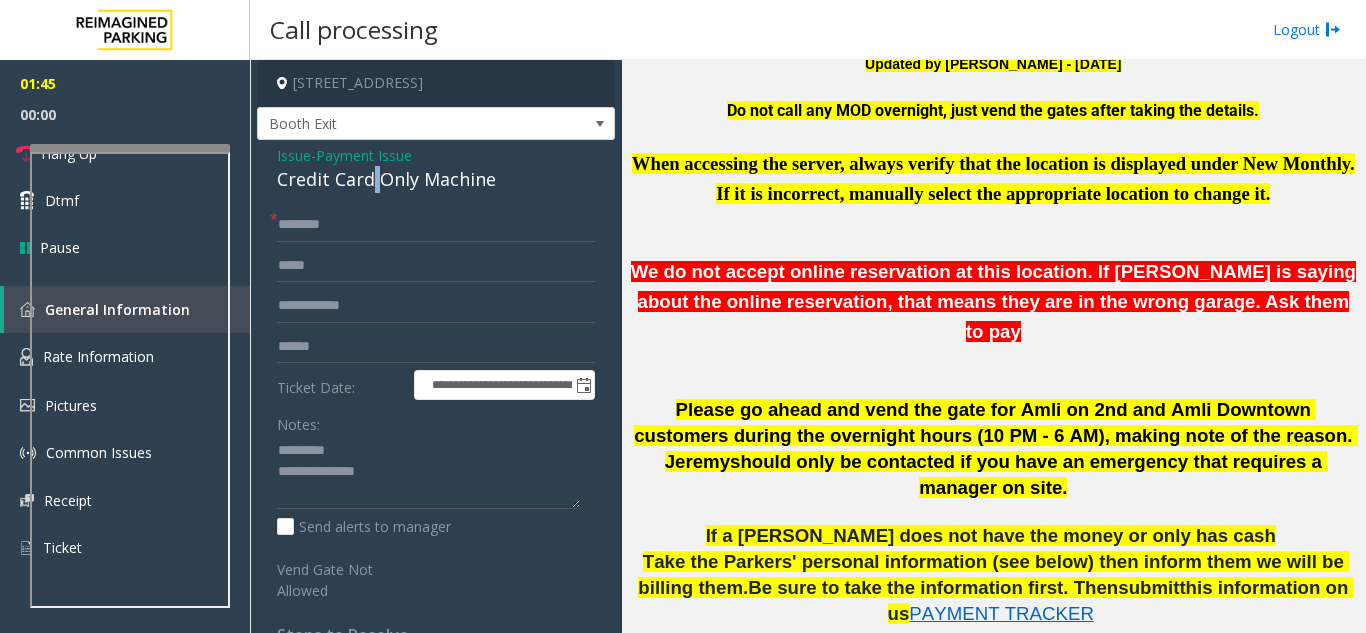 click on "Credit Card Only Machine" 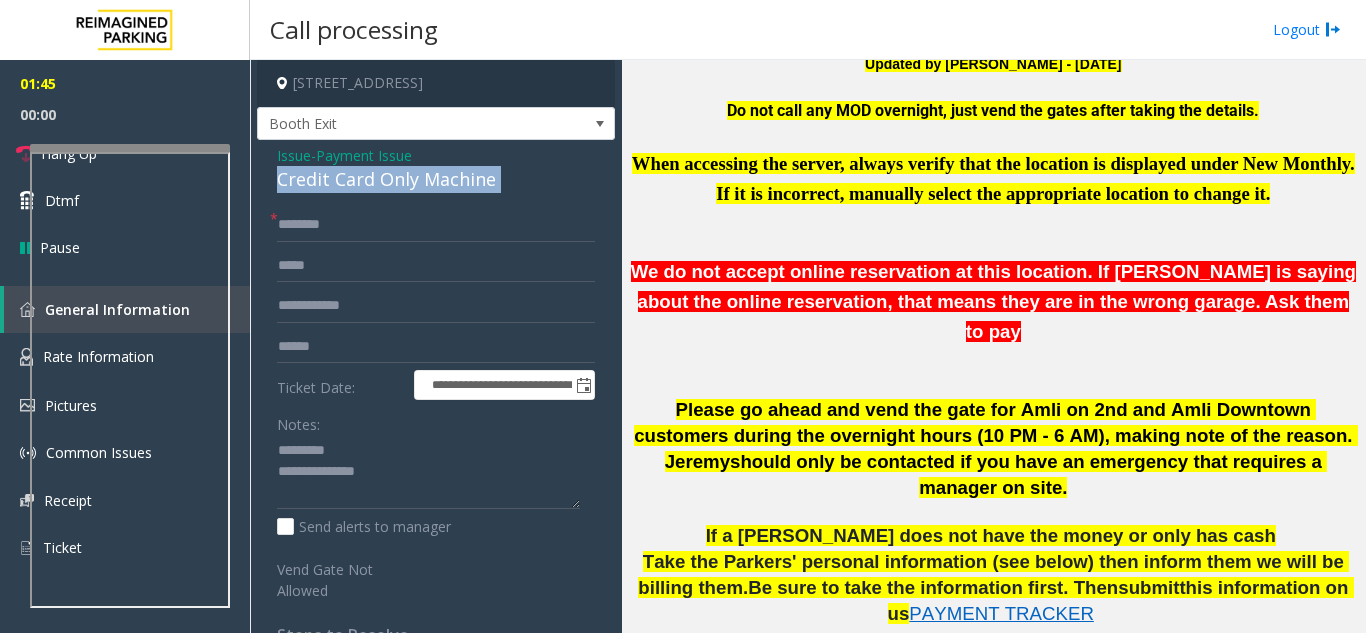 click on "Credit Card Only Machine" 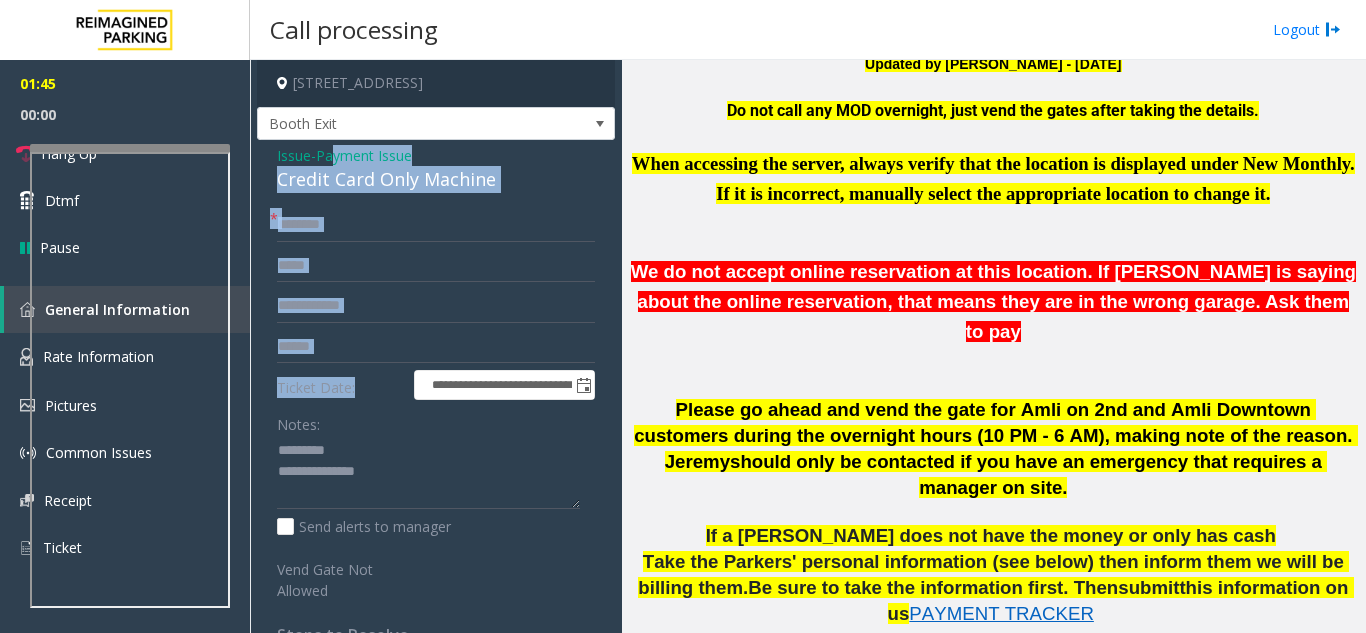 drag, startPoint x: 339, startPoint y: 164, endPoint x: 399, endPoint y: 373, distance: 217.44194 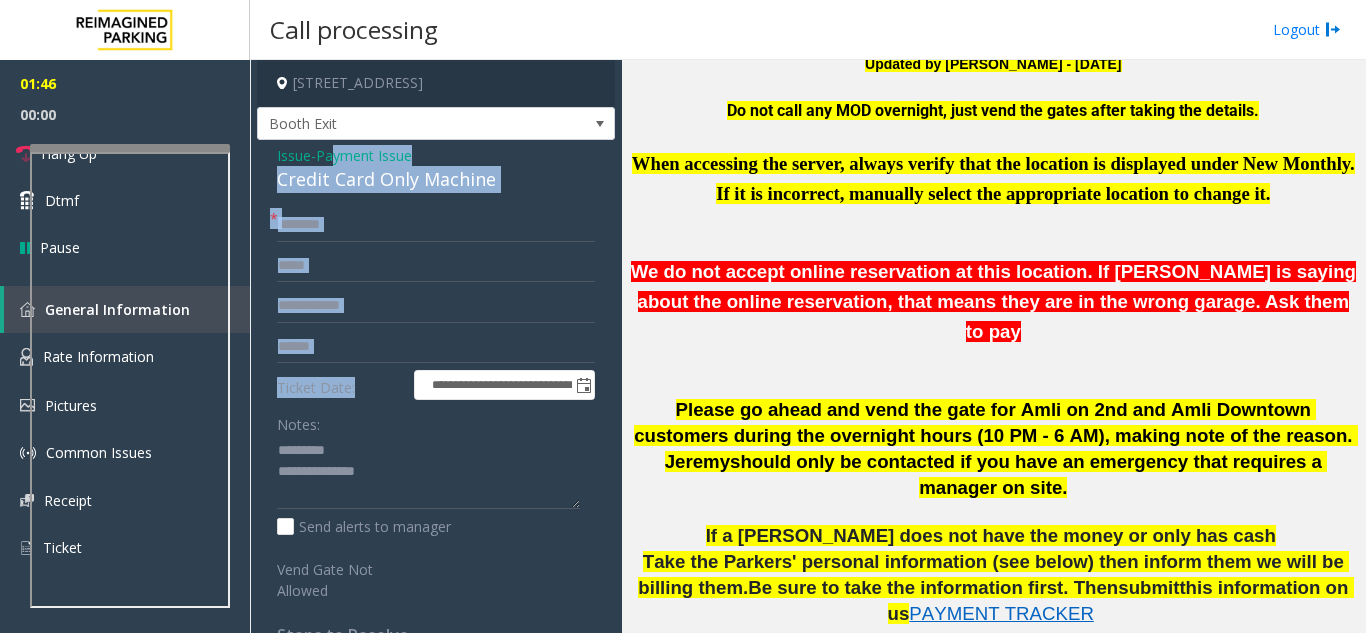 click on "Credit Card Only Machine" 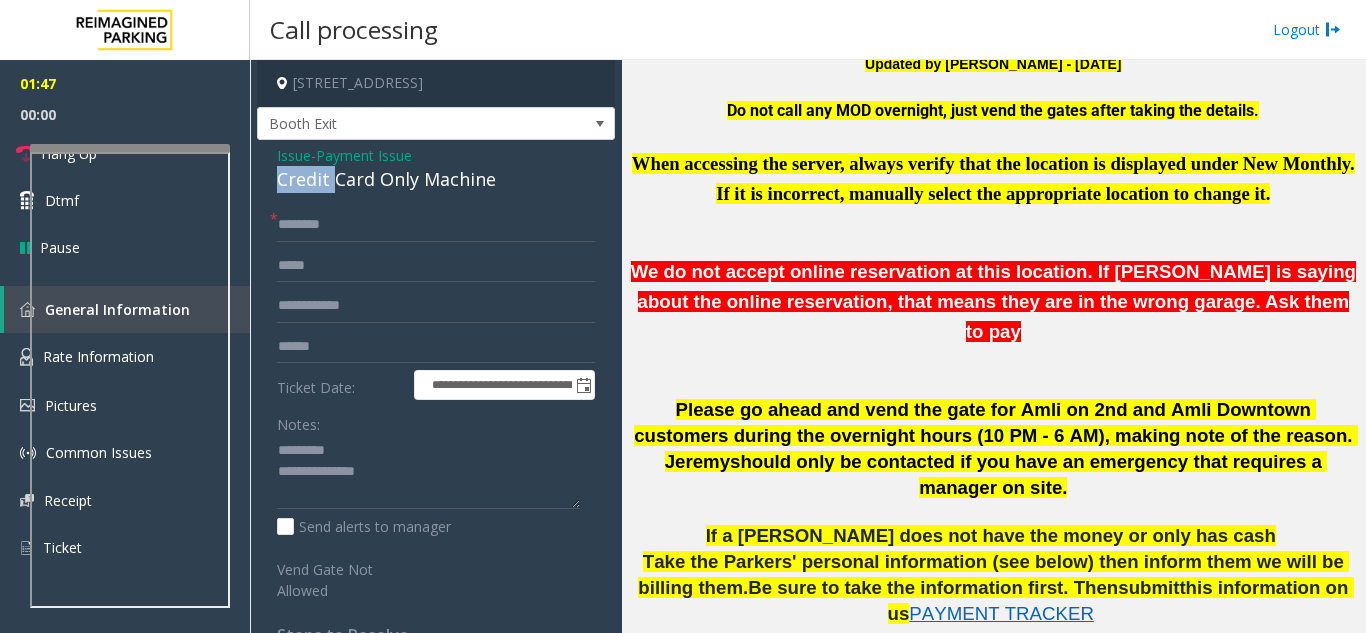 click on "Credit Card Only Machine" 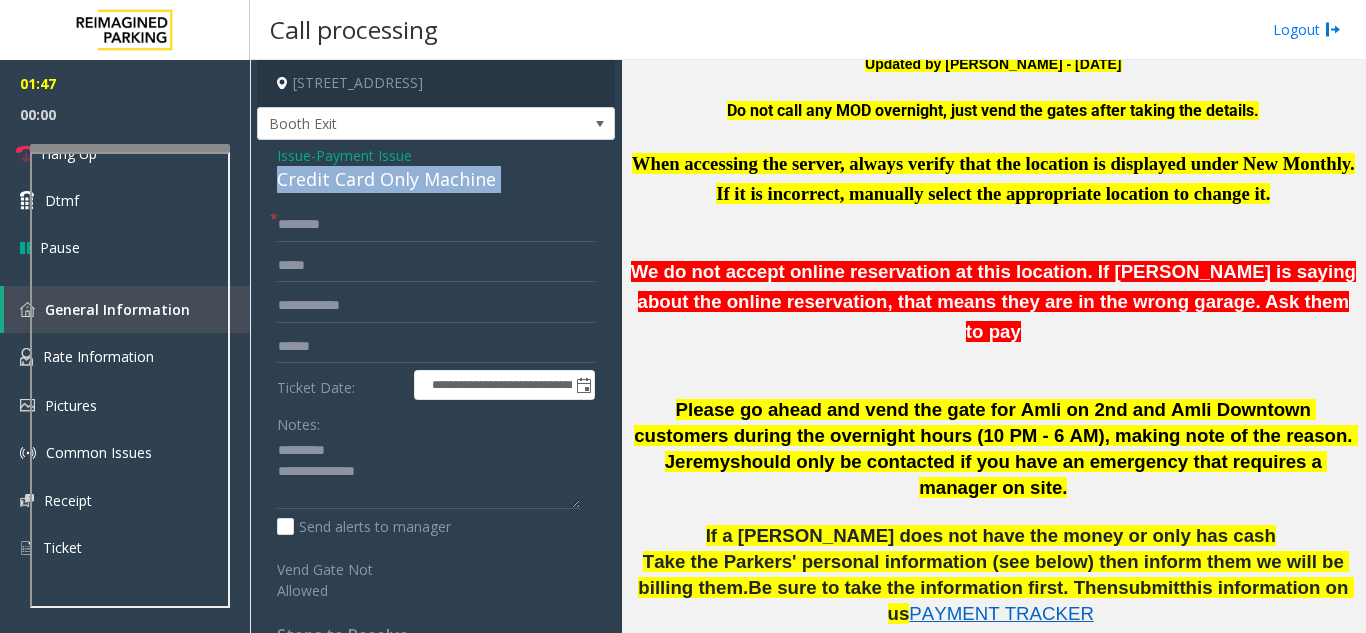 click on "Credit Card Only Machine" 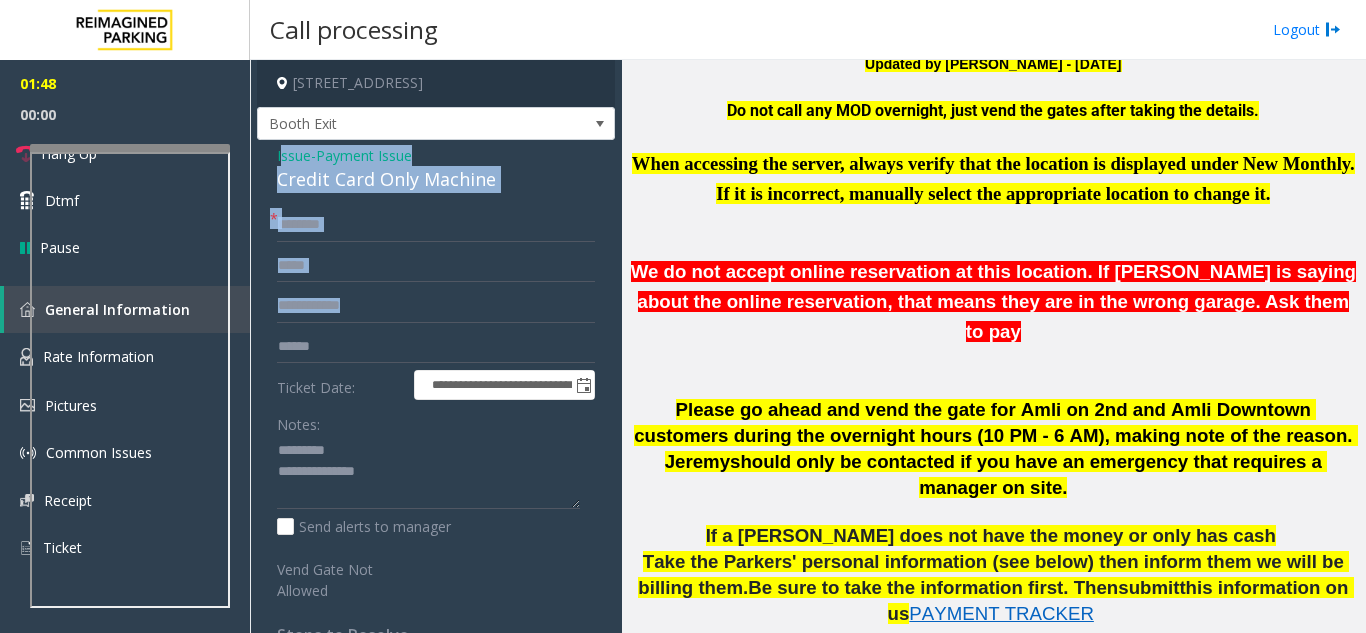 drag, startPoint x: 282, startPoint y: 164, endPoint x: 351, endPoint y: 361, distance: 208.73428 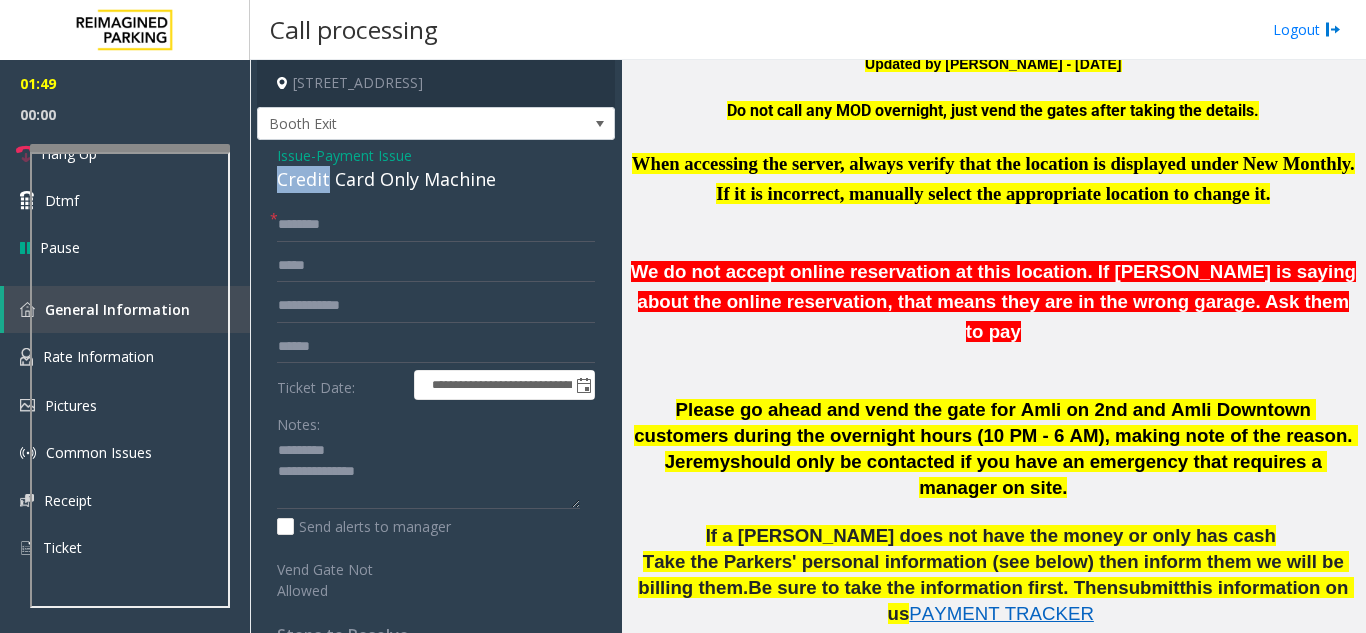click on "Credit Card Only Machine" 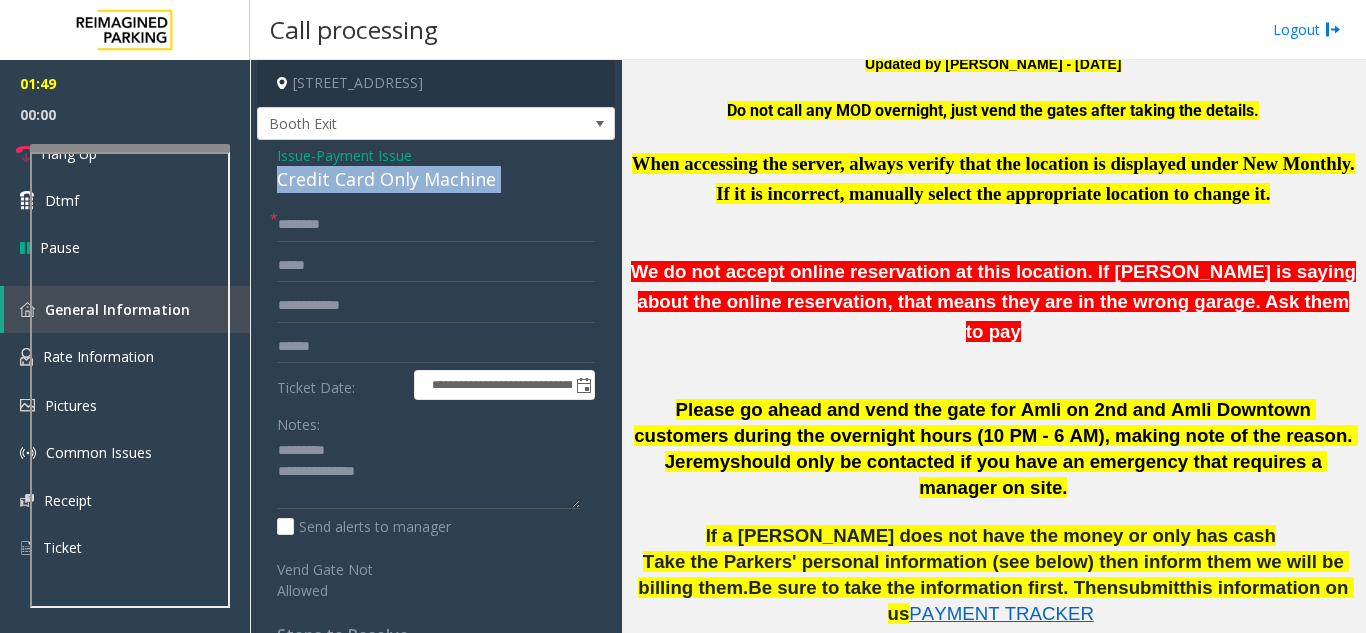 click on "Credit Card Only Machine" 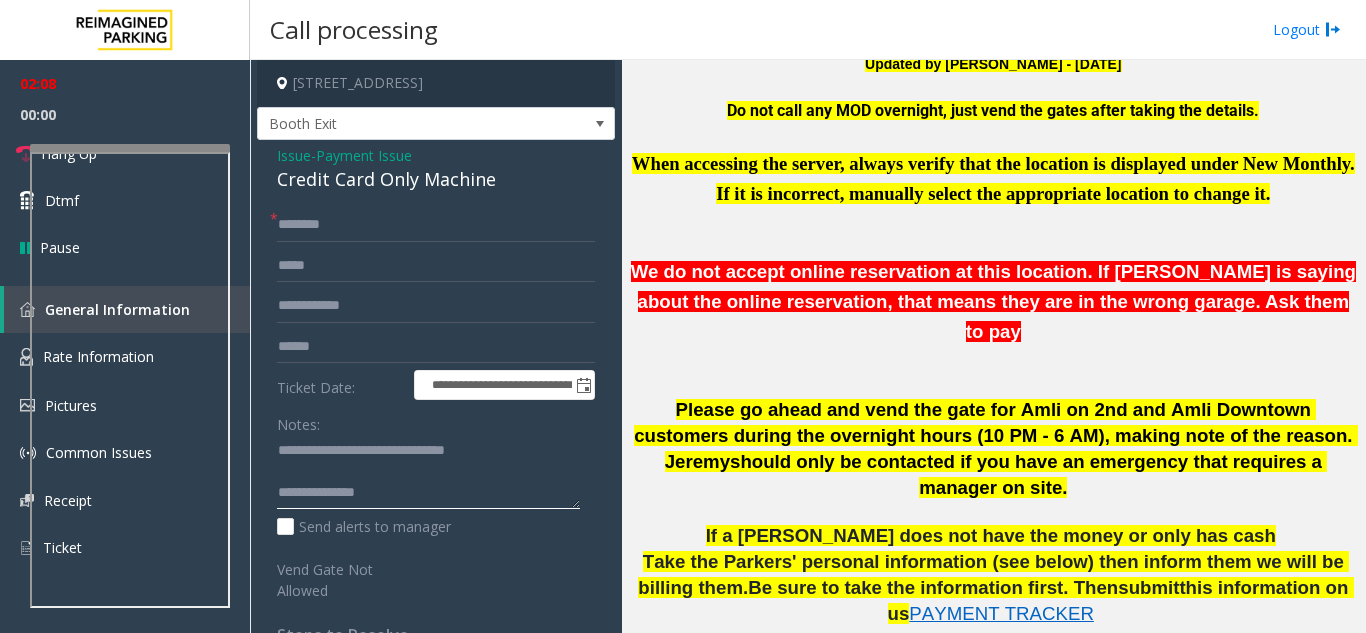 type on "**********" 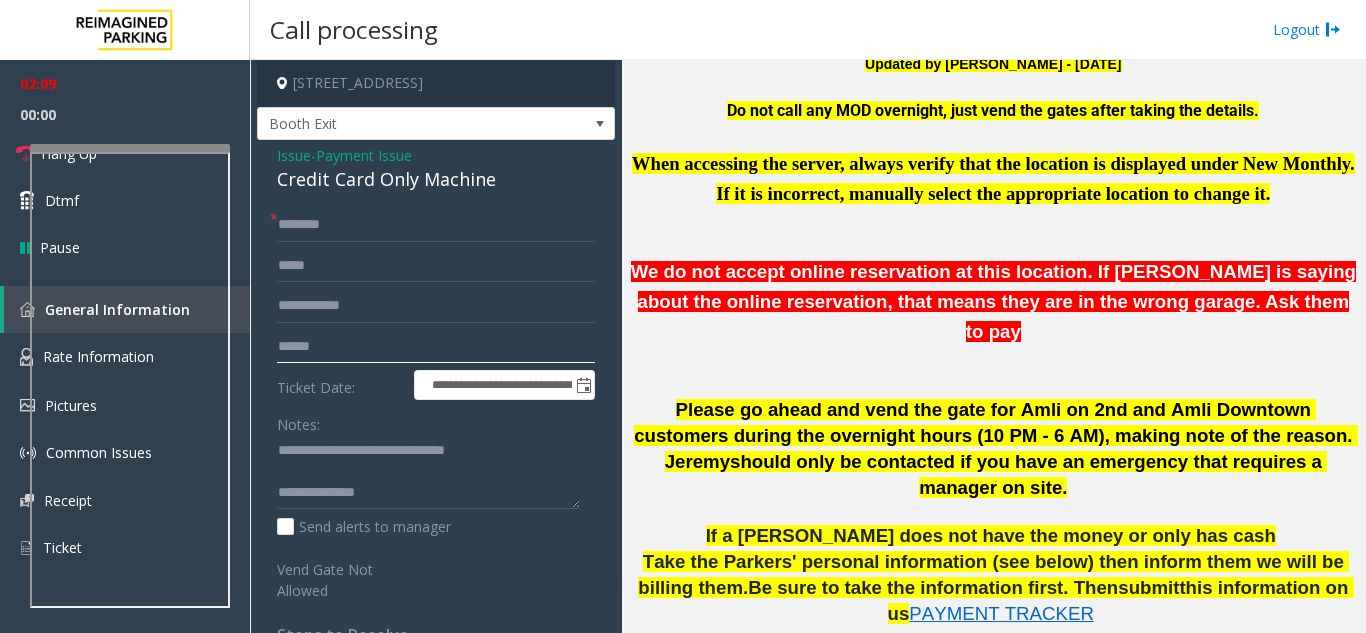 click 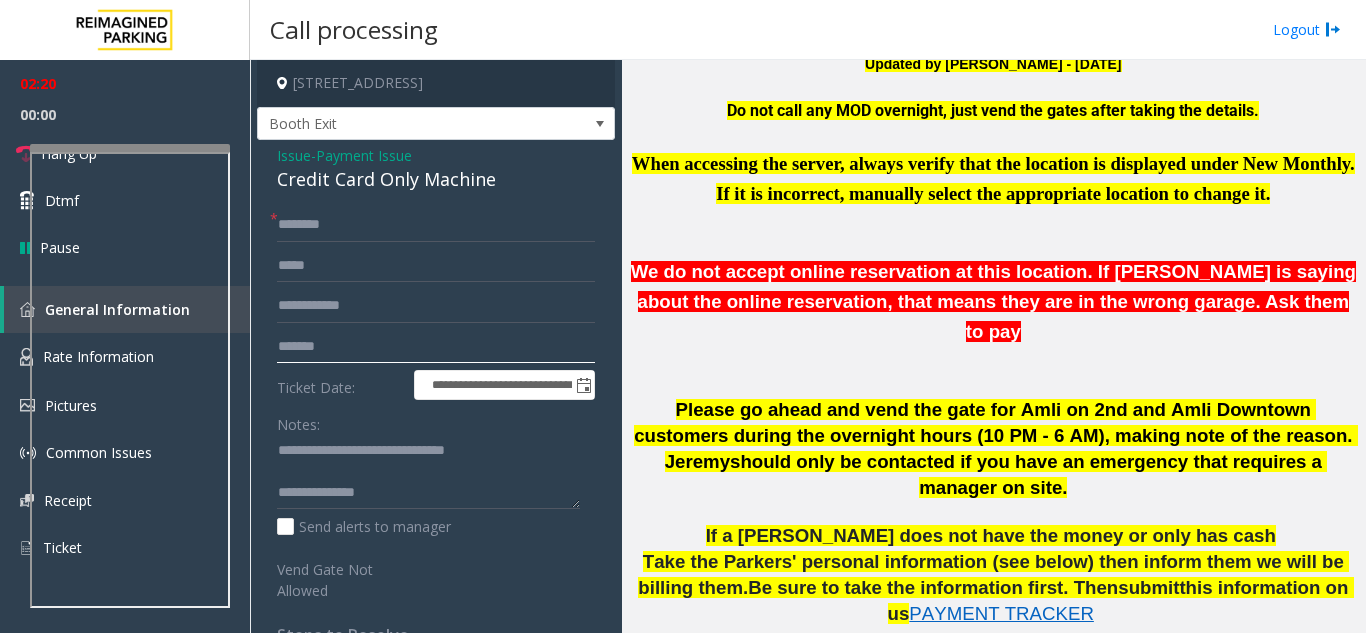 type on "******" 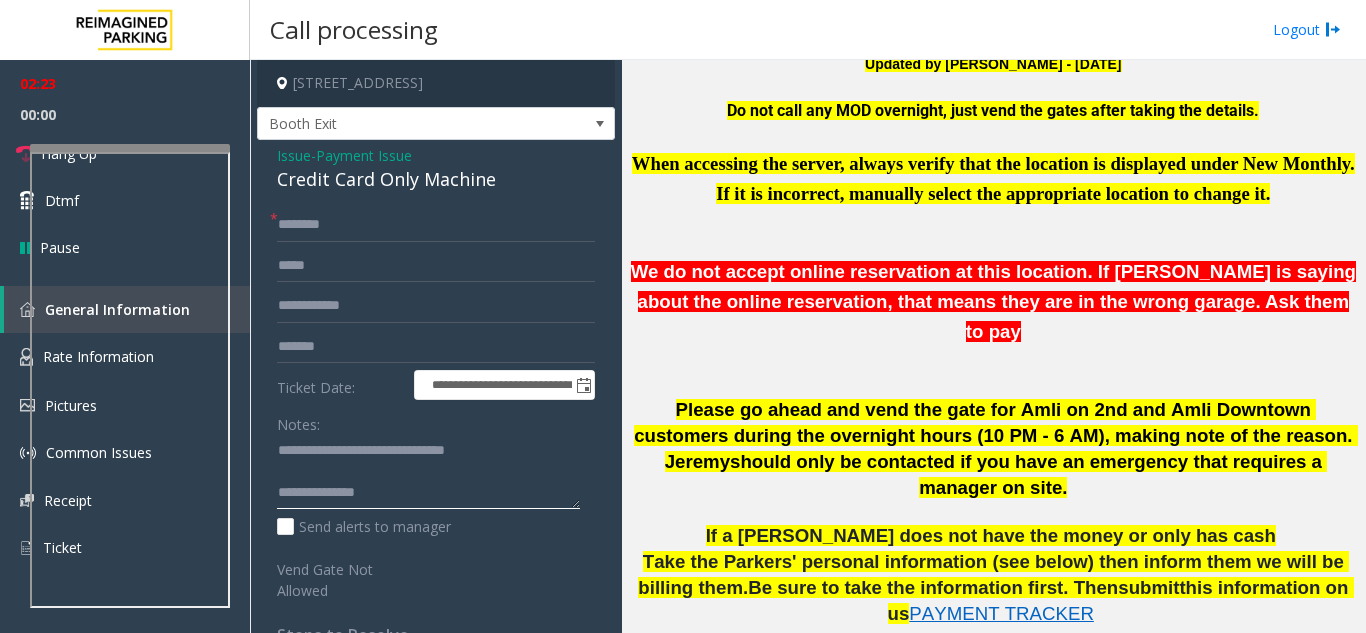 click 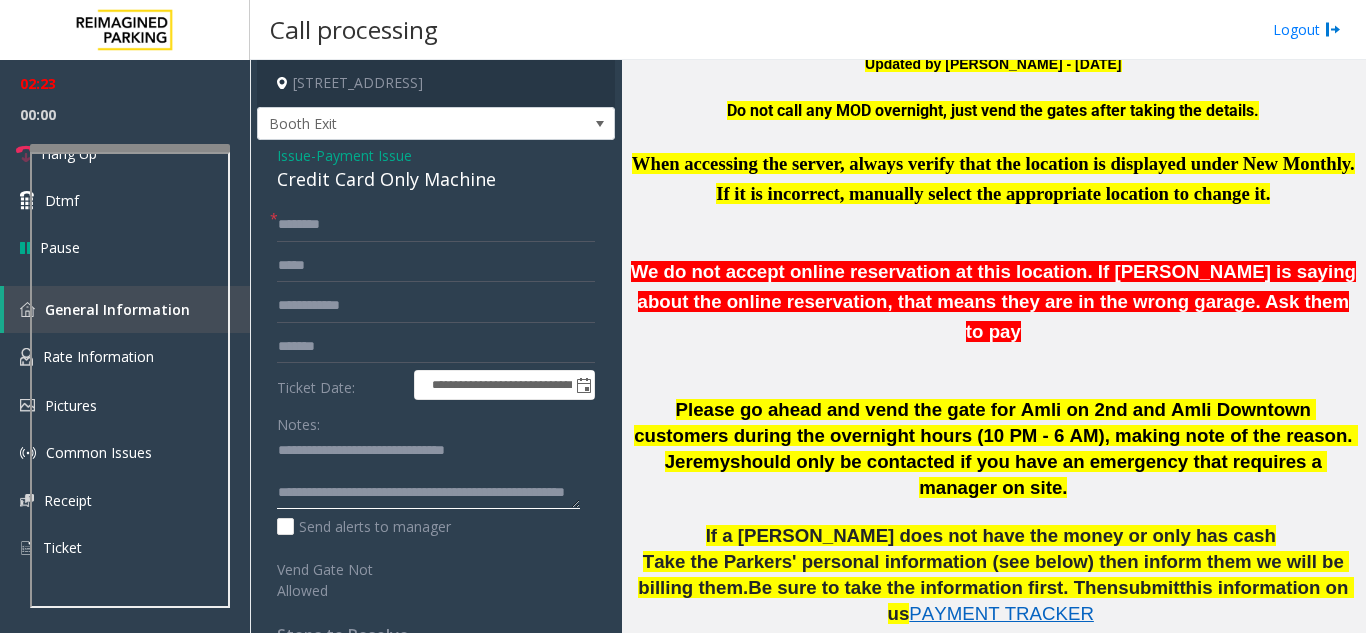scroll, scrollTop: 16, scrollLeft: 0, axis: vertical 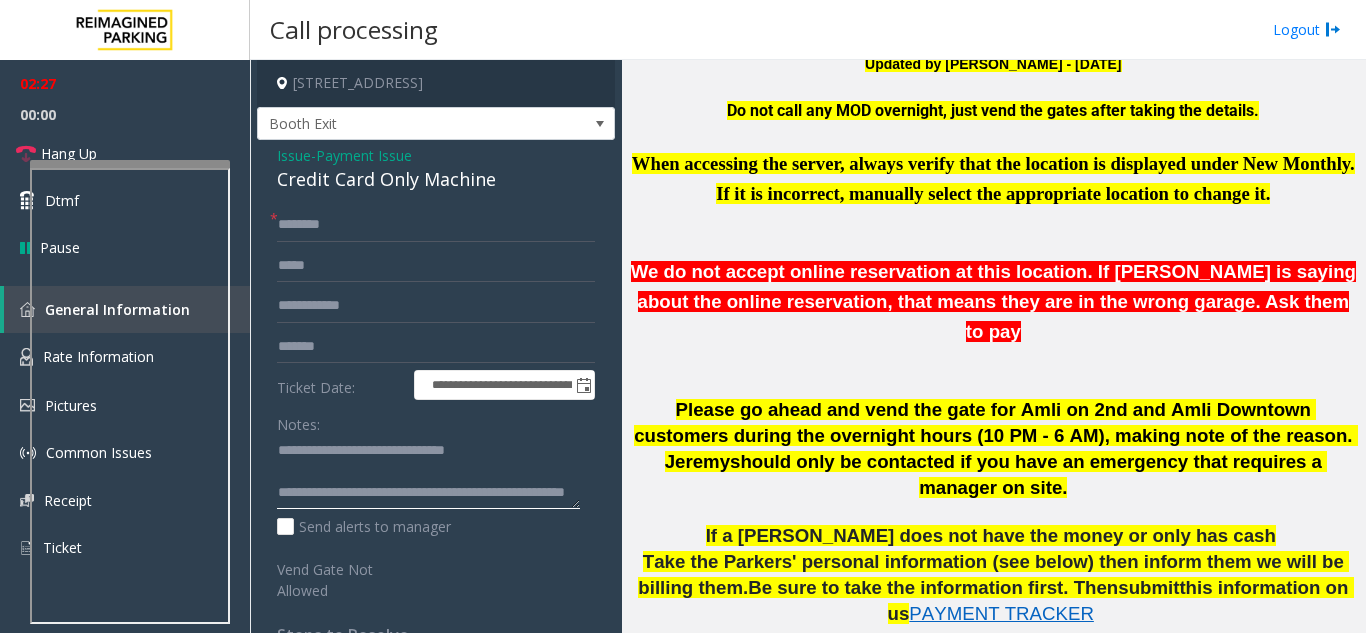 click at bounding box center [130, 164] 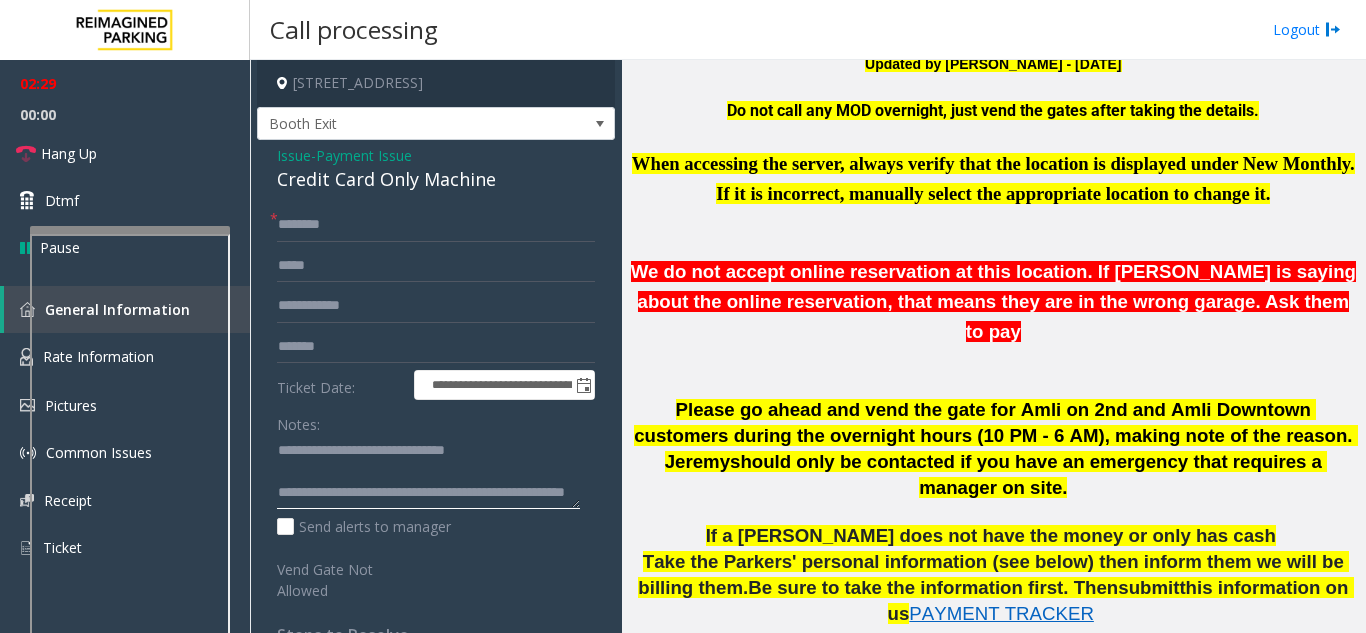 scroll, scrollTop: 21, scrollLeft: 0, axis: vertical 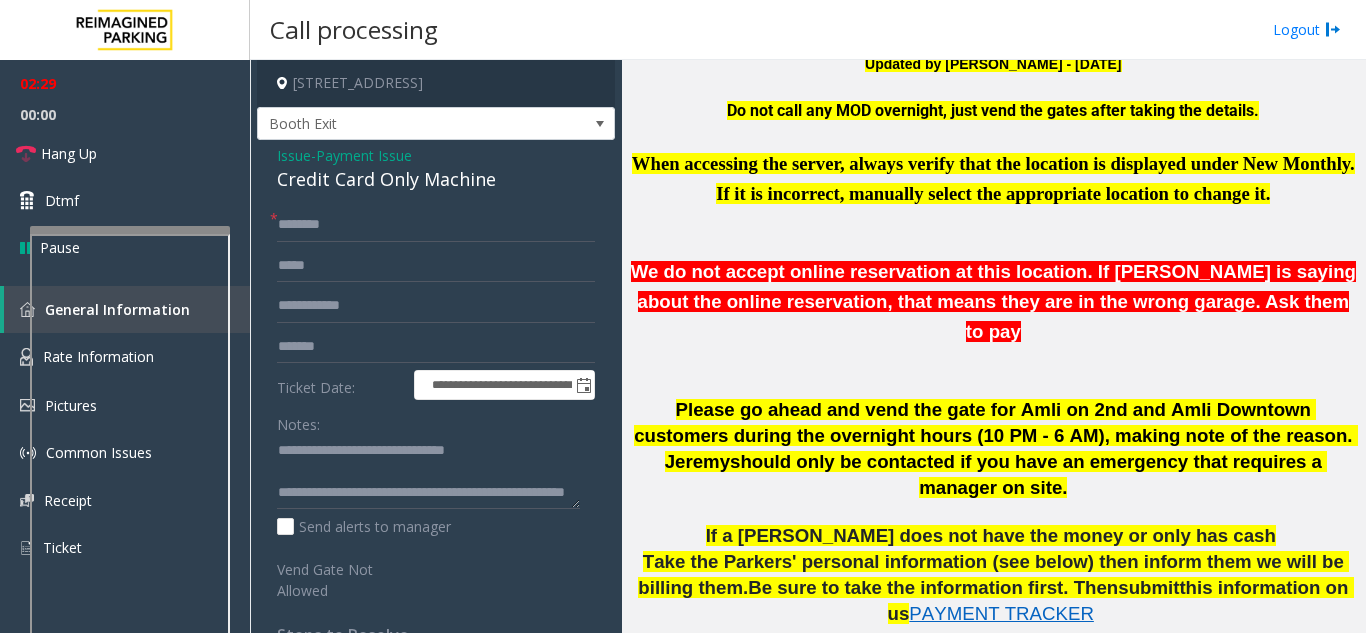 click on "Payment Issue" 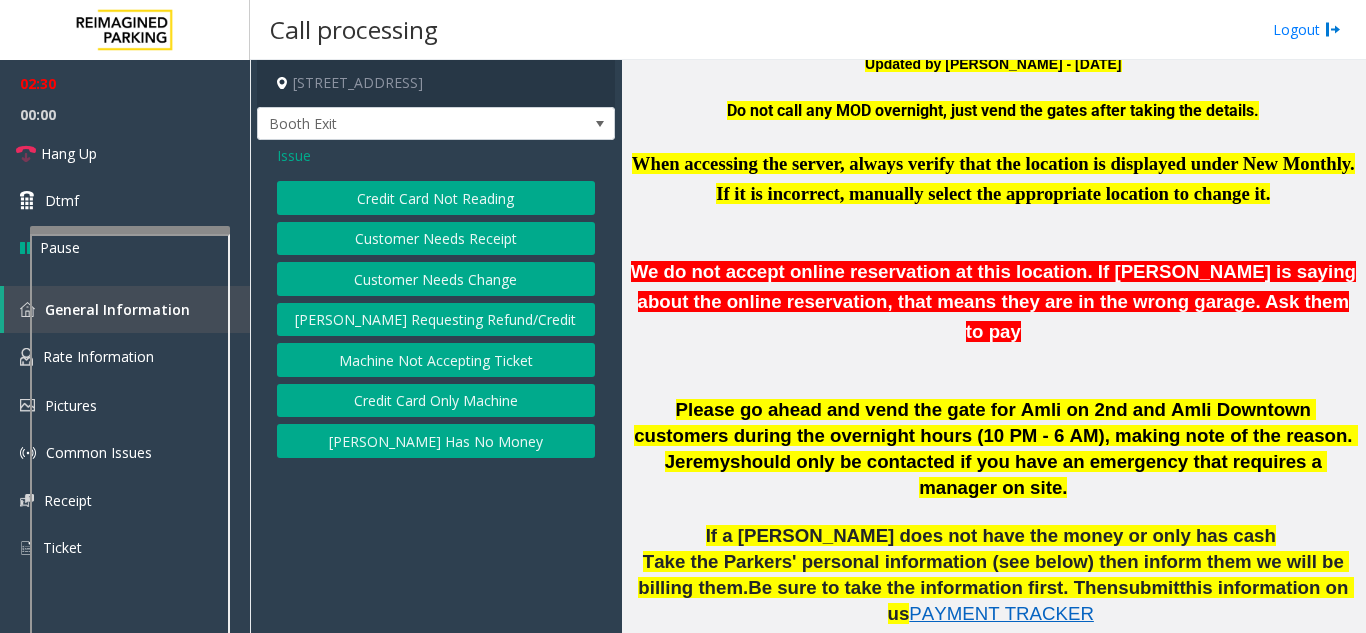 click on "Credit Card Not Reading" 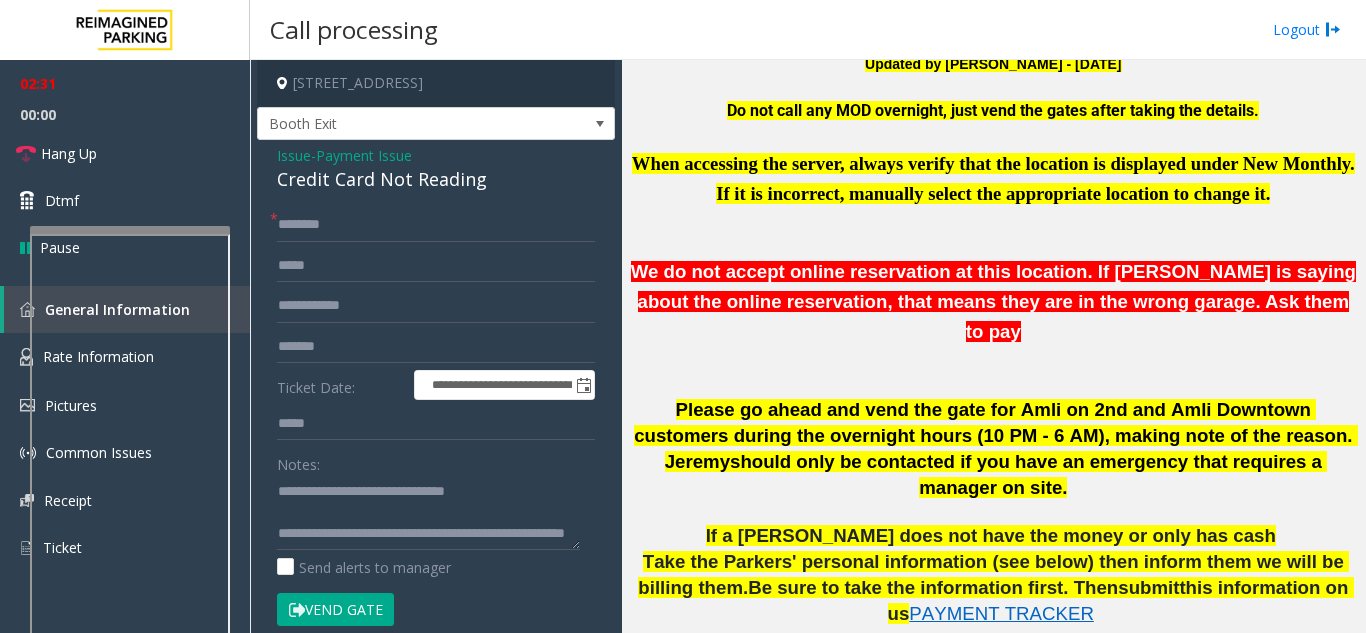 click on "Vend Gate" 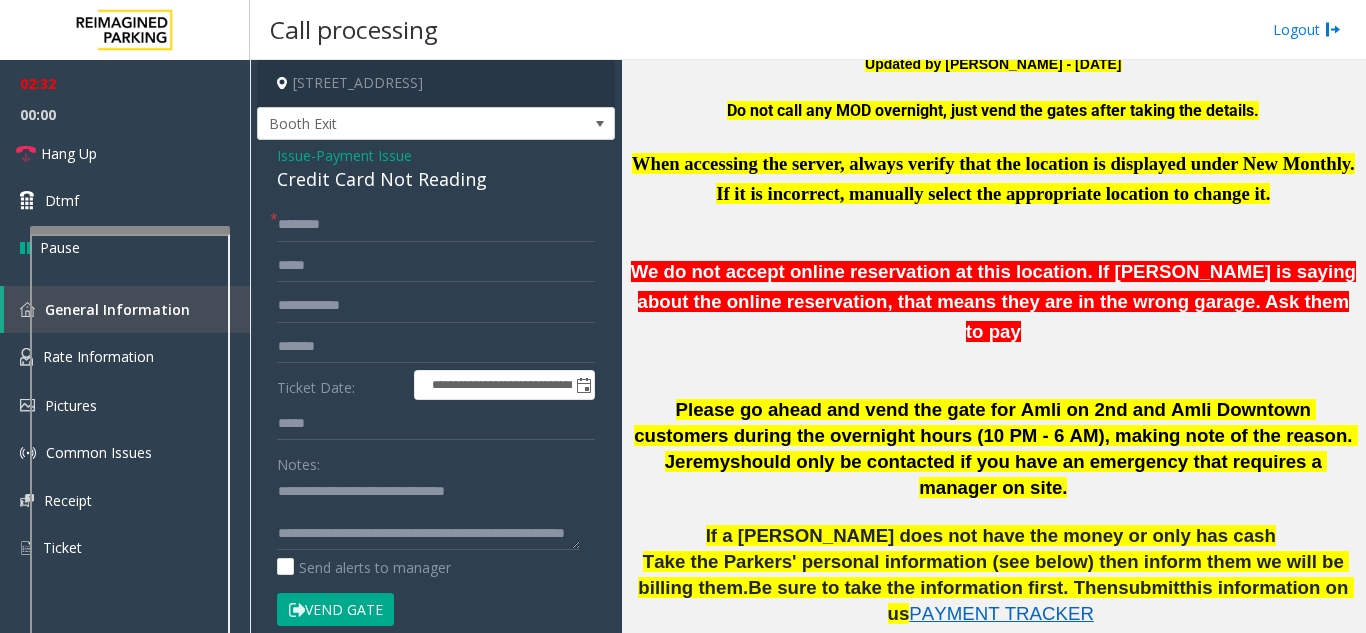 scroll, scrollTop: 21, scrollLeft: 0, axis: vertical 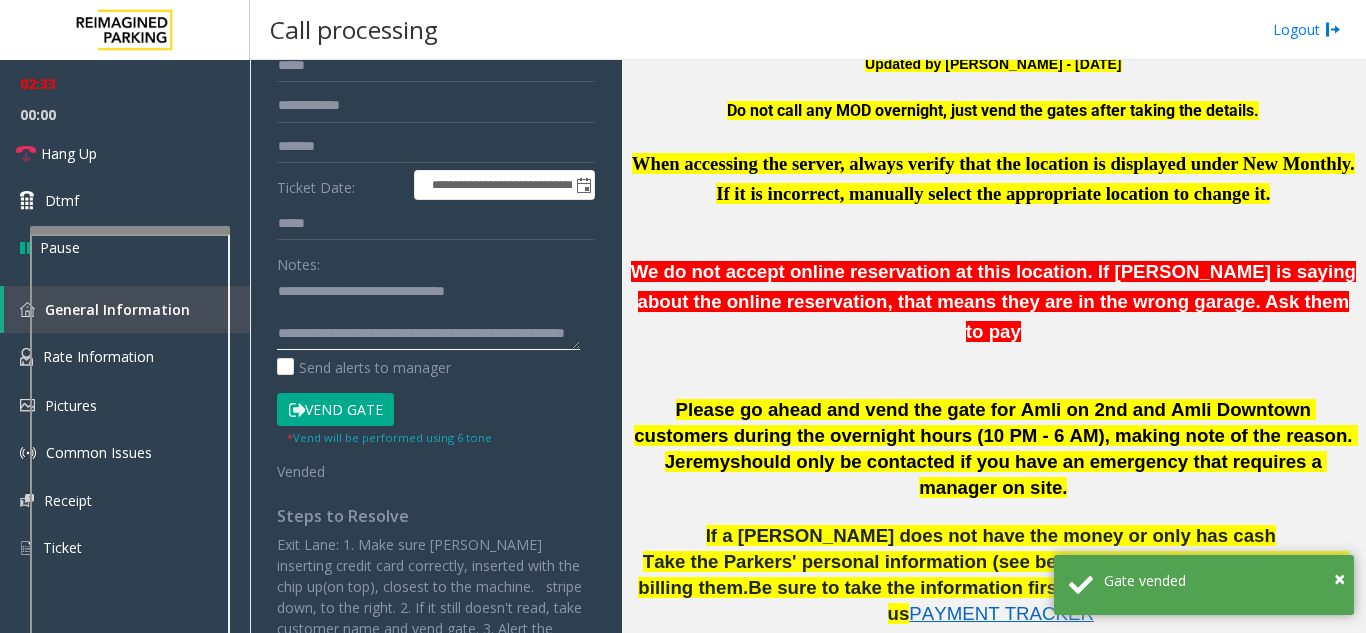 click 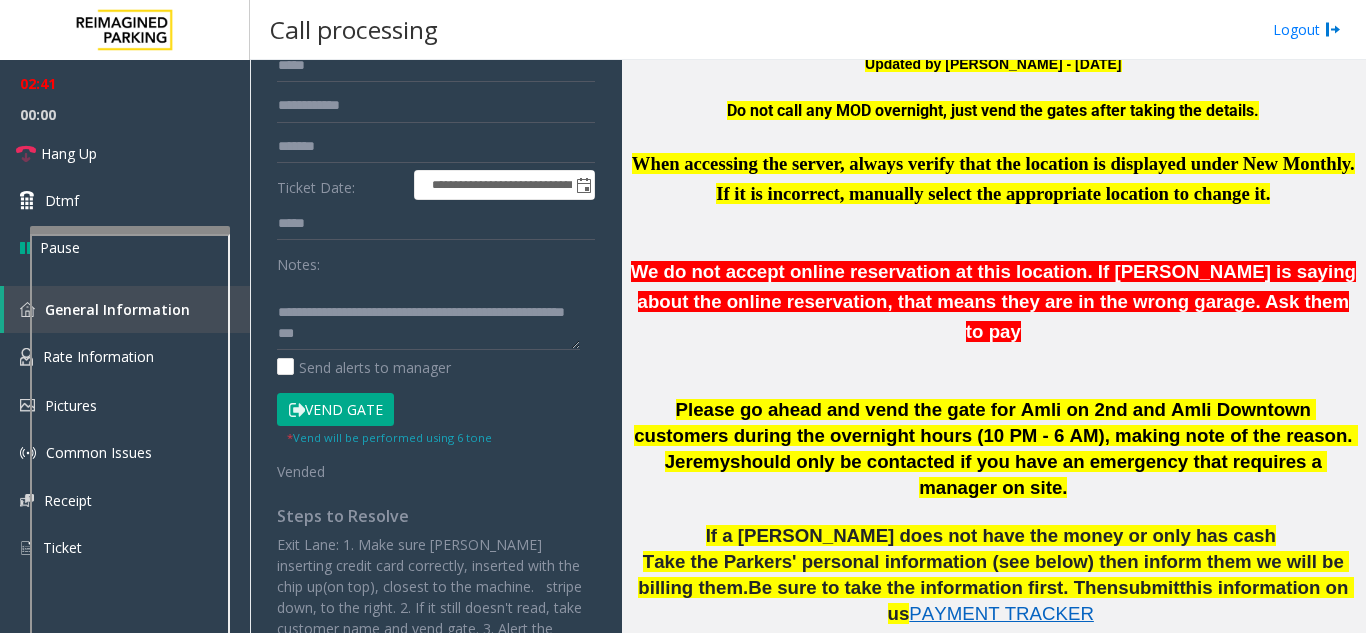 click on "Vend Gate" 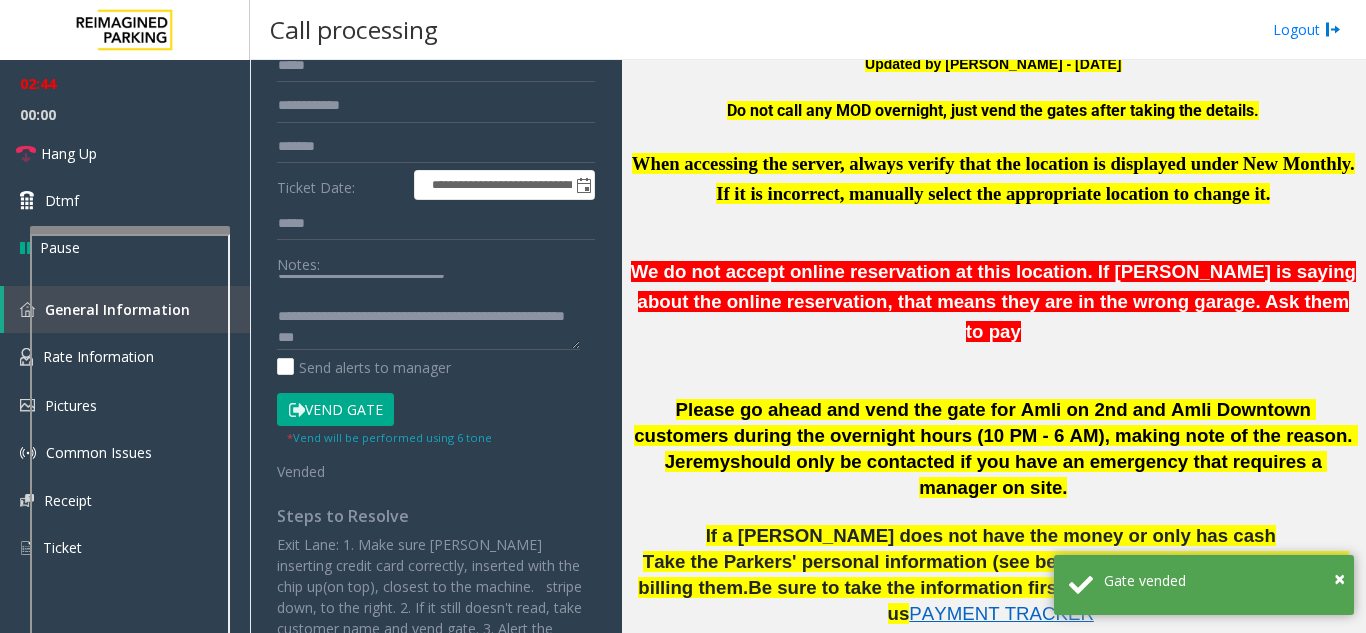 scroll, scrollTop: 21, scrollLeft: 0, axis: vertical 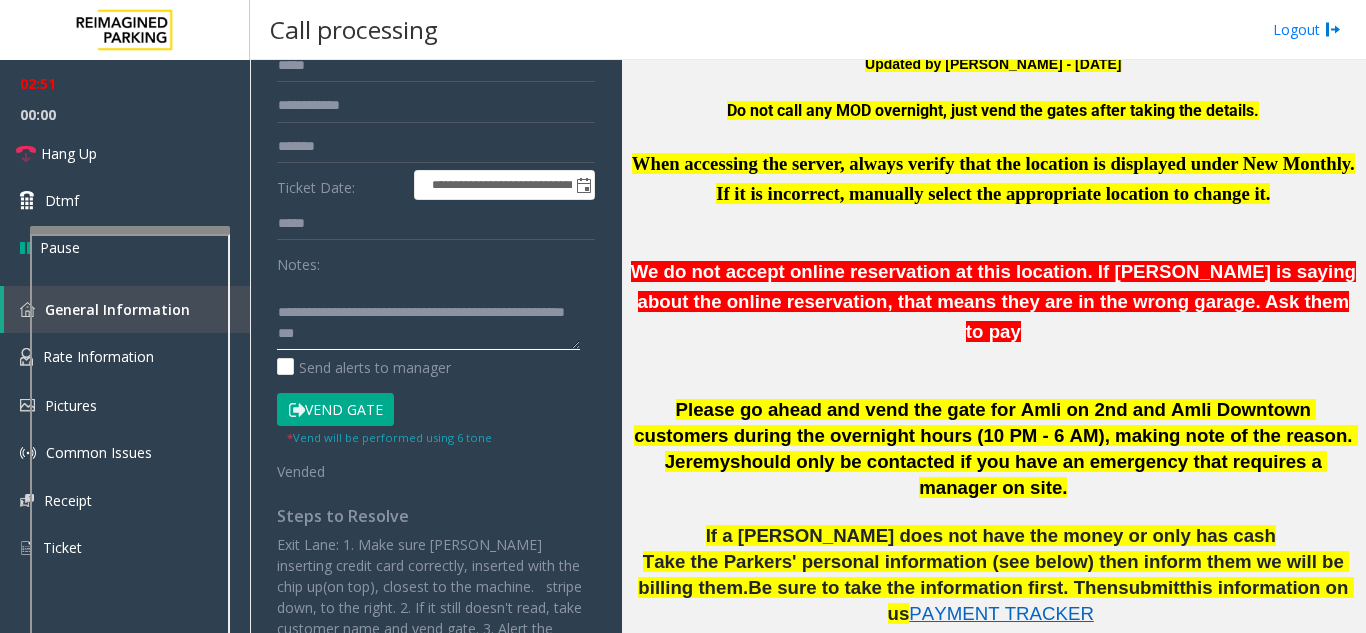 click 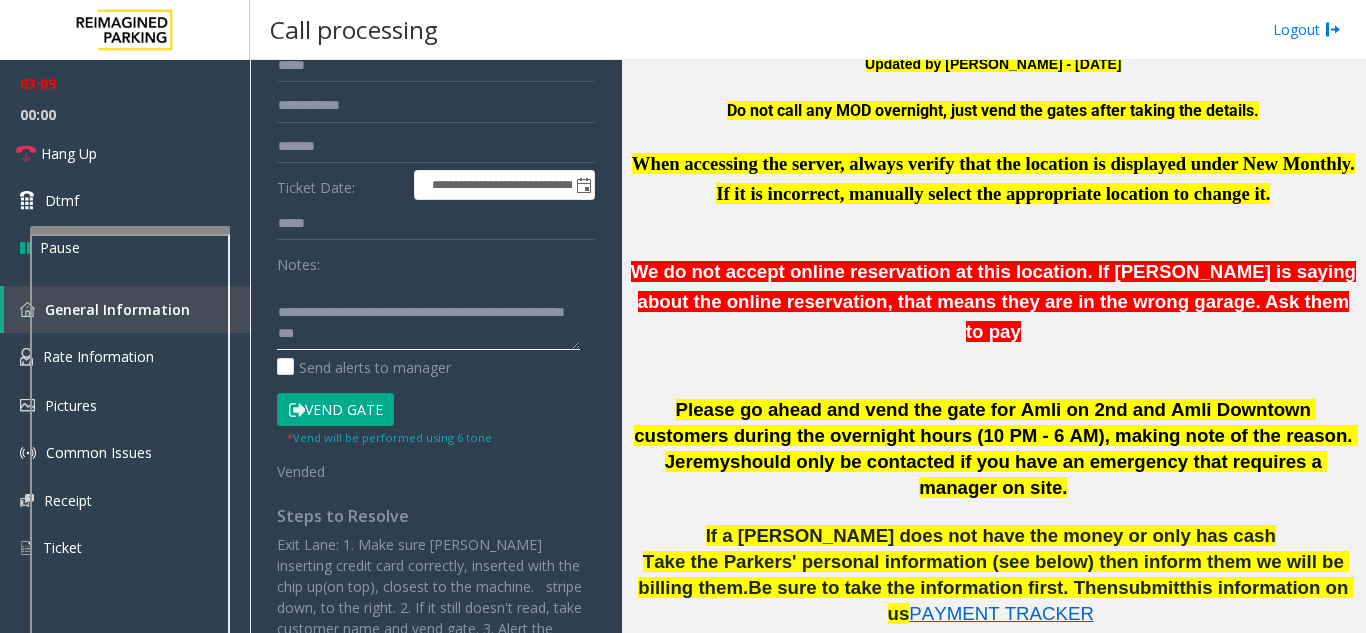 click 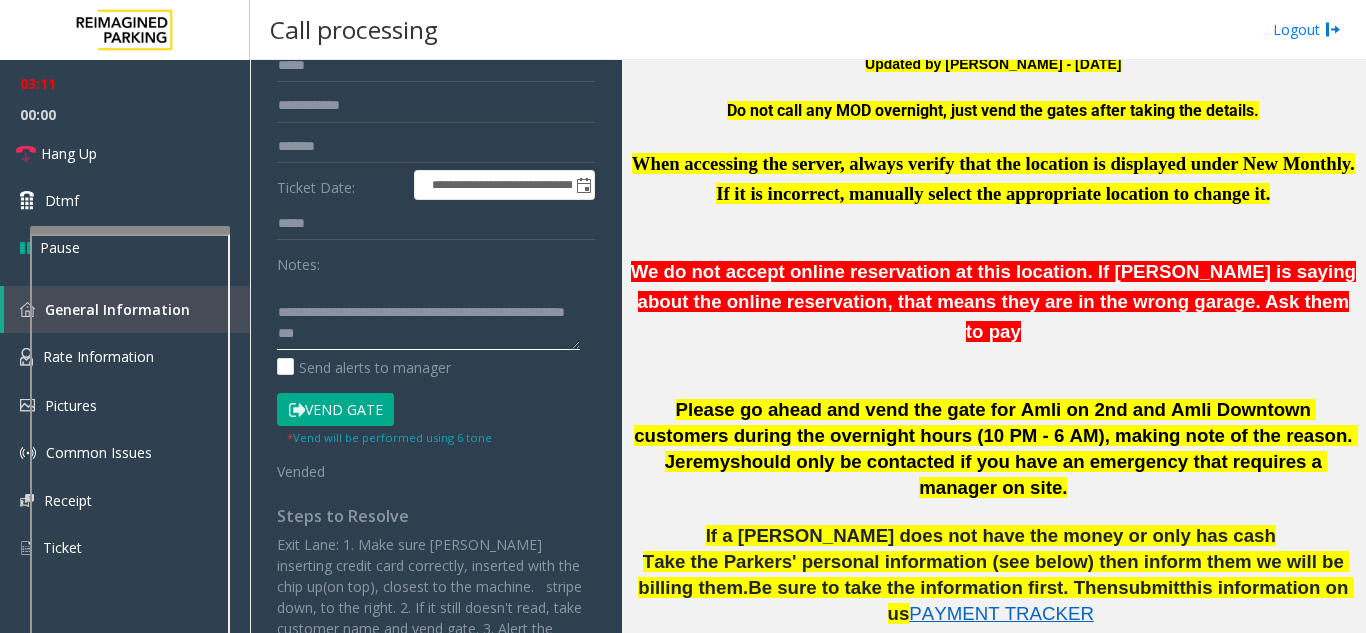 click 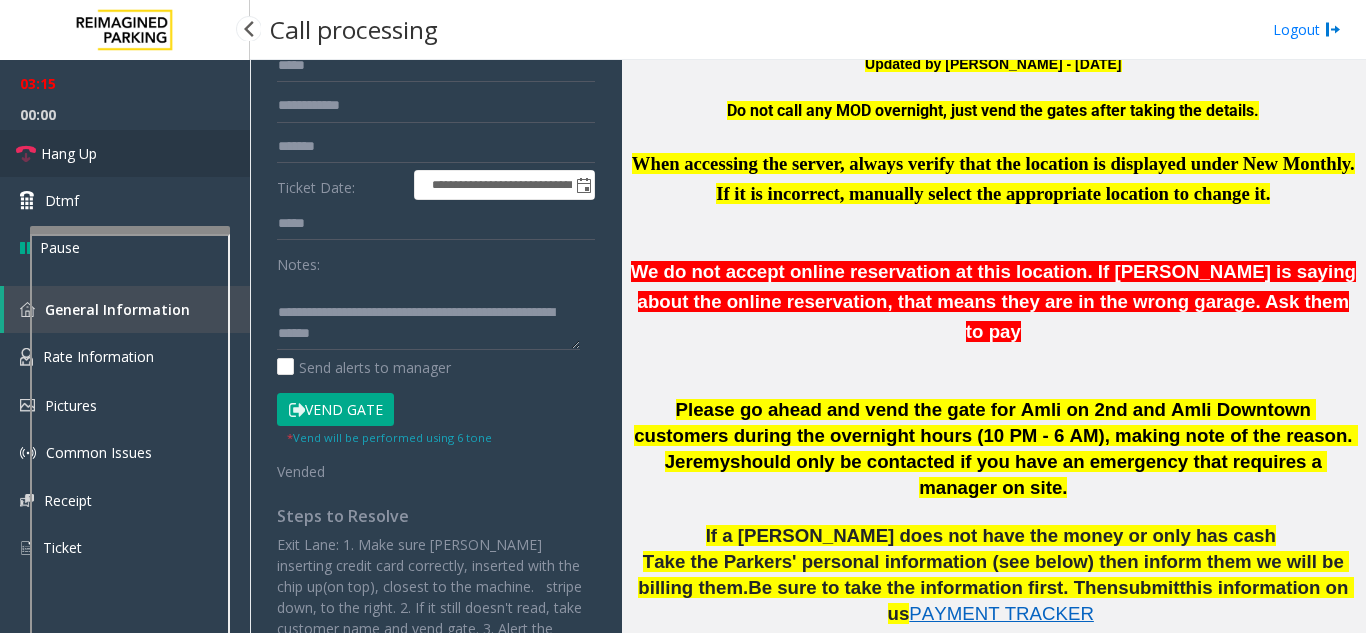 click on "Hang Up" at bounding box center [125, 153] 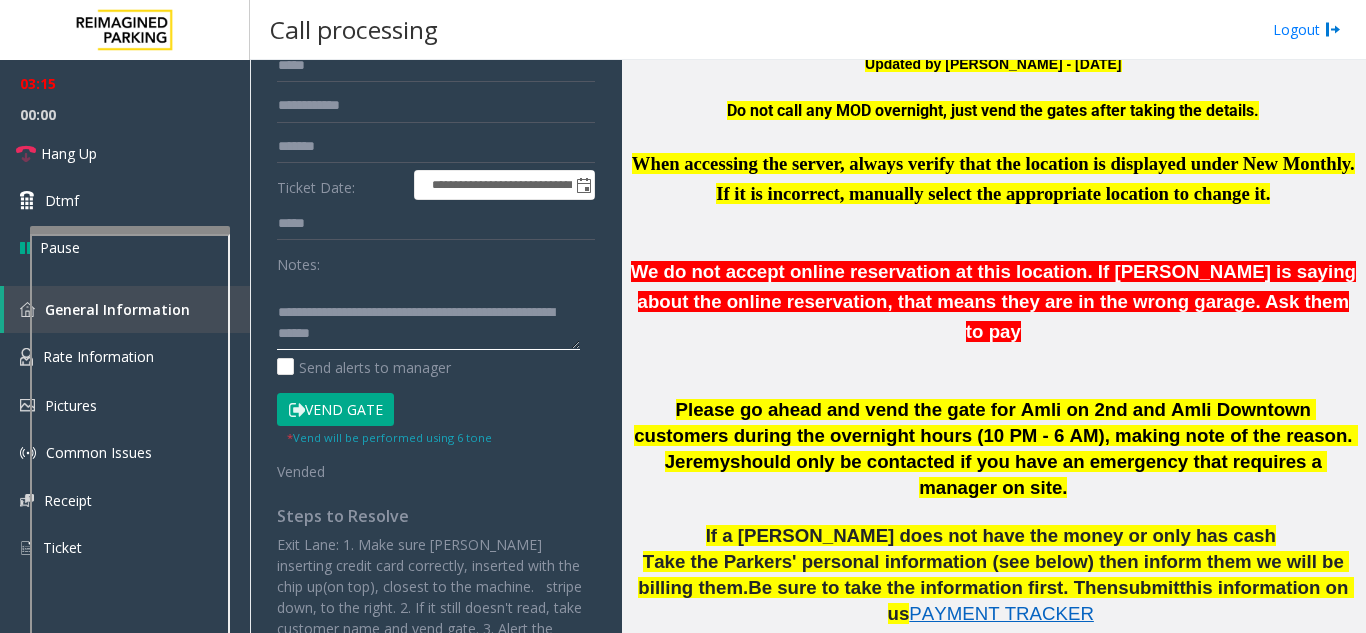 click 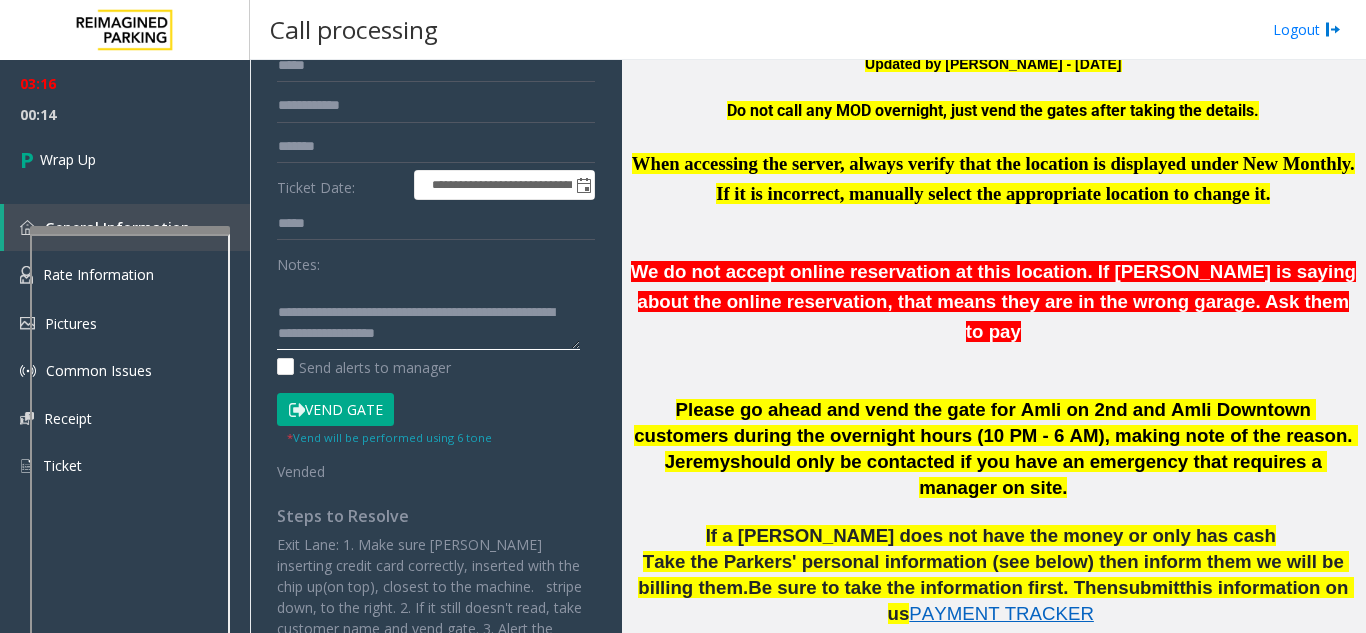 click 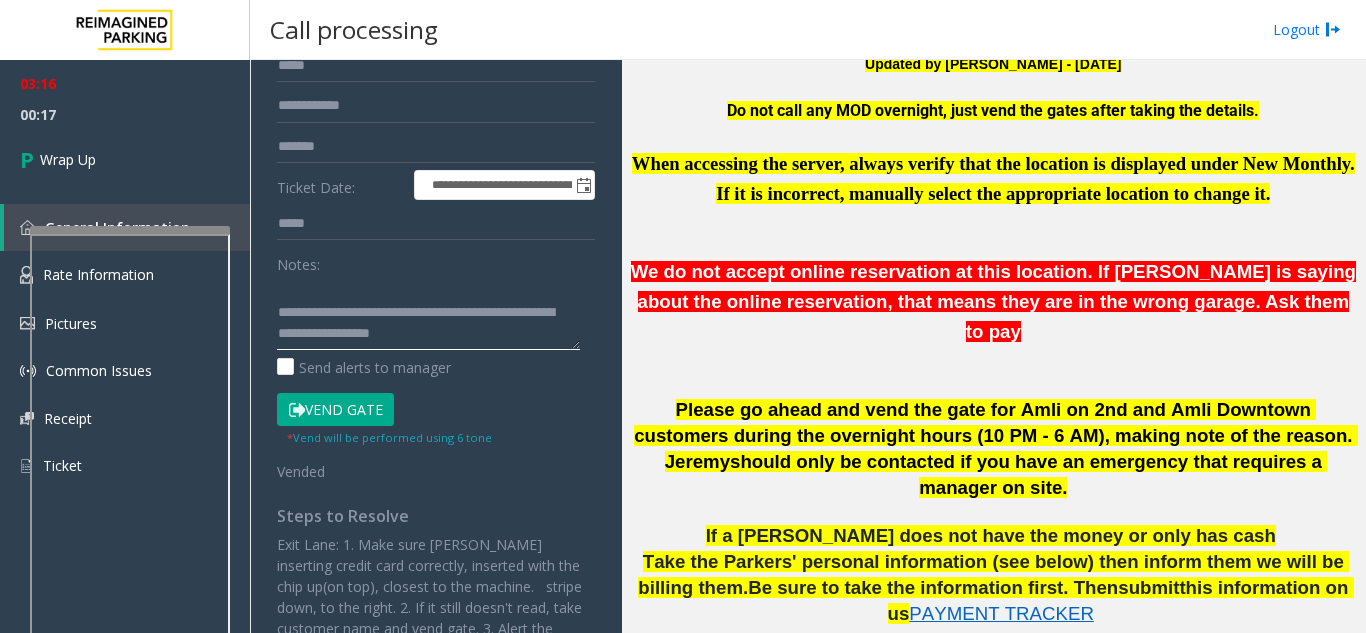 click 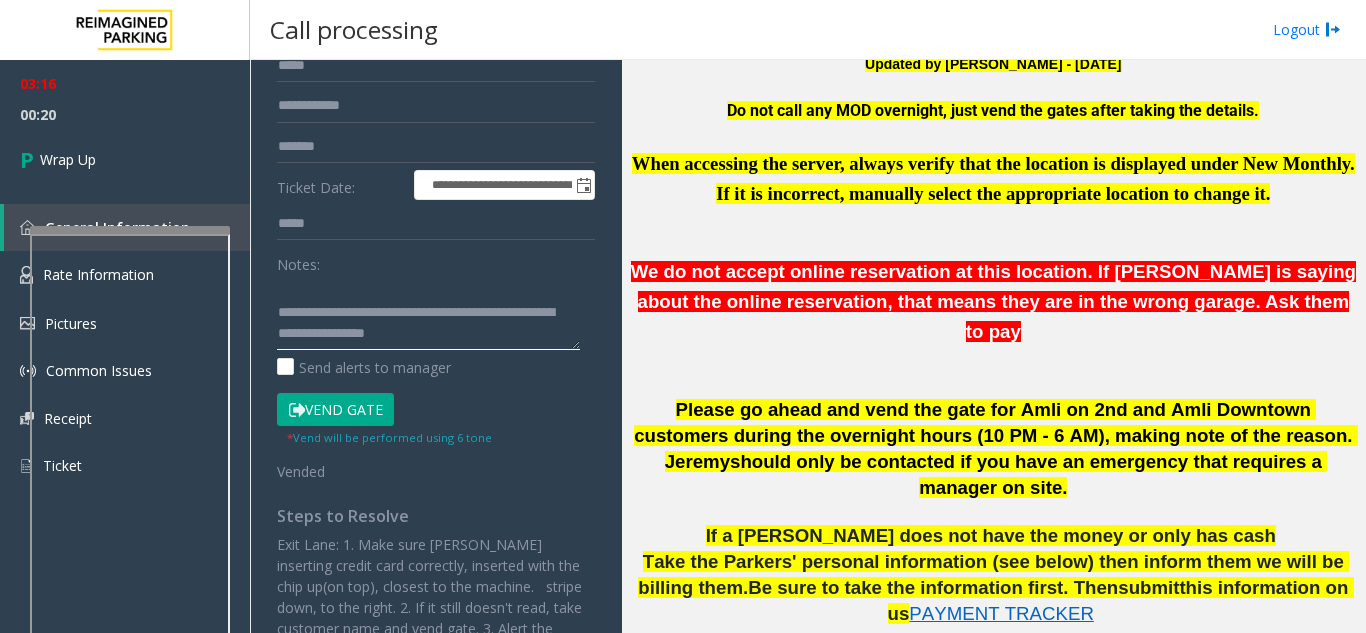 scroll, scrollTop: 0, scrollLeft: 0, axis: both 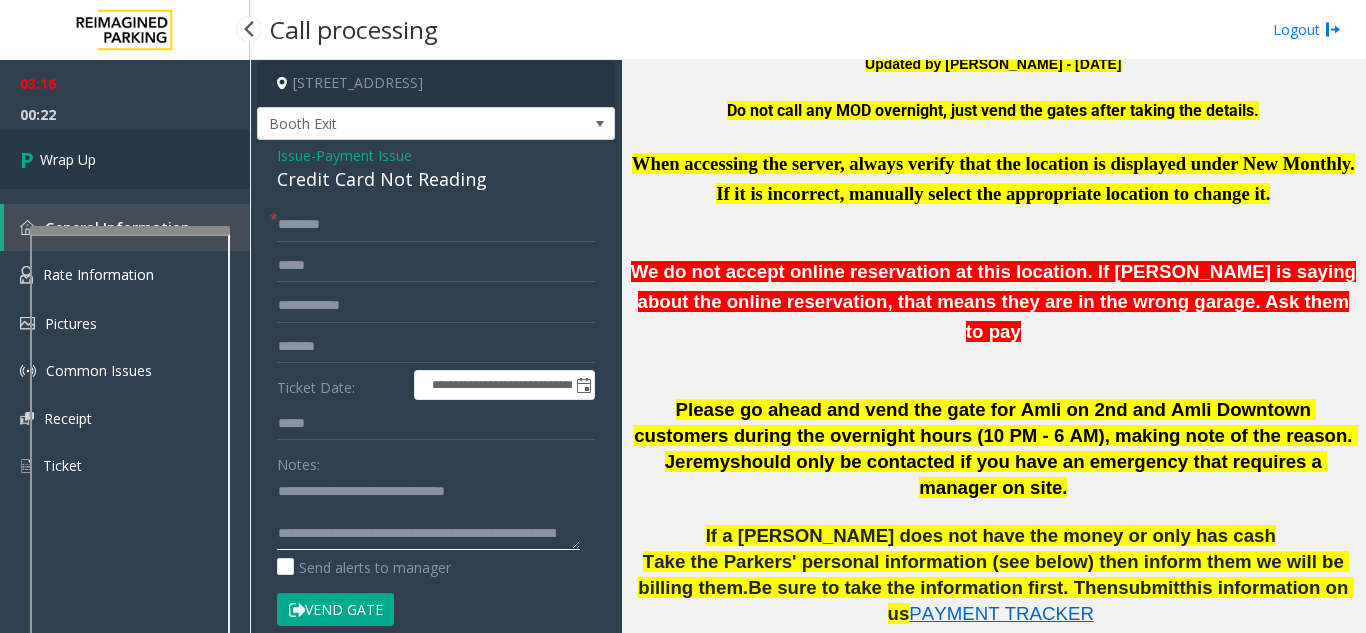 type on "**********" 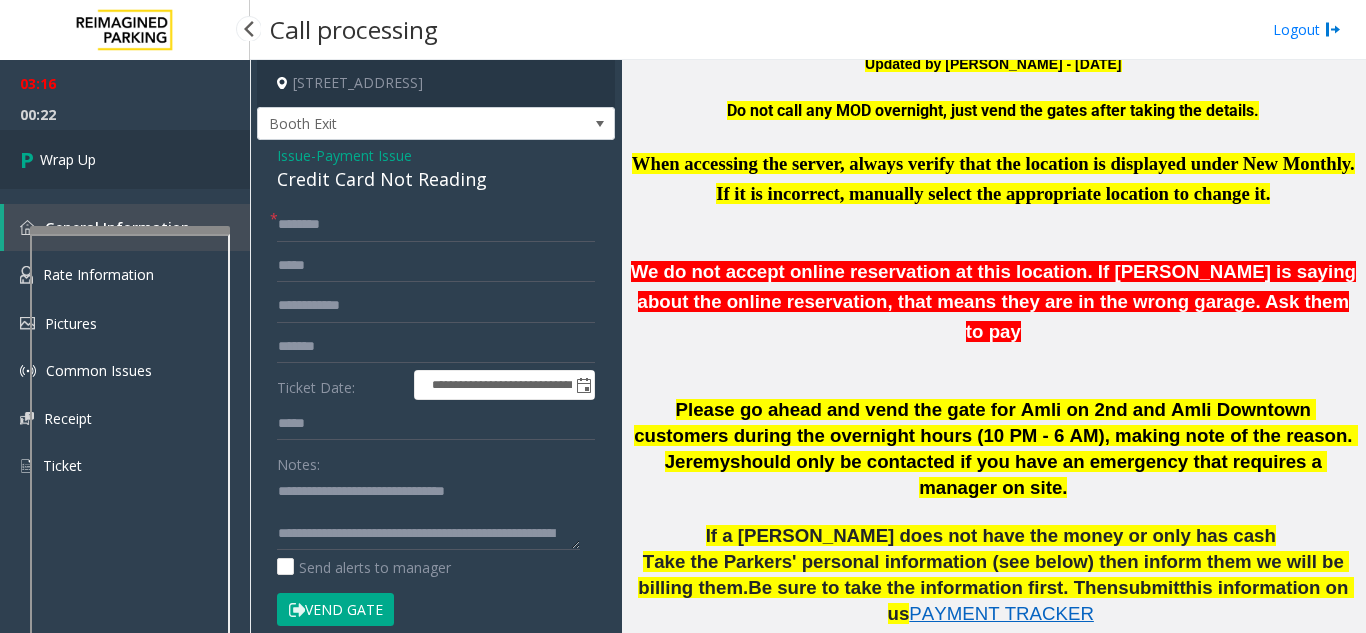 click on "Wrap Up" at bounding box center (125, 159) 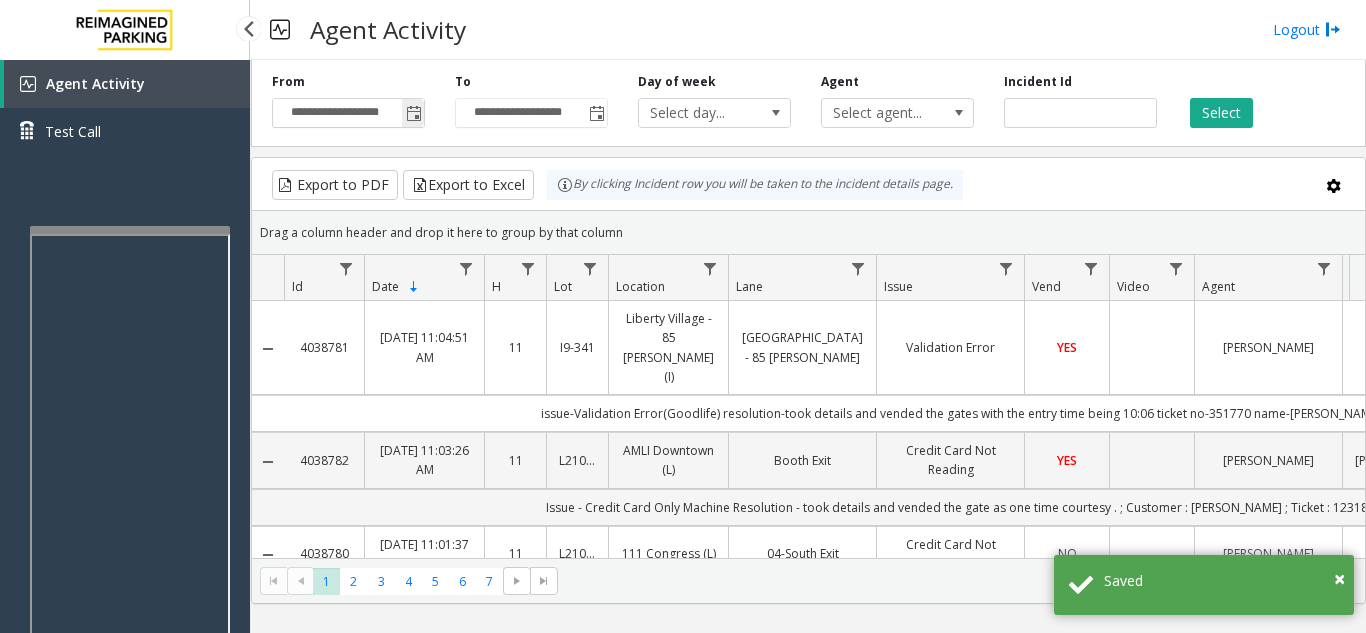 click 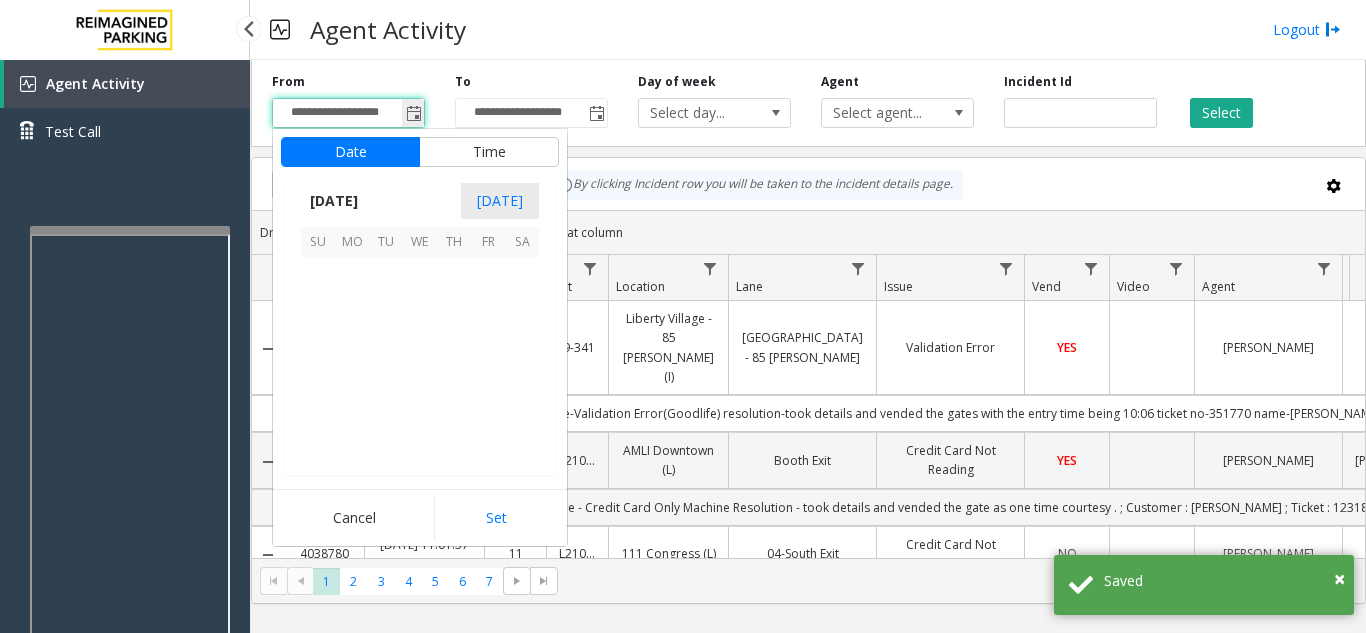 scroll, scrollTop: 358428, scrollLeft: 0, axis: vertical 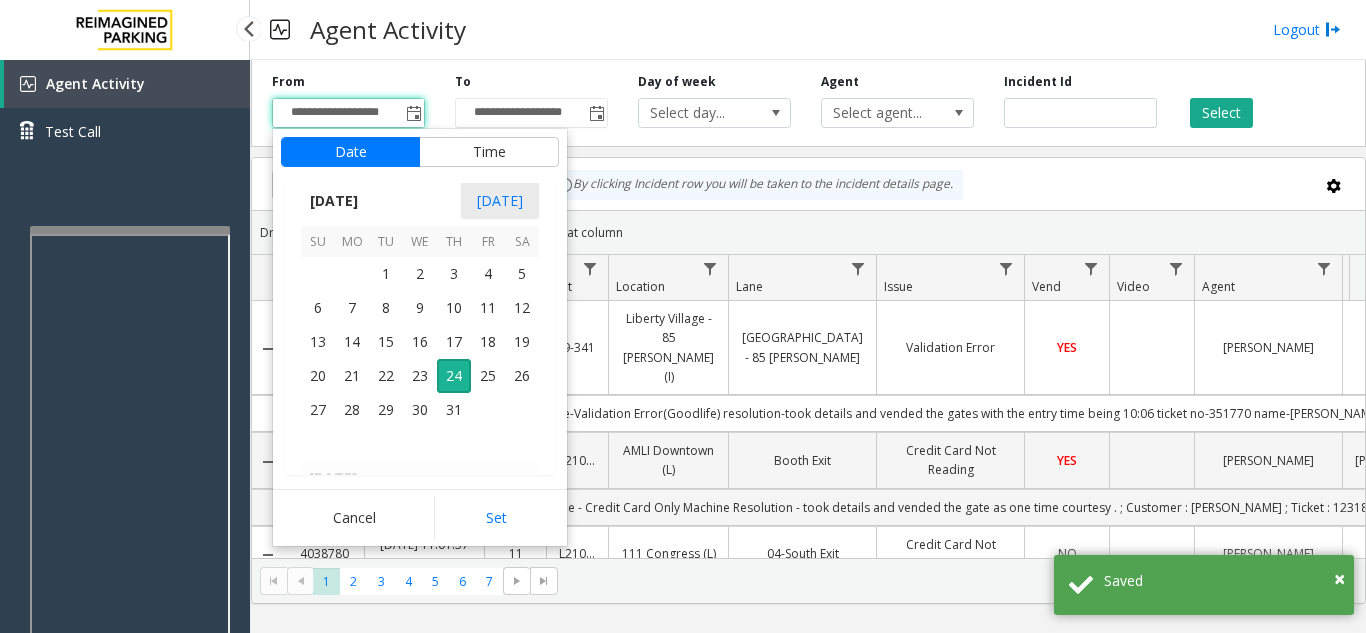 drag, startPoint x: 449, startPoint y: 383, endPoint x: 735, endPoint y: 342, distance: 288.92386 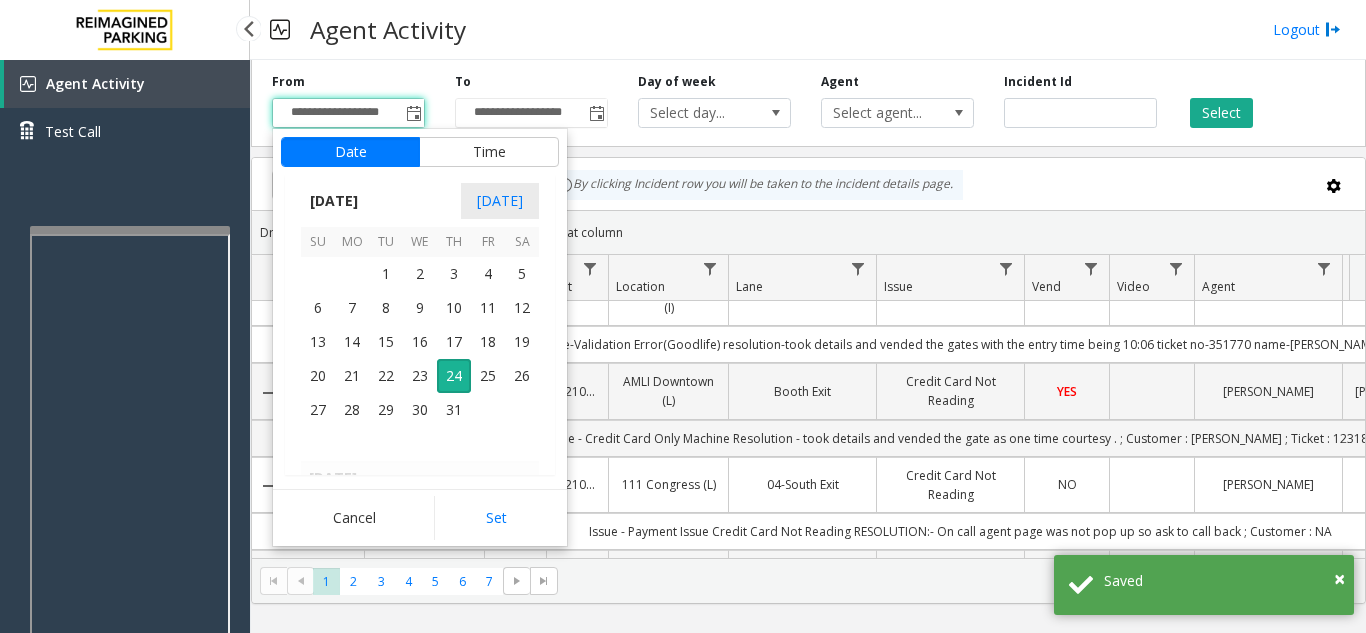 scroll, scrollTop: 100, scrollLeft: 0, axis: vertical 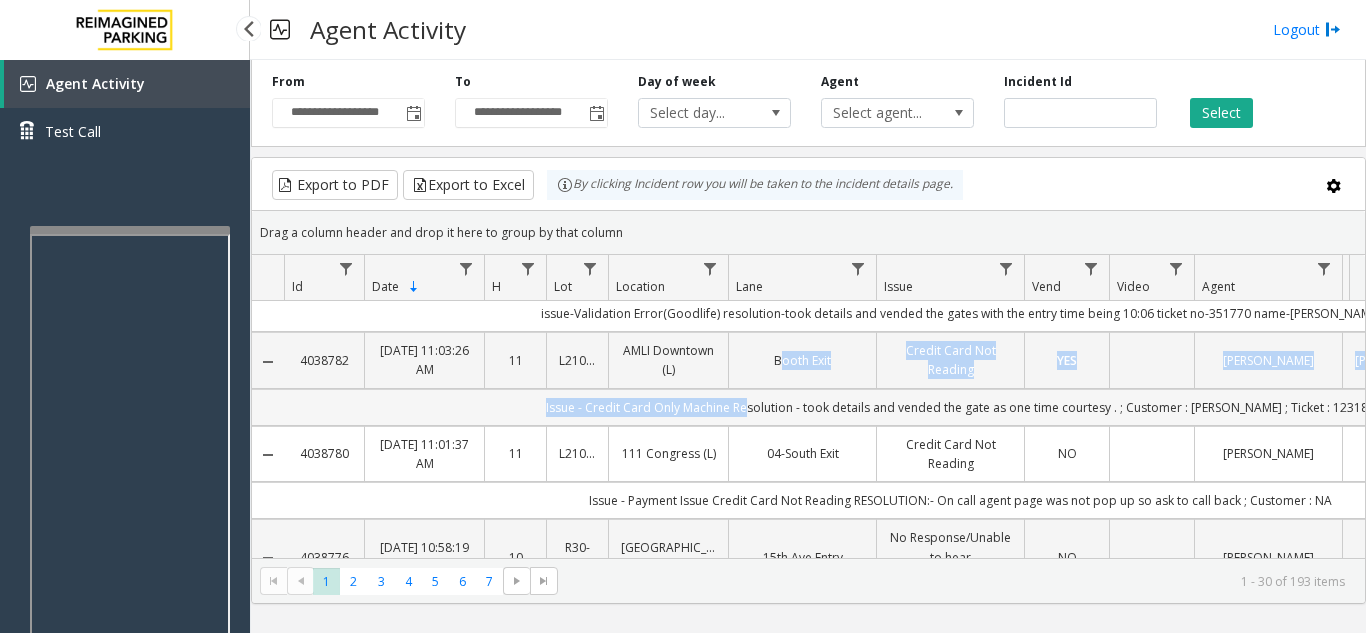 drag, startPoint x: 766, startPoint y: 344, endPoint x: 772, endPoint y: 361, distance: 18.027756 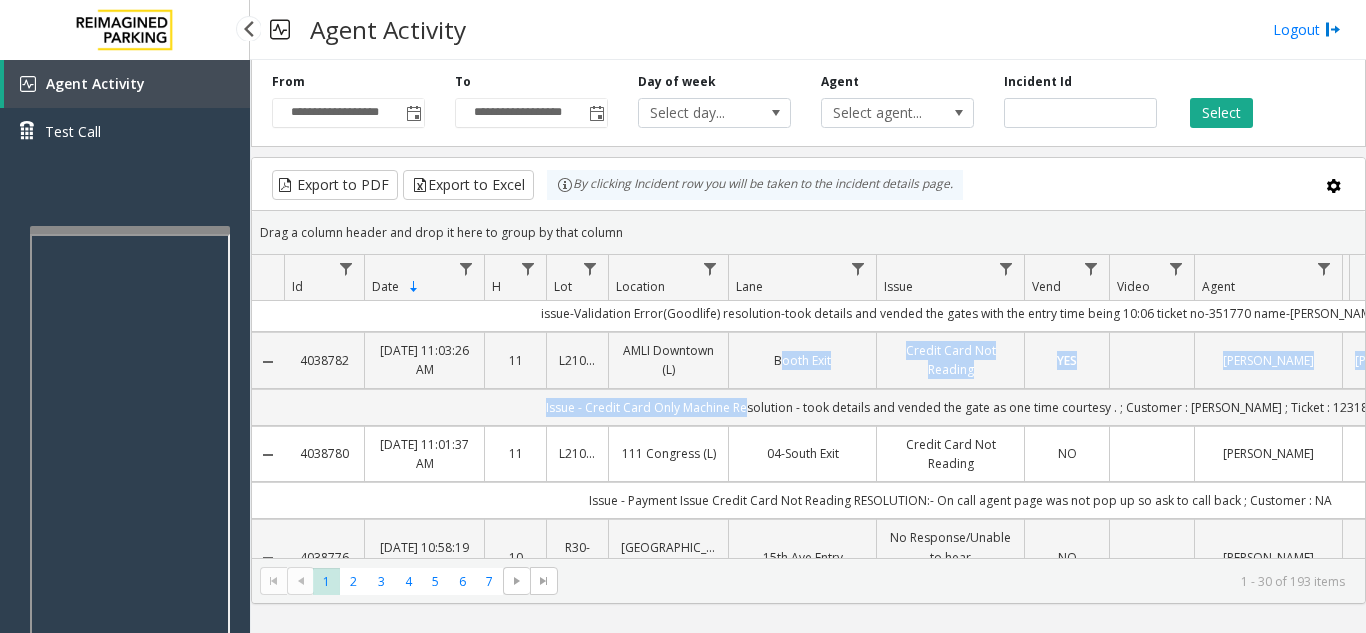 scroll, scrollTop: 100, scrollLeft: 57, axis: both 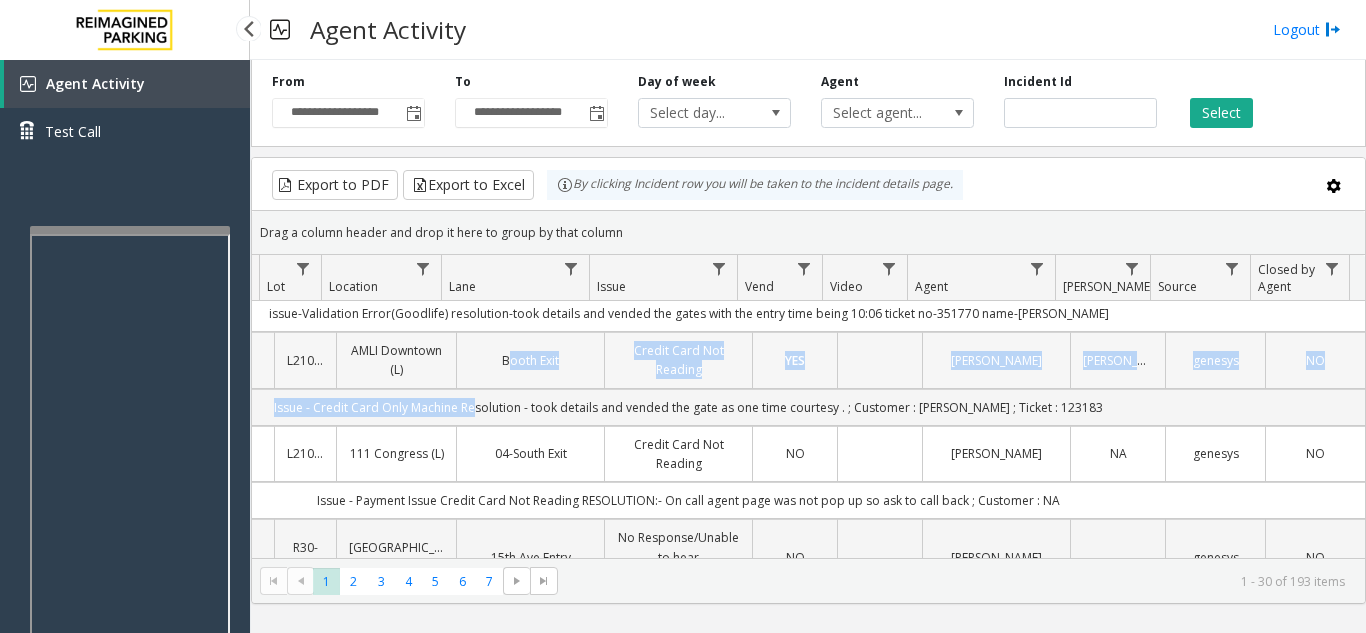 click 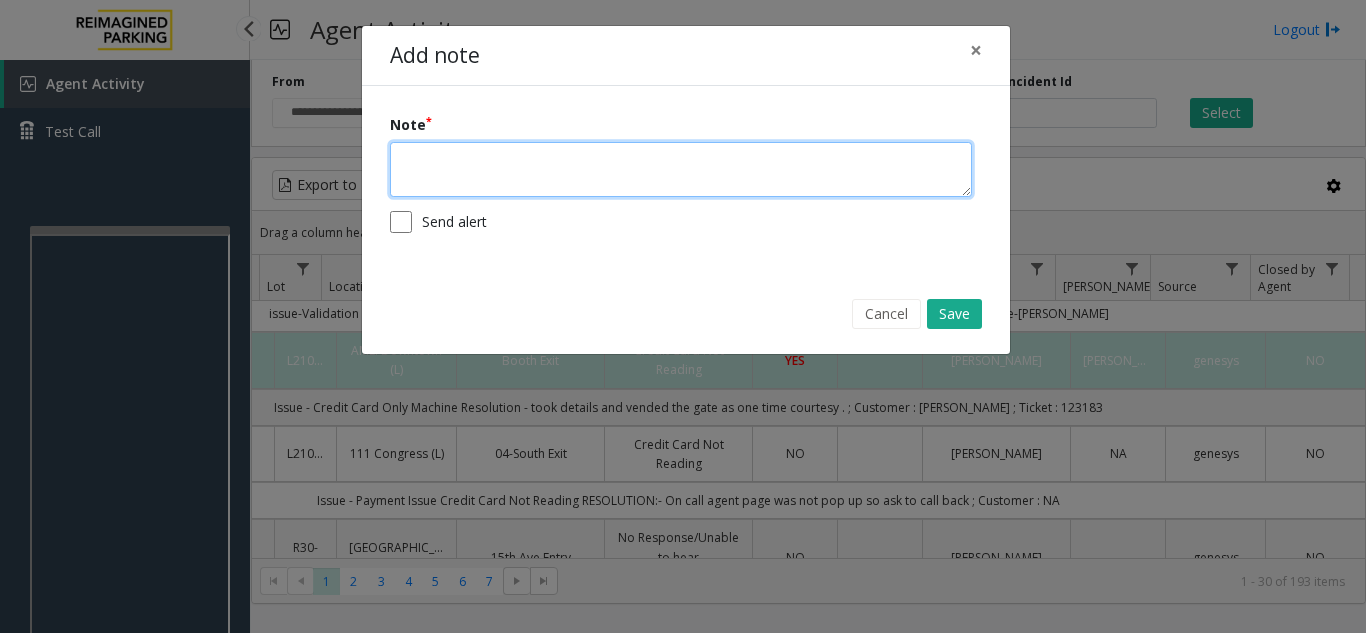 click 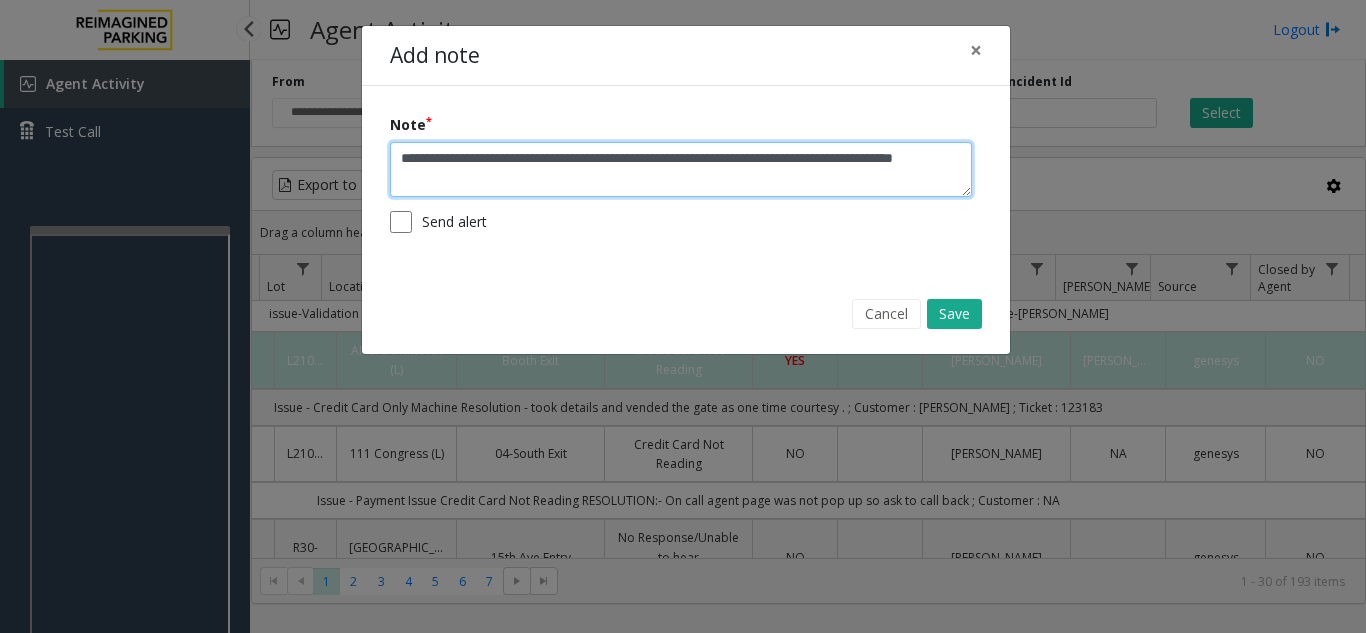 drag, startPoint x: 823, startPoint y: 171, endPoint x: 826, endPoint y: 149, distance: 22.203604 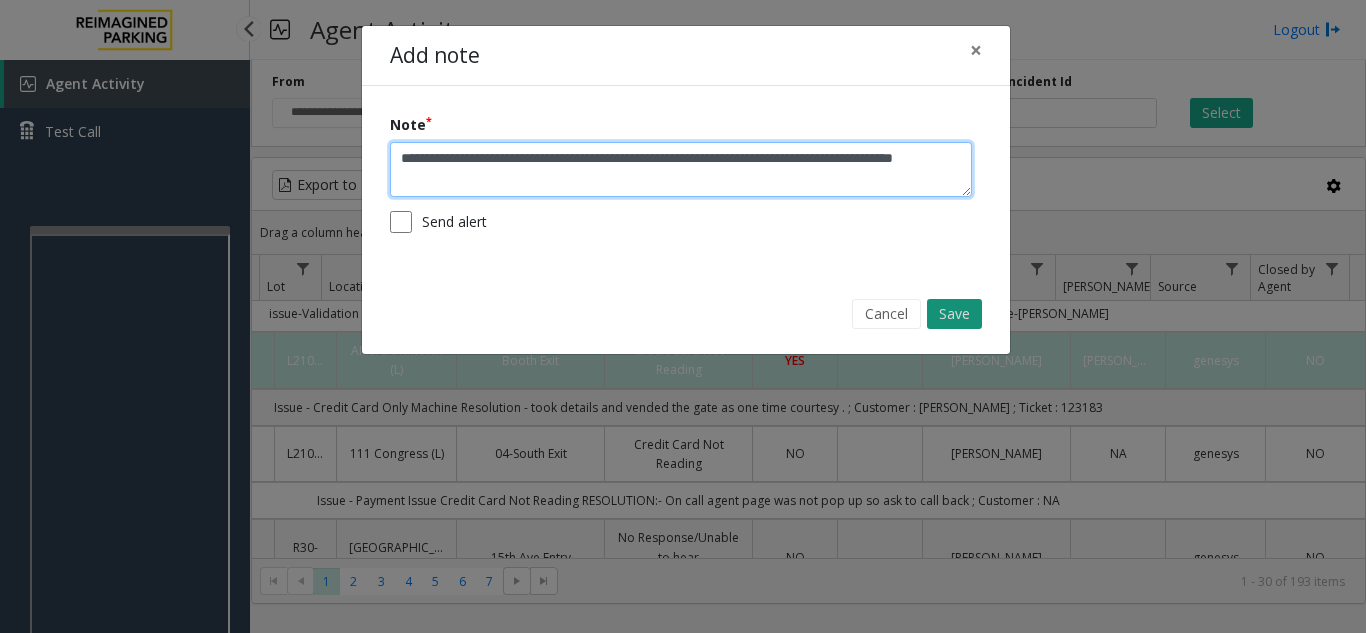 type on "**********" 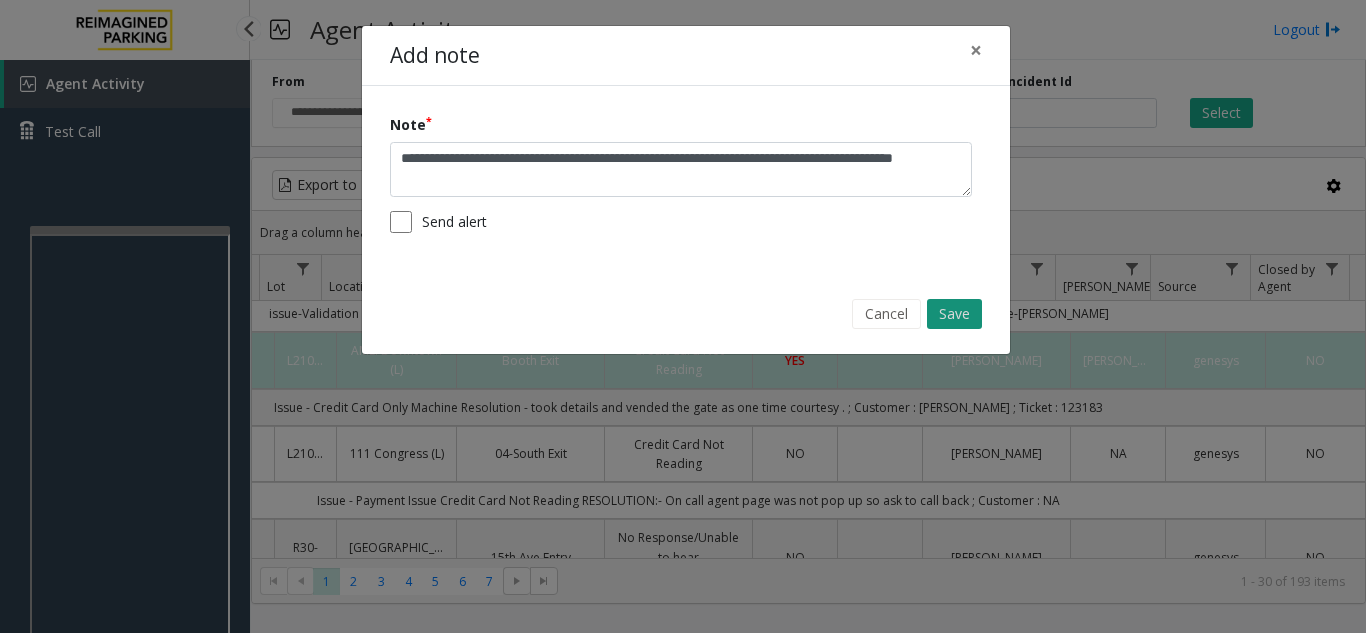 click on "Save" 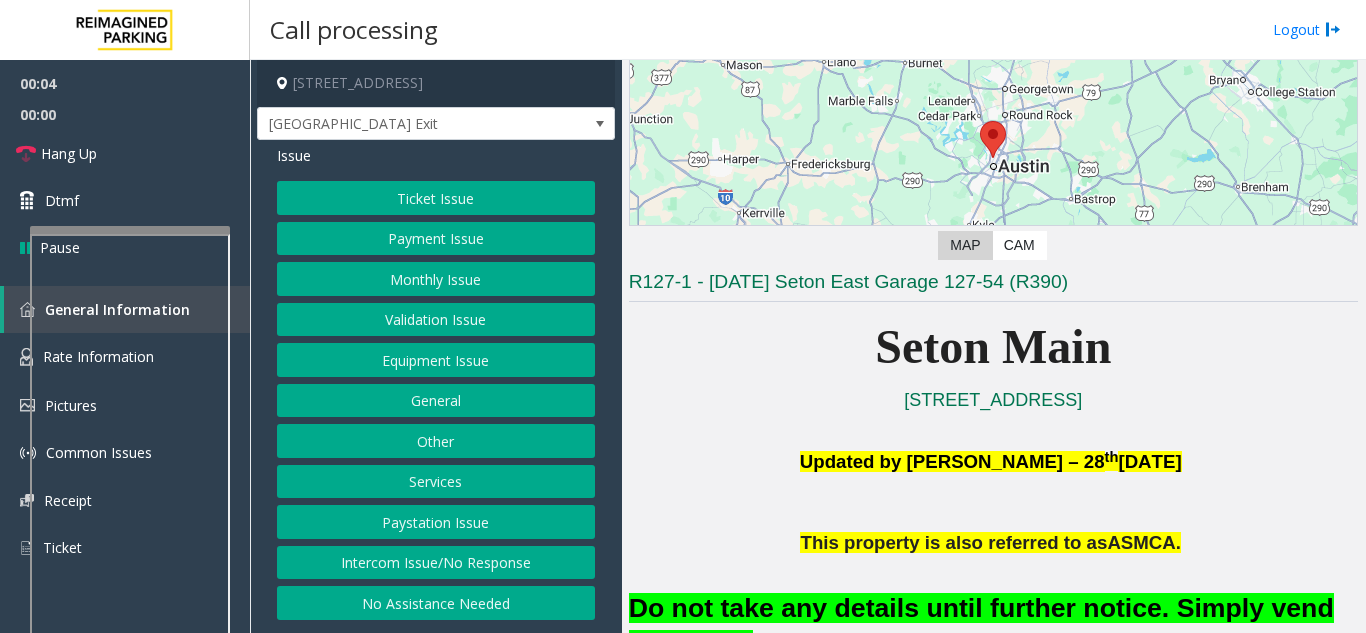 scroll, scrollTop: 400, scrollLeft: 0, axis: vertical 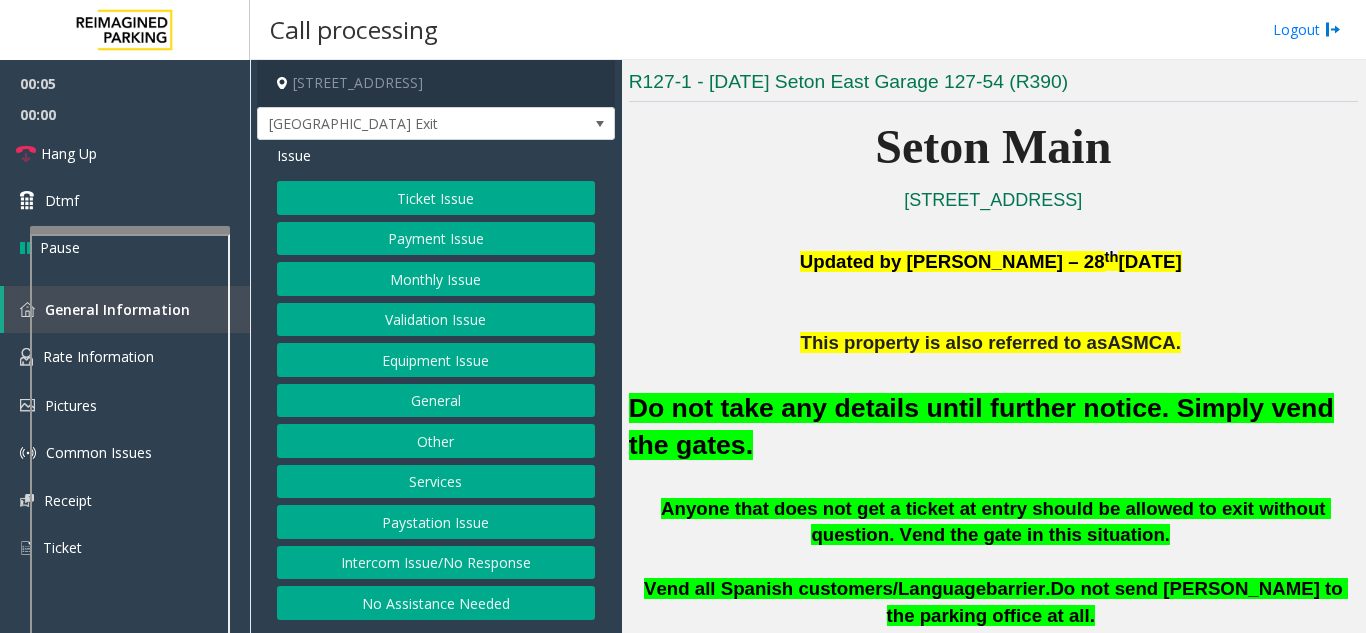 click on "Equipment Issue" 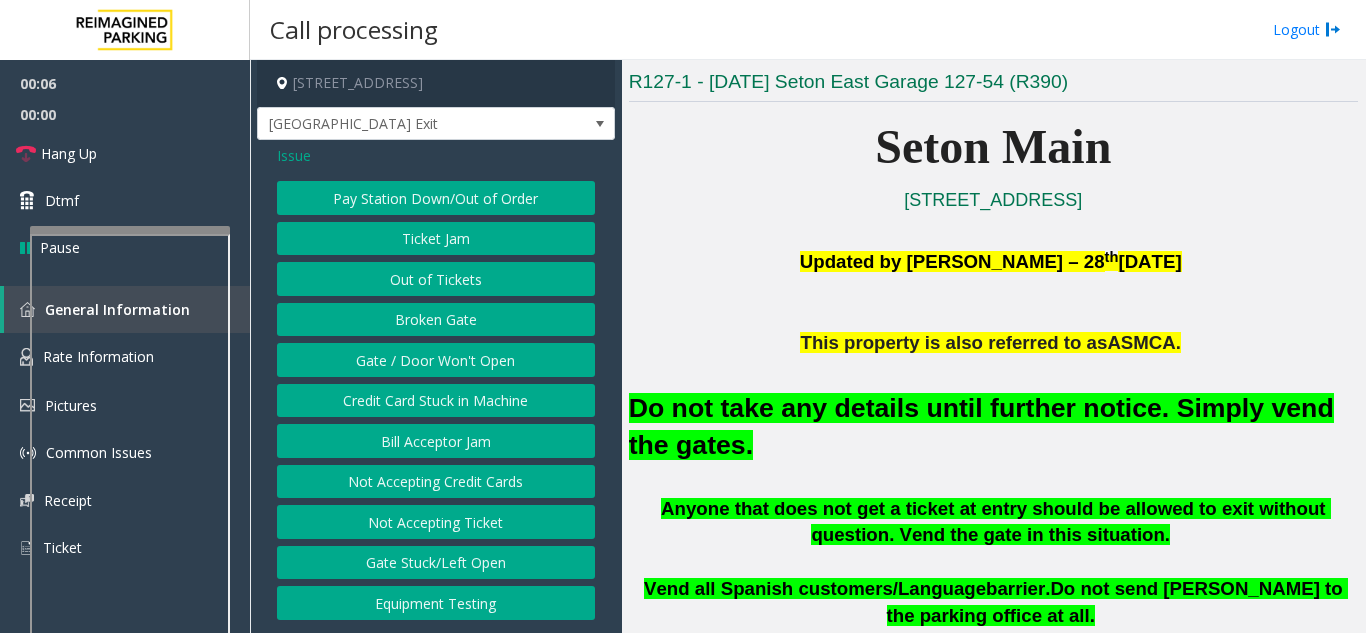 click on "Gate / Door Won't Open" 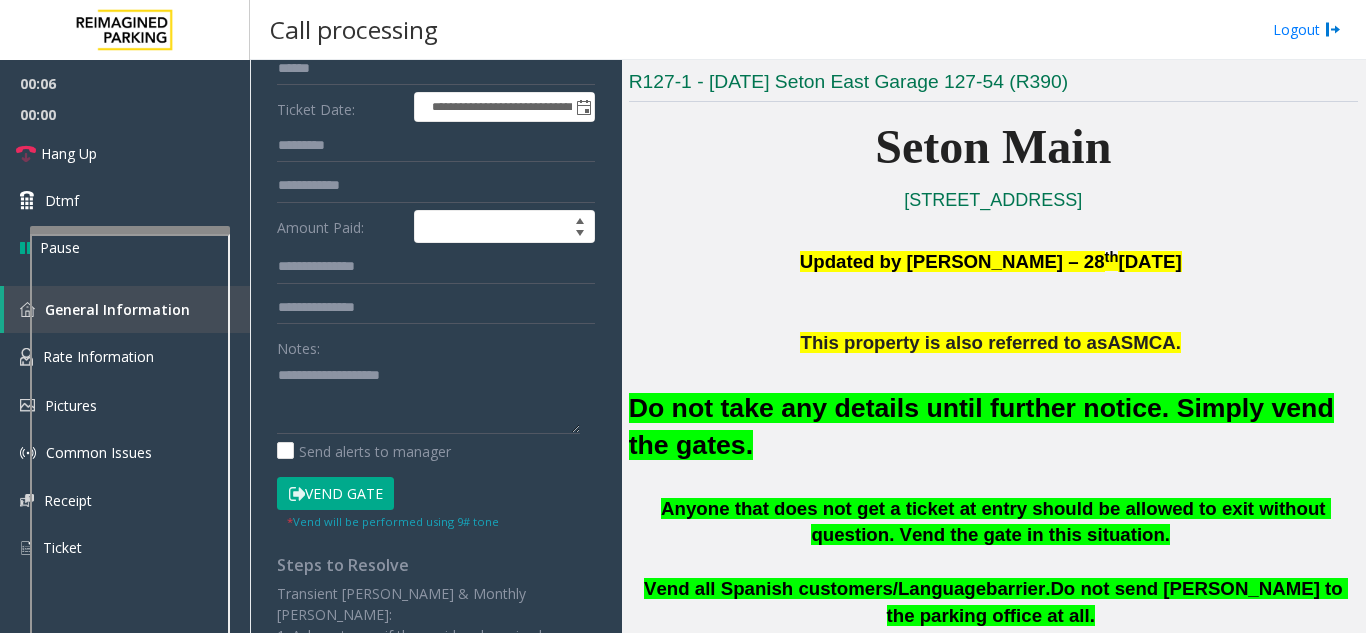 scroll, scrollTop: 300, scrollLeft: 0, axis: vertical 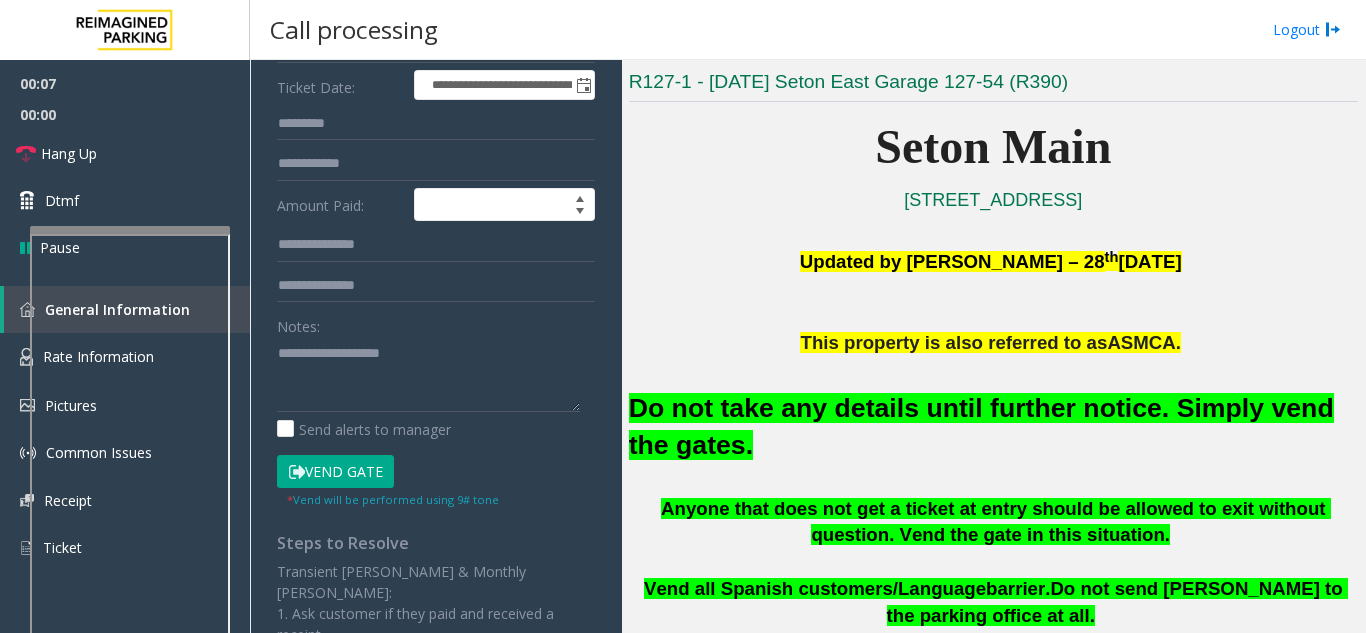click on "Vend Gate" 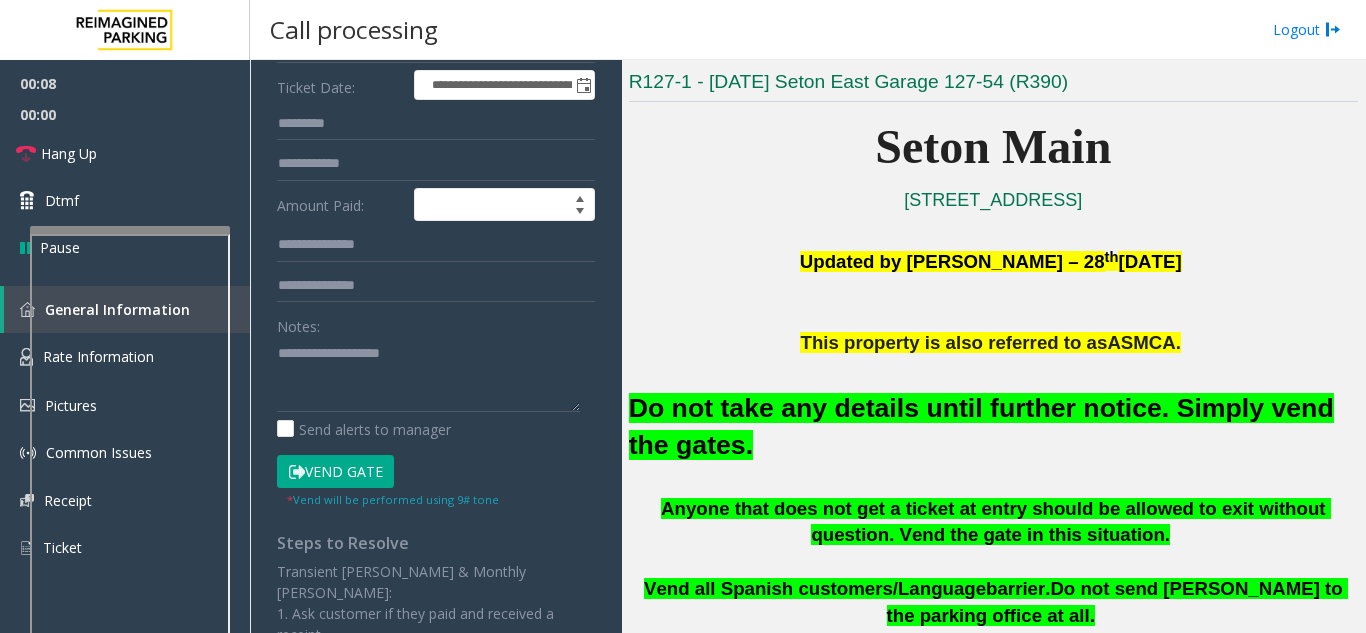 click on "Do not take any details until further notice. Simply vend the gates." 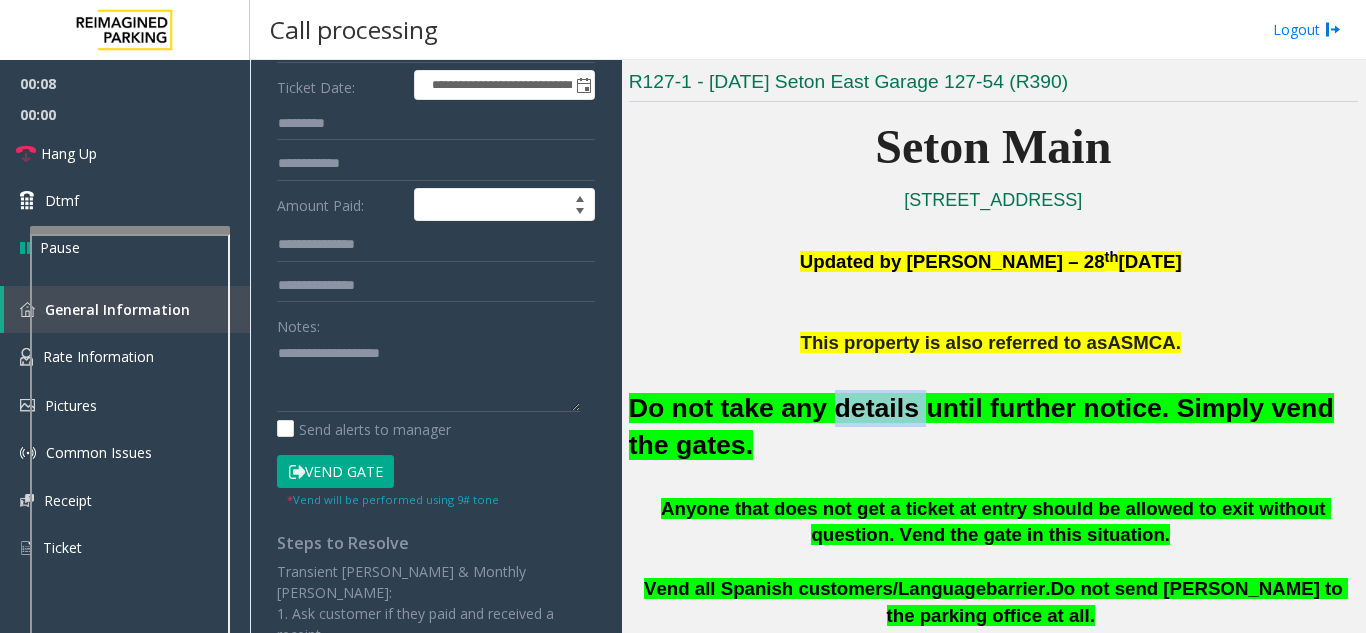 click on "Do not take any details until further notice. Simply vend the gates." 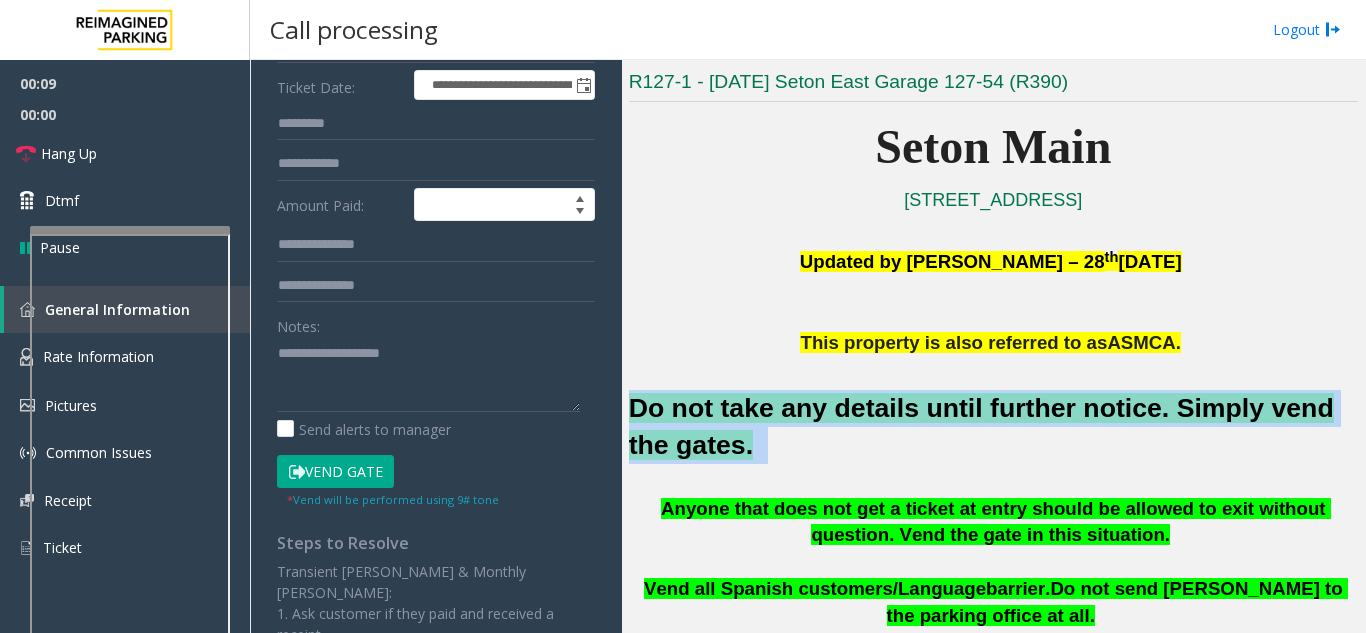 click on "Do not take any details until further notice. Simply vend the gates." 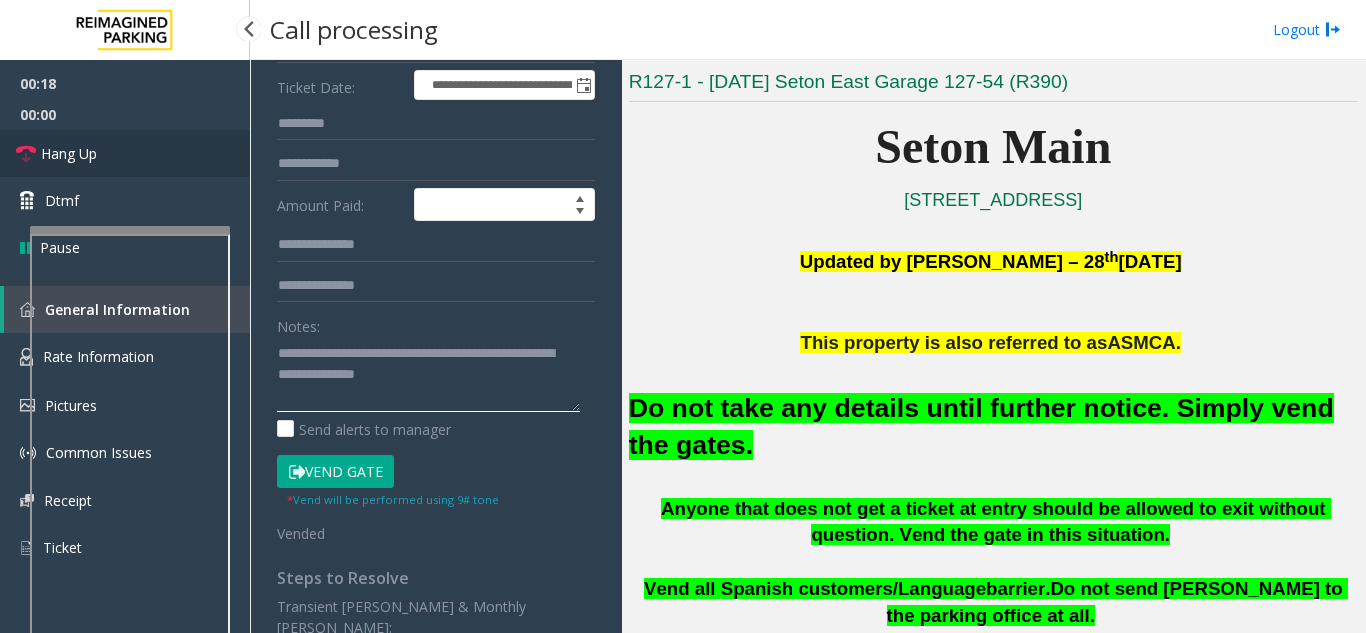 type on "**********" 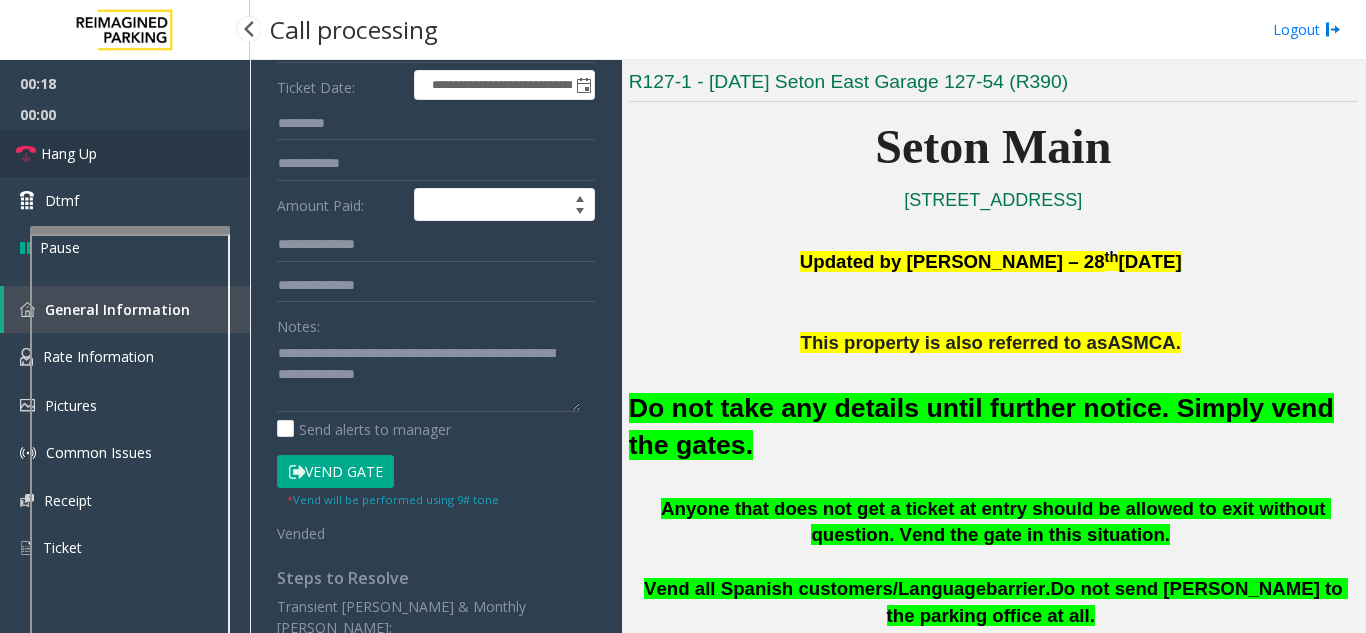 click on "Hang Up" at bounding box center [125, 153] 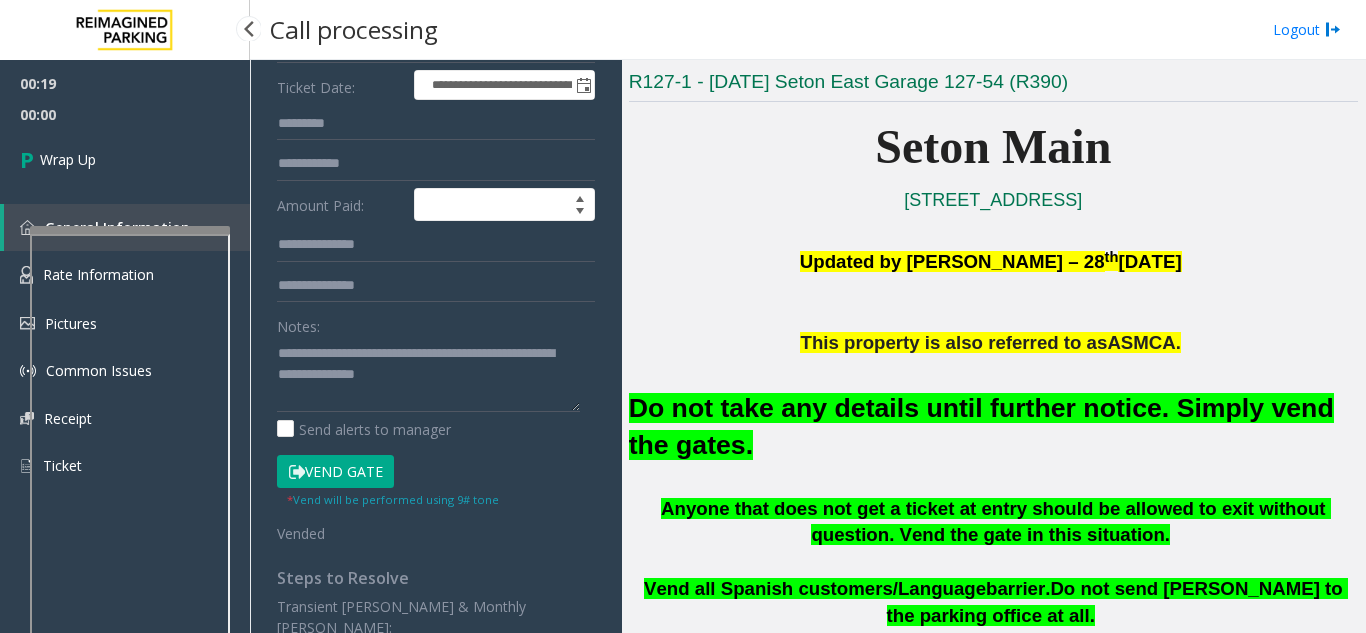 click on "Wrap Up" at bounding box center (125, 159) 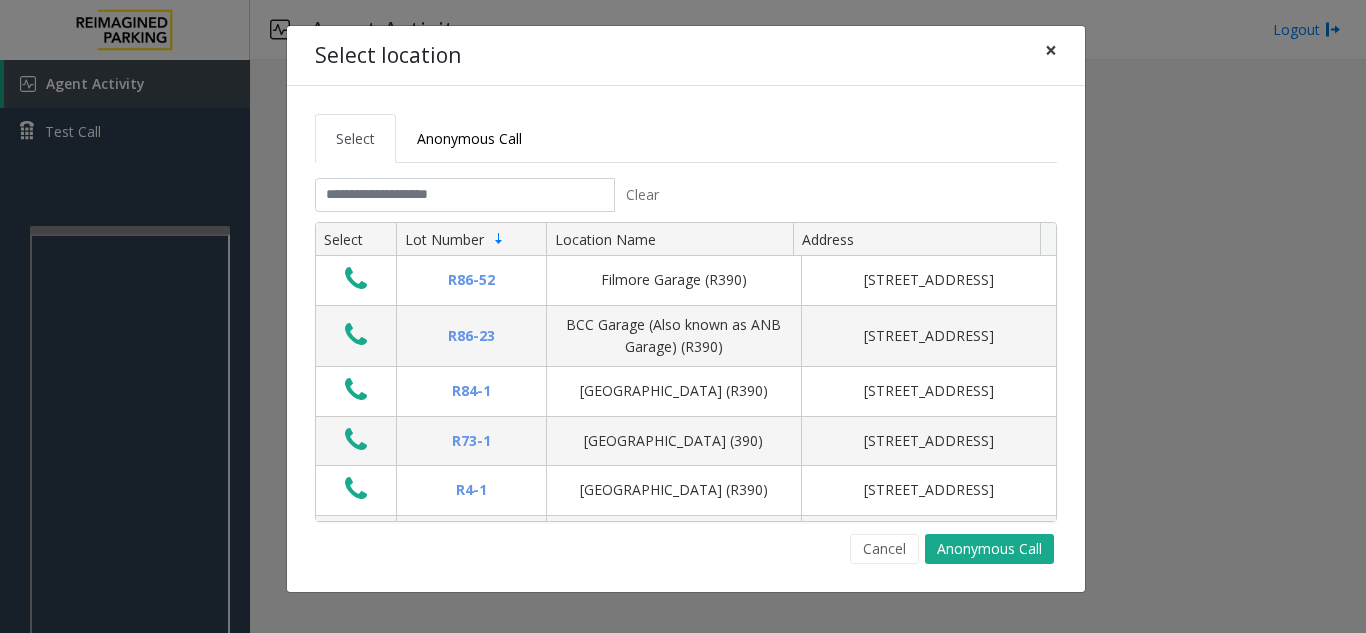 click on "×" 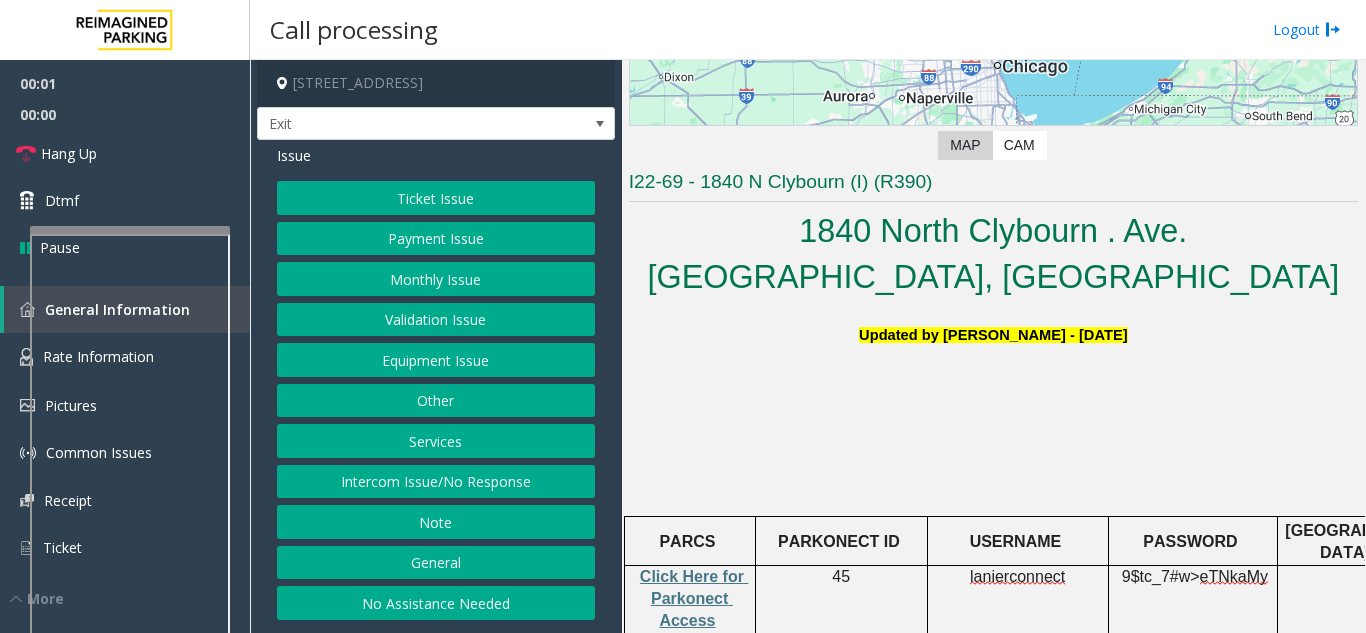 scroll, scrollTop: 500, scrollLeft: 0, axis: vertical 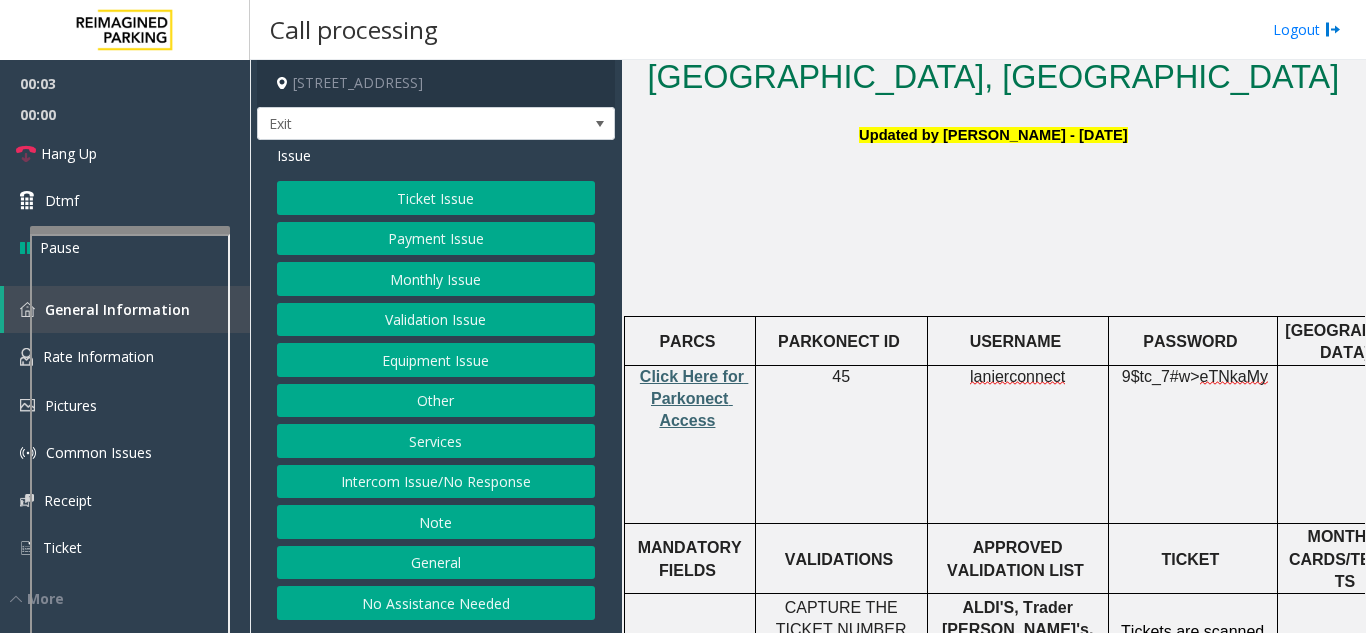 click on "Click Here for Parkonect Access" 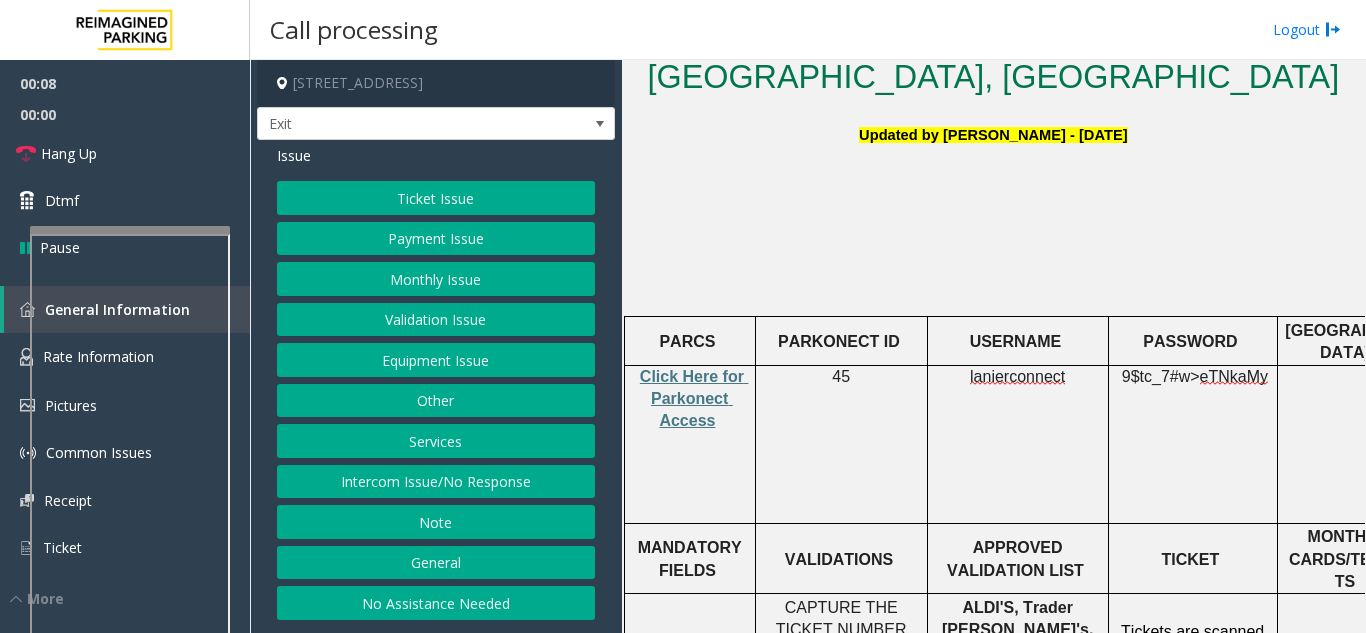 click on "Intercom Issue/No Response" 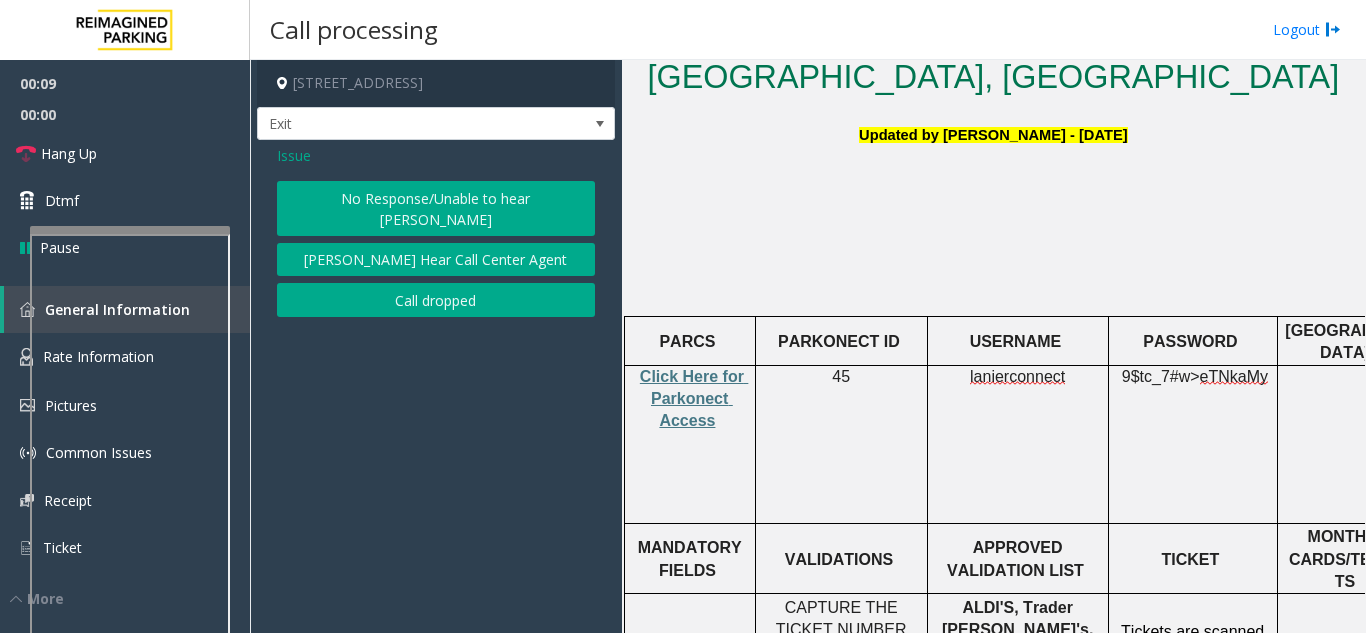 click on "No Response/Unable to hear [PERSON_NAME]" 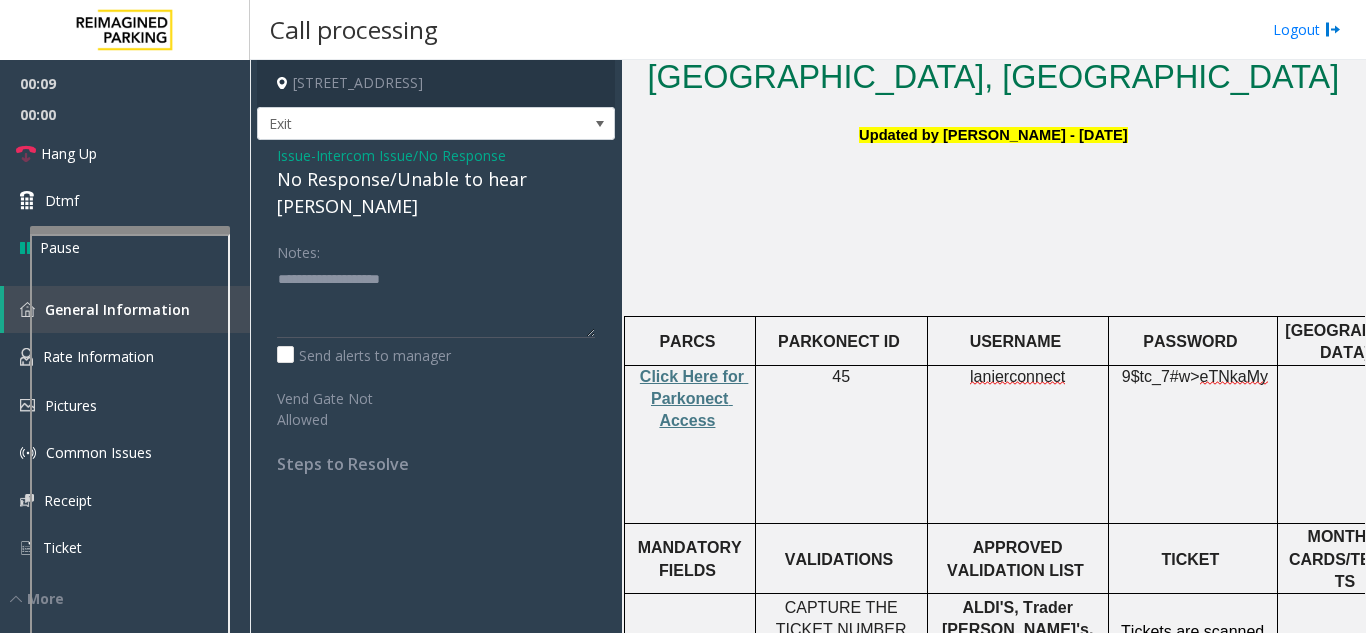 click on "No Response/Unable to hear [PERSON_NAME]" 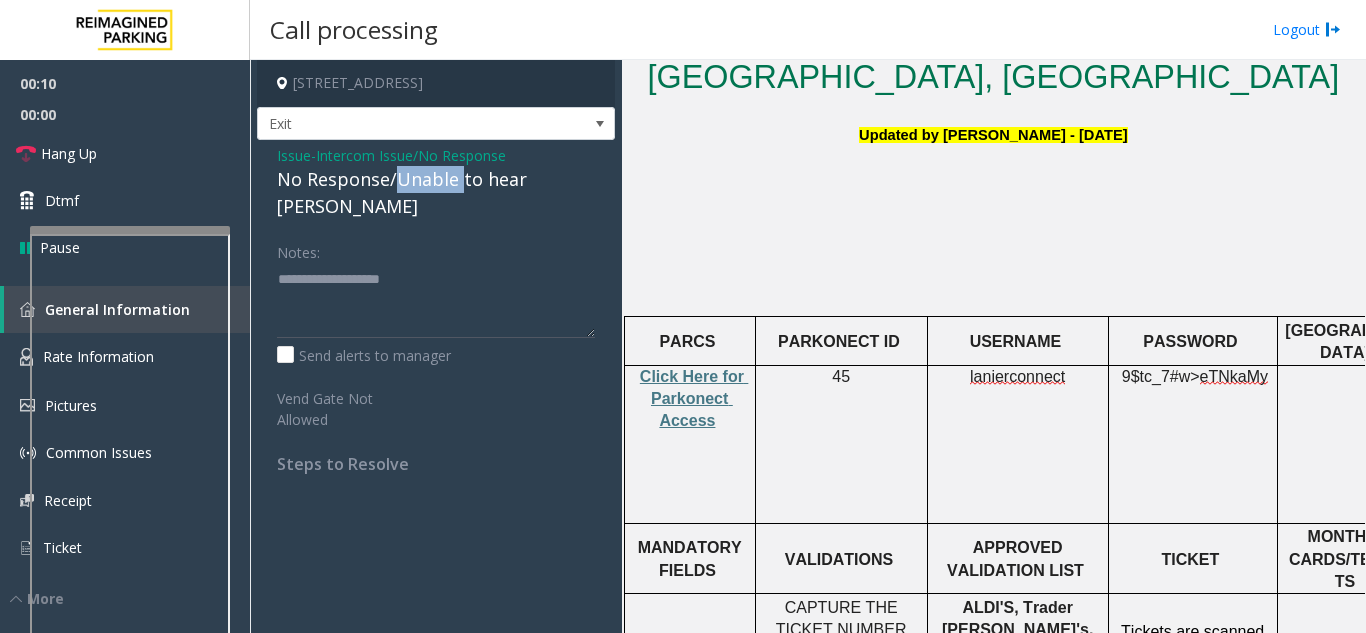 click on "No Response/Unable to hear [PERSON_NAME]" 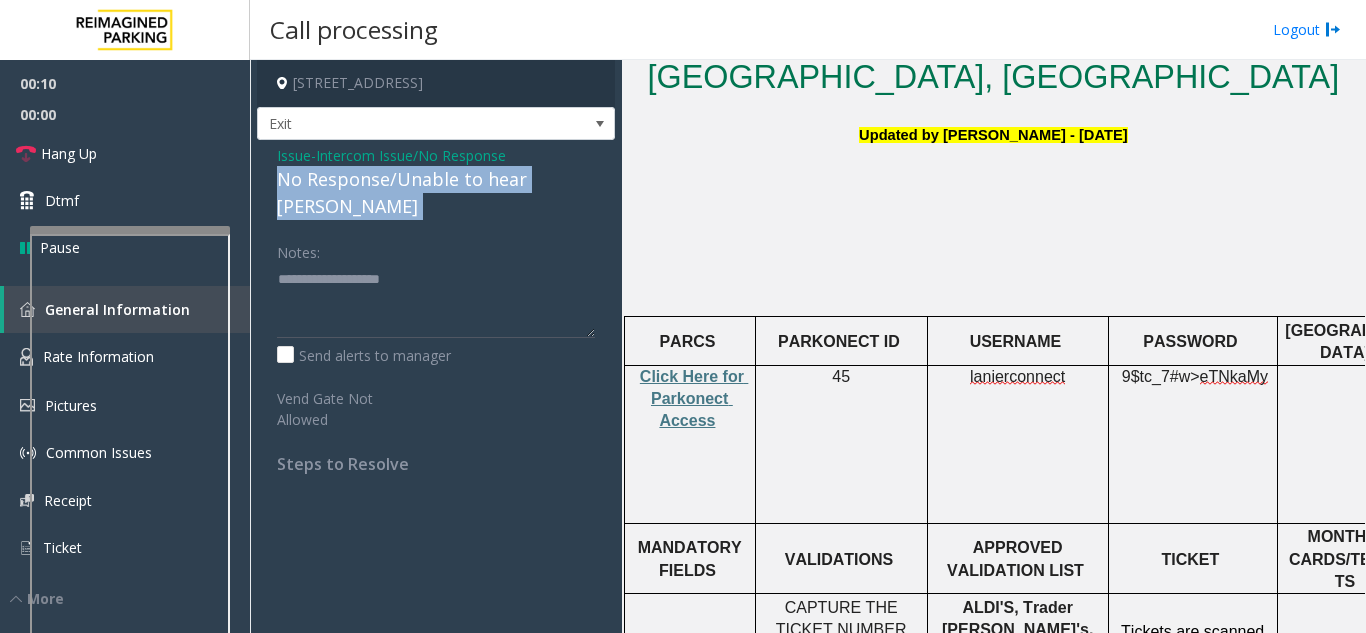 click on "No Response/Unable to hear [PERSON_NAME]" 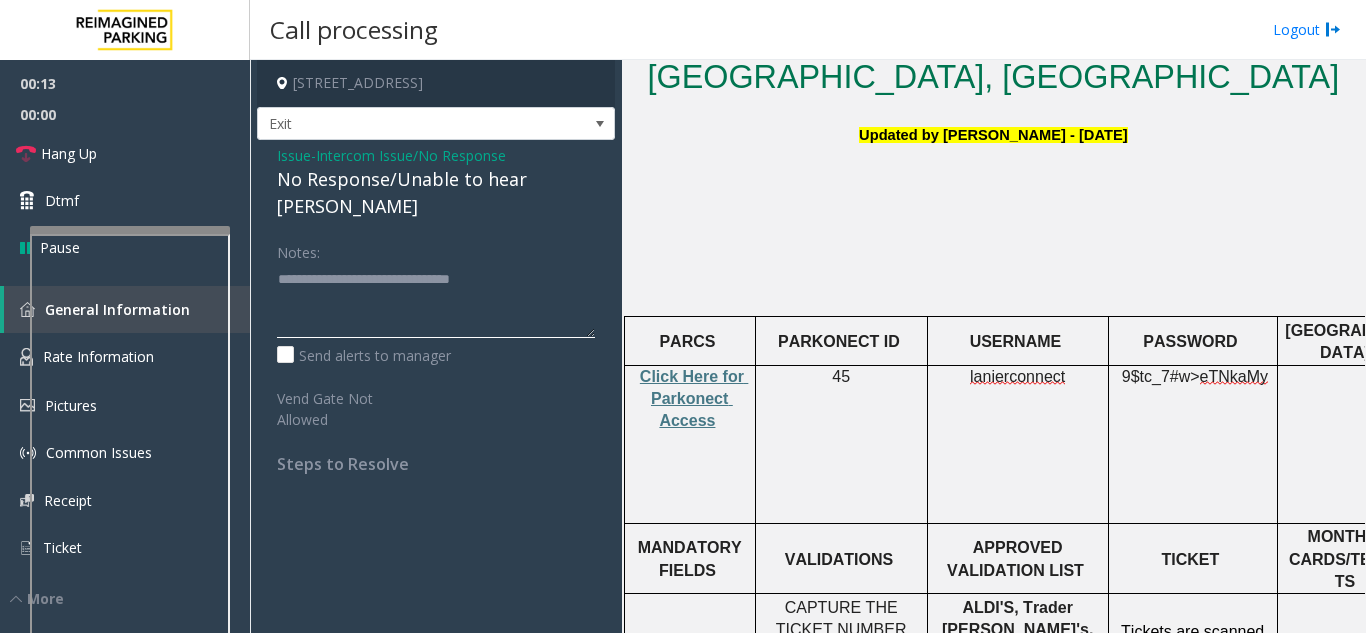 type on "**********" 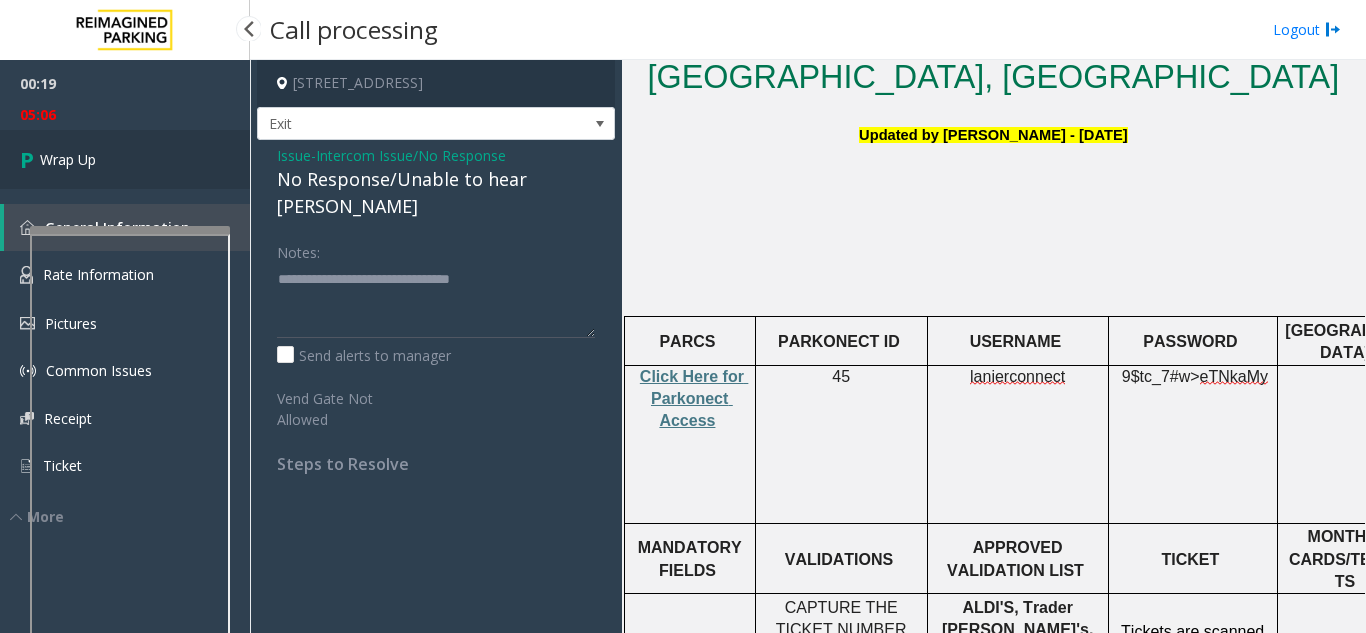 click on "Wrap Up" at bounding box center (125, 159) 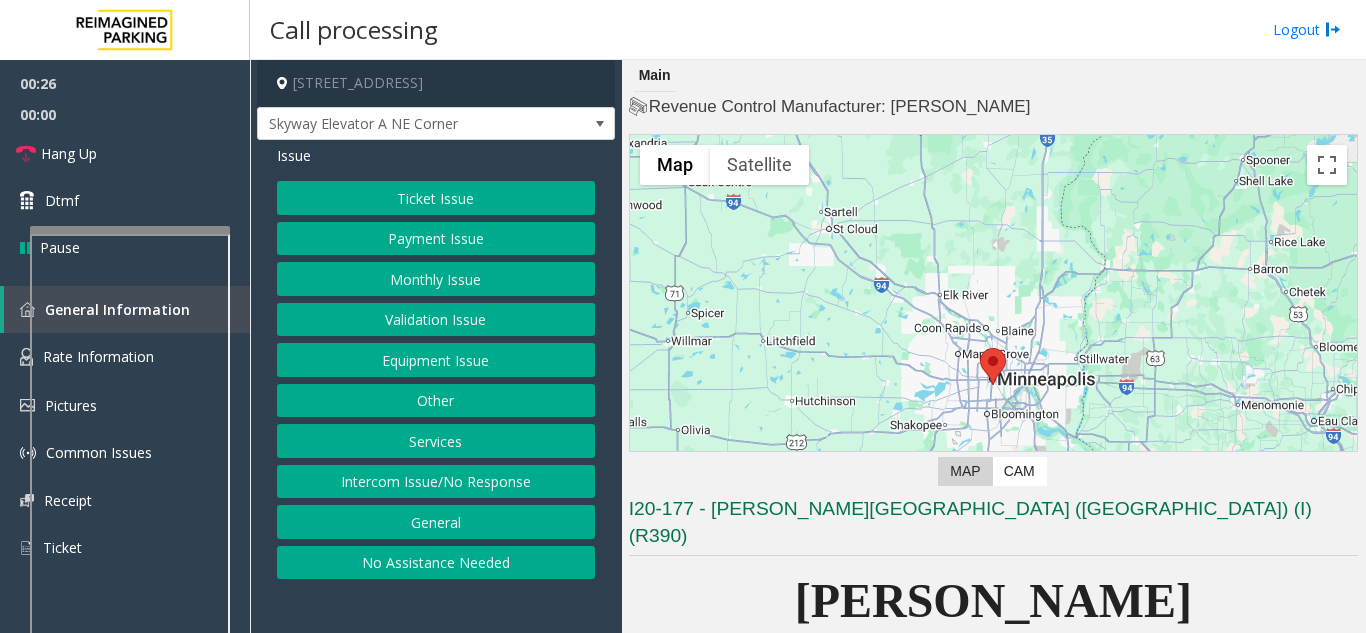 click on "Ticket Issue" 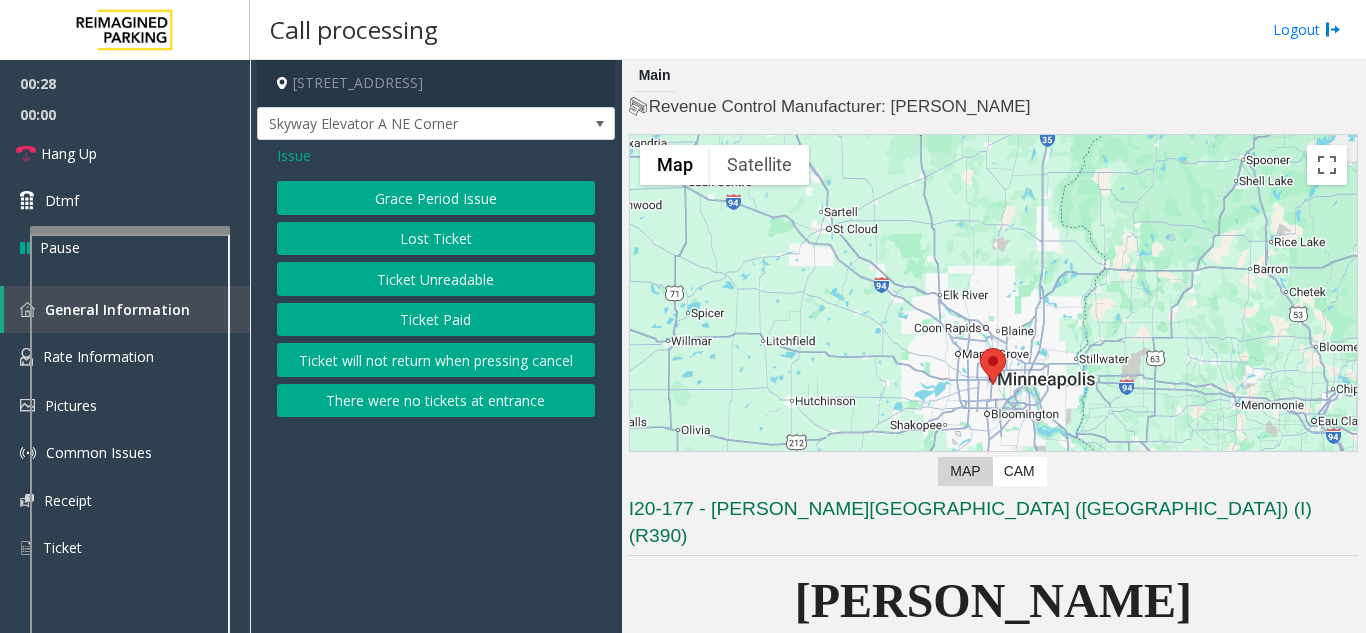 click on "Issue" 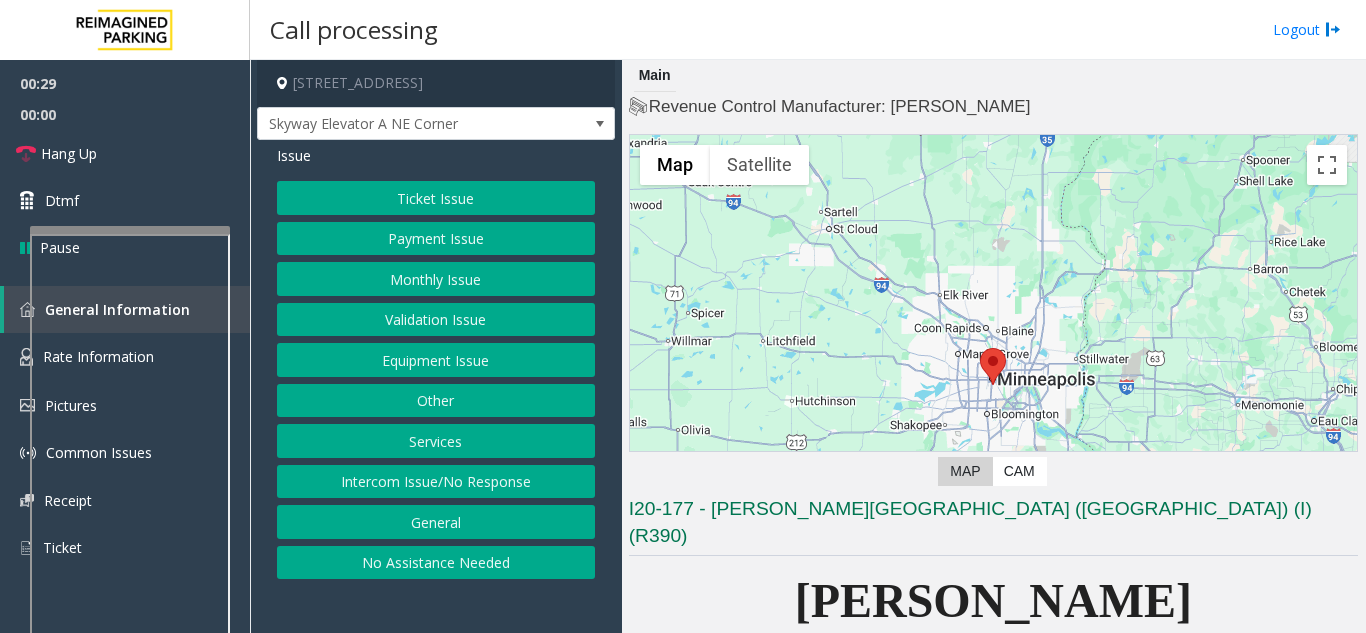 click on "Payment Issue" 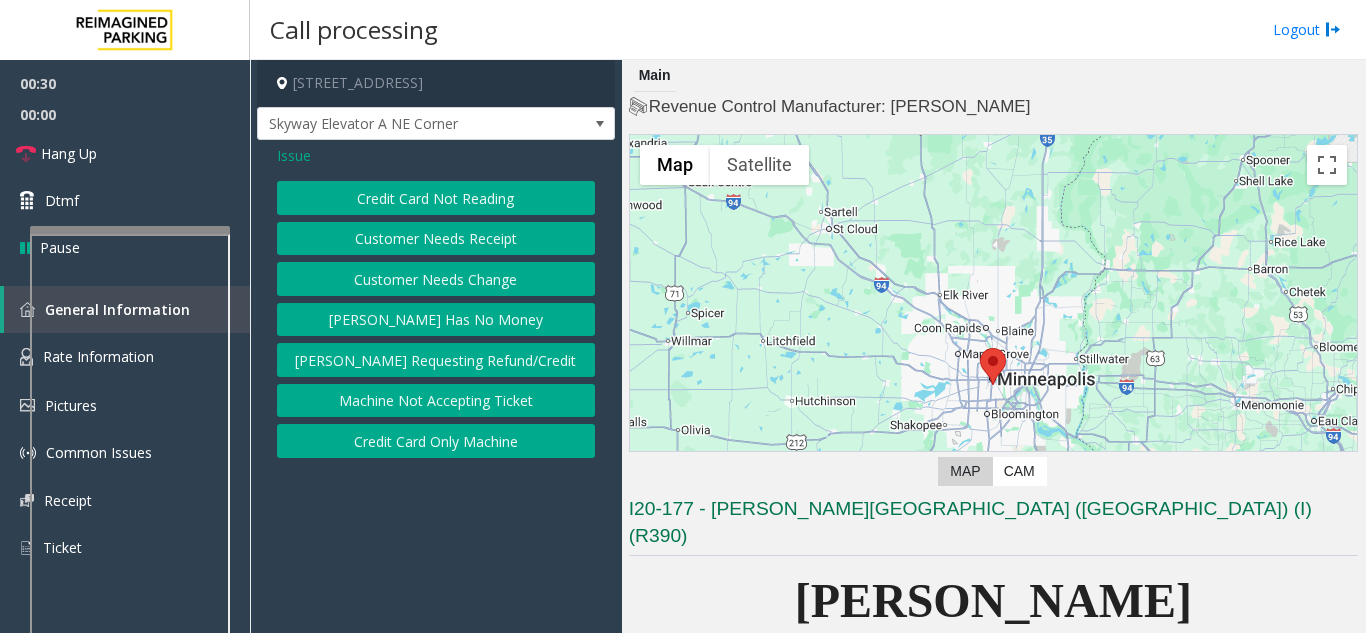 click on "Customer Needs Receipt" 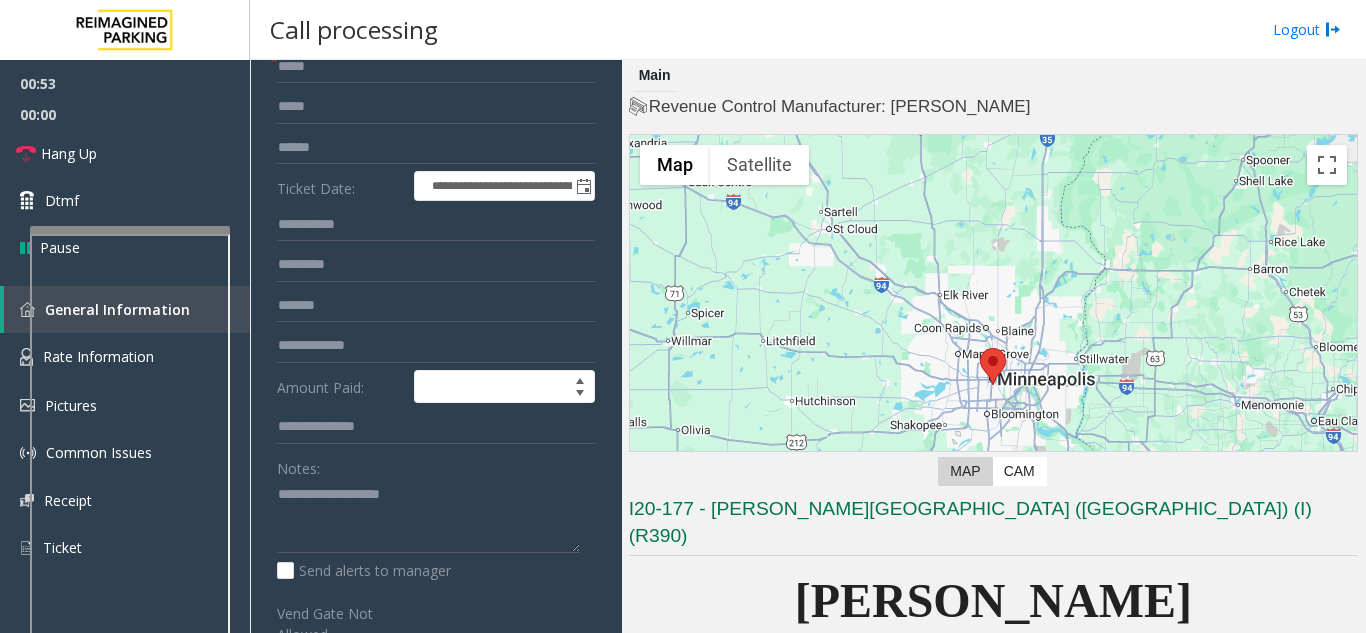 scroll, scrollTop: 200, scrollLeft: 0, axis: vertical 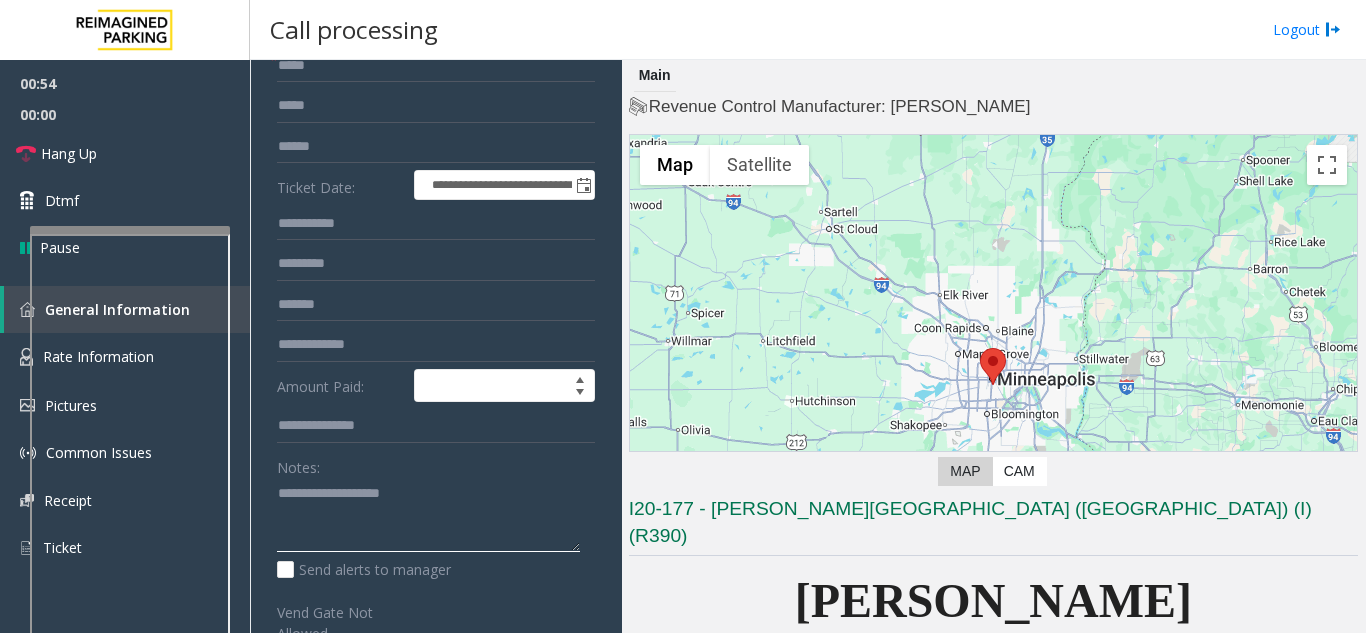 paste on "**********" 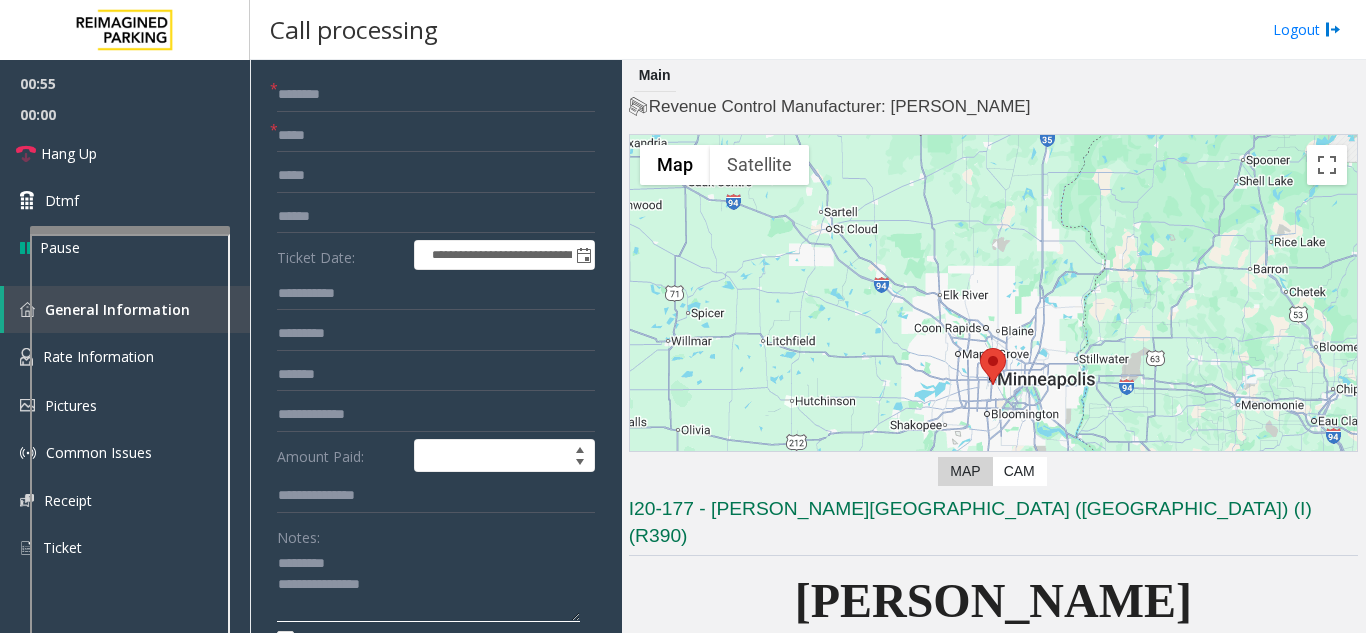 scroll, scrollTop: 100, scrollLeft: 0, axis: vertical 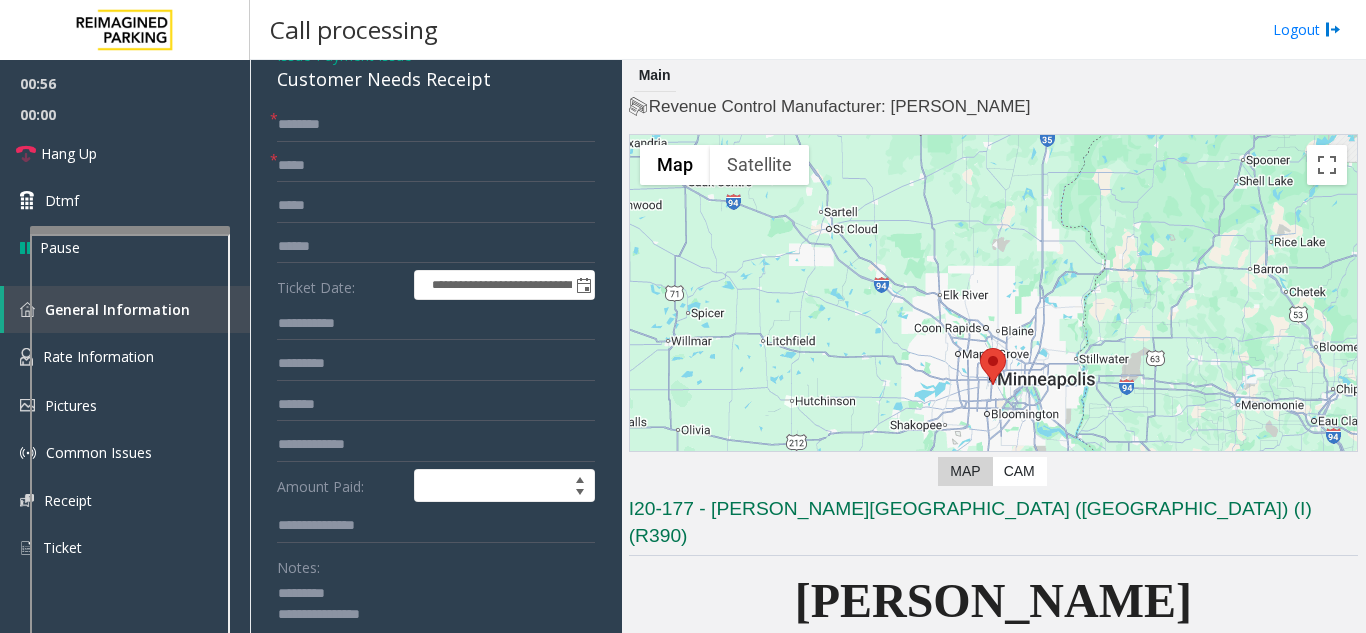 click on "Customer Needs Receipt" 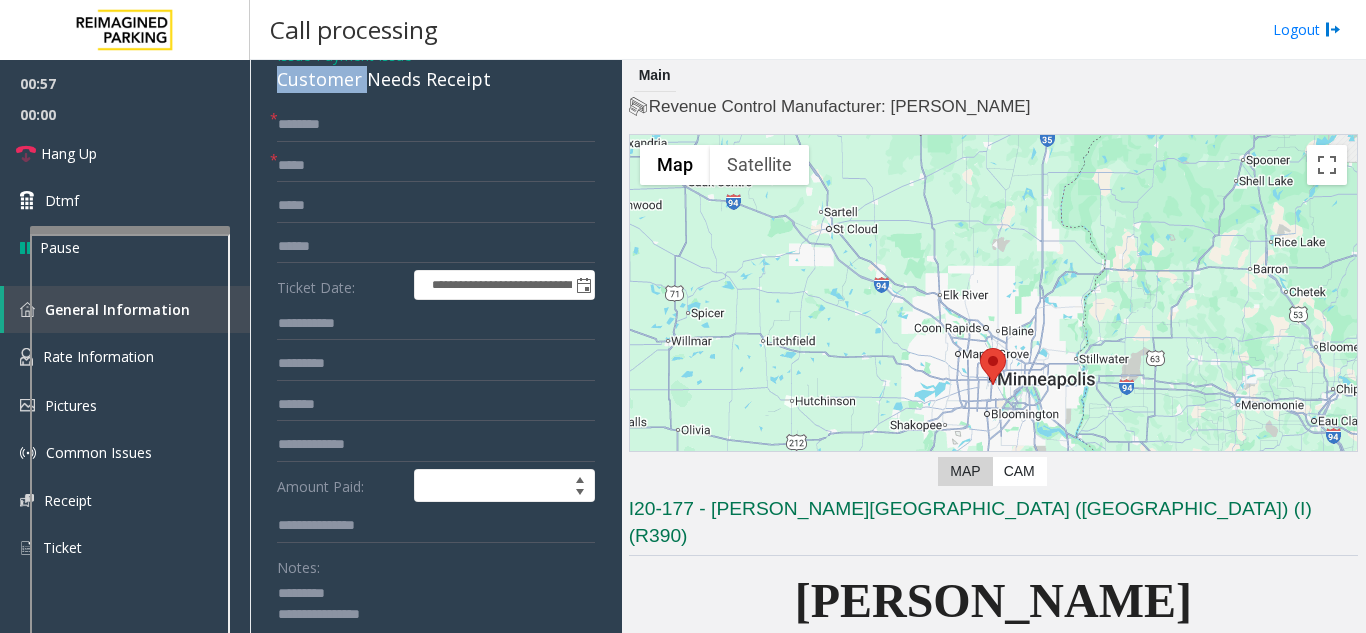 click on "Customer Needs Receipt" 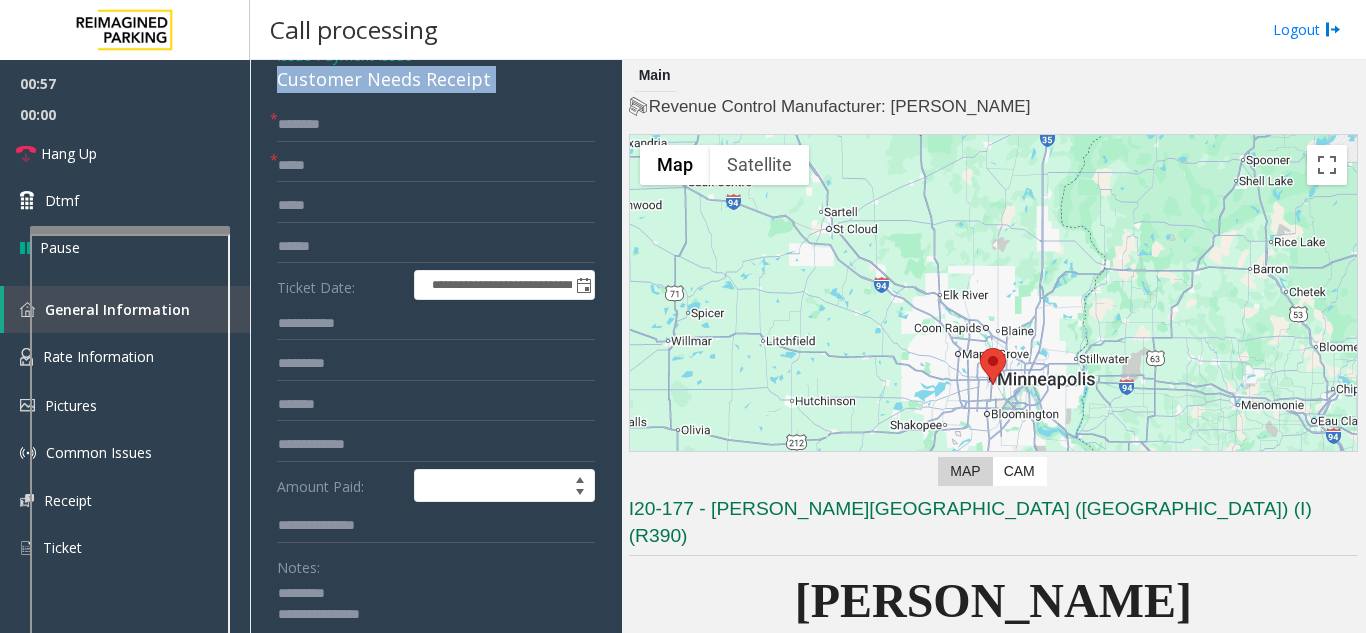 click on "Customer Needs Receipt" 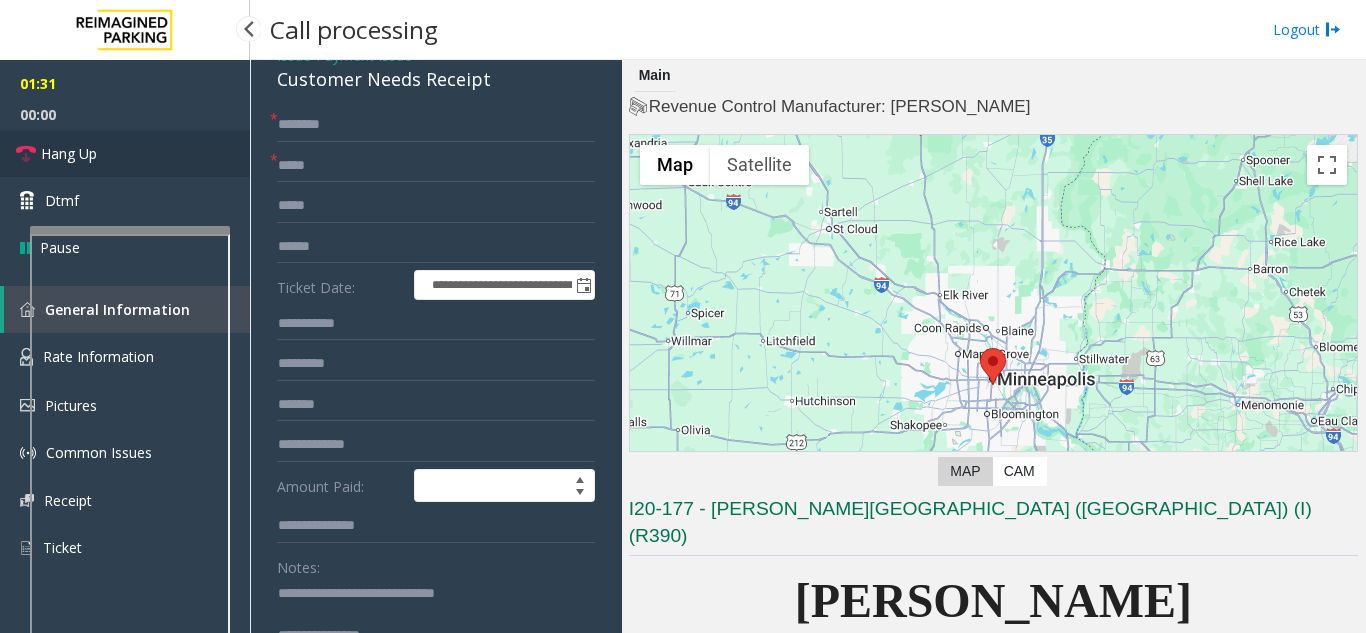 click on "Hang Up" at bounding box center (125, 153) 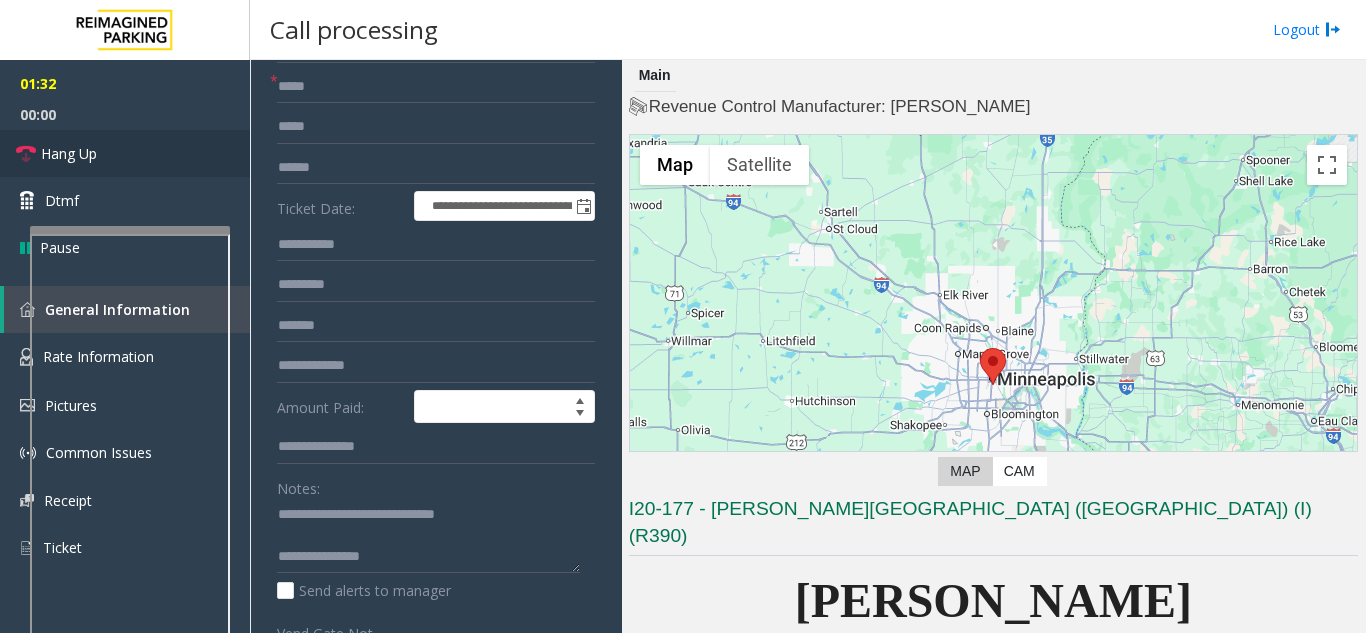 scroll, scrollTop: 300, scrollLeft: 0, axis: vertical 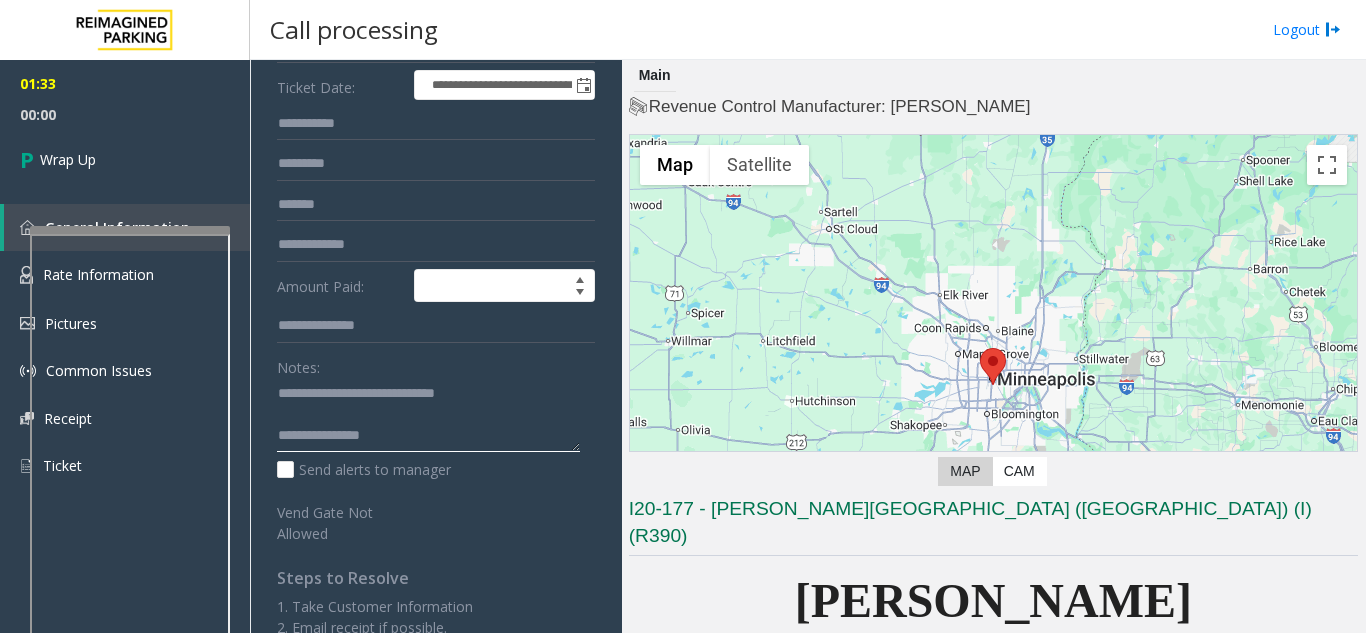 paste on "**********" 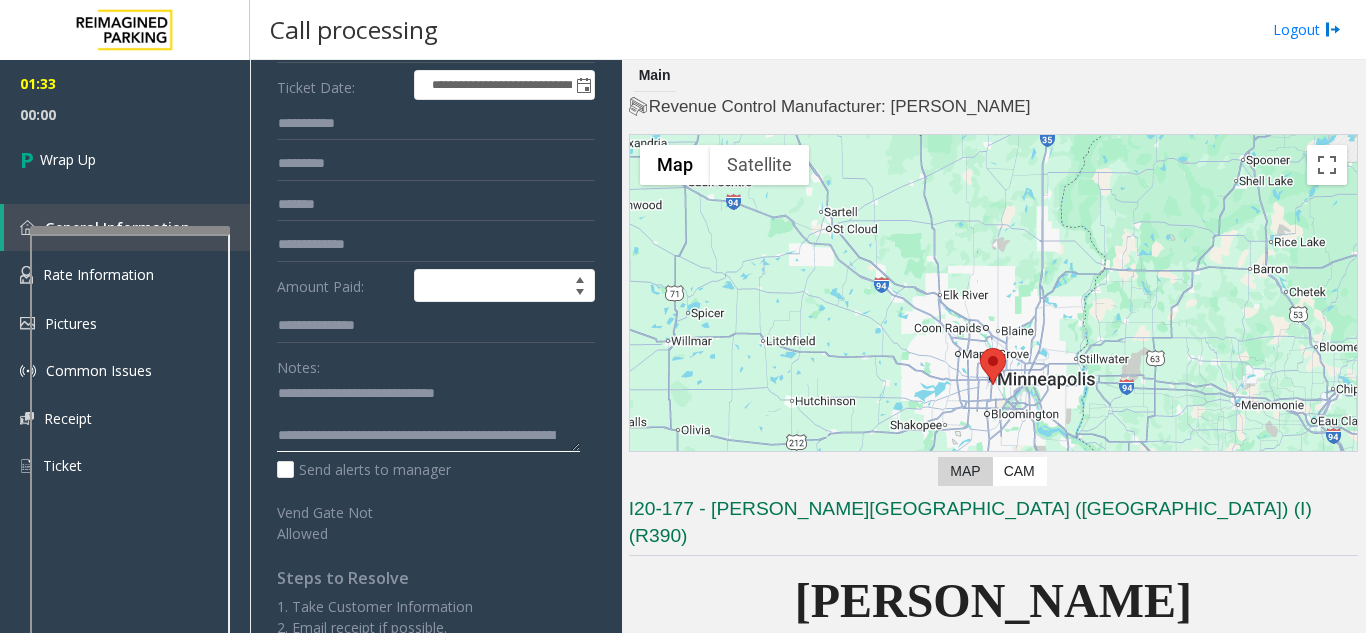 scroll, scrollTop: 37, scrollLeft: 0, axis: vertical 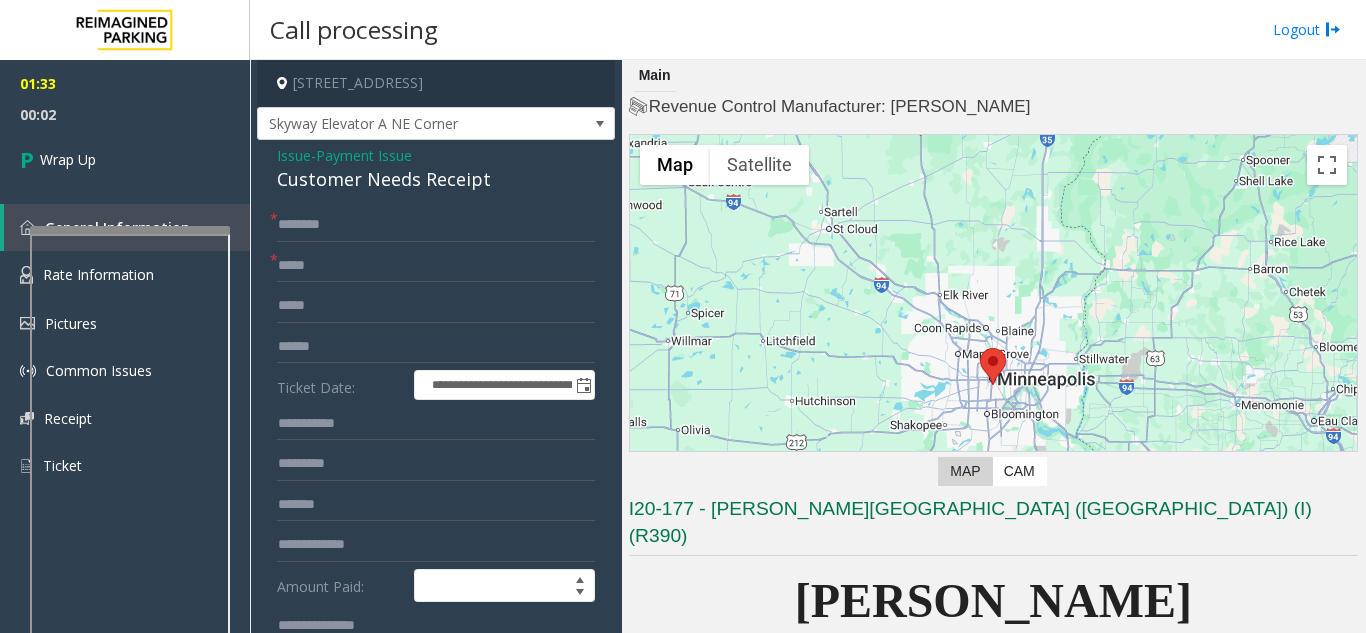 type on "**********" 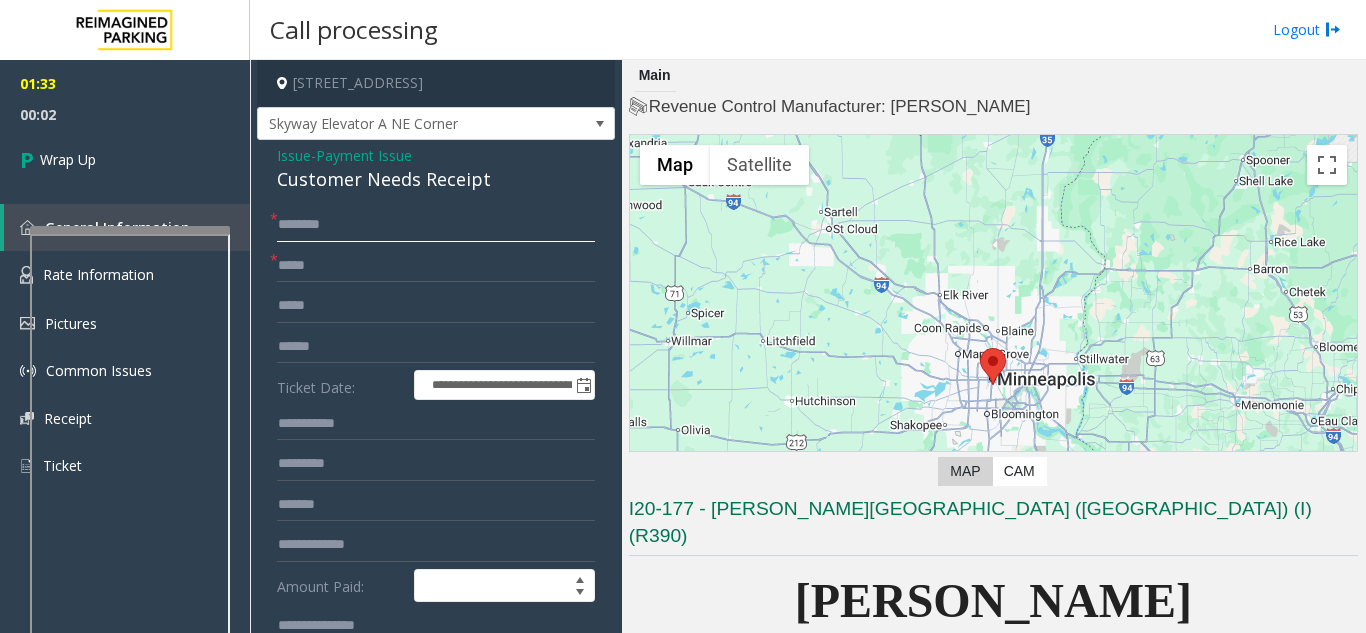 click 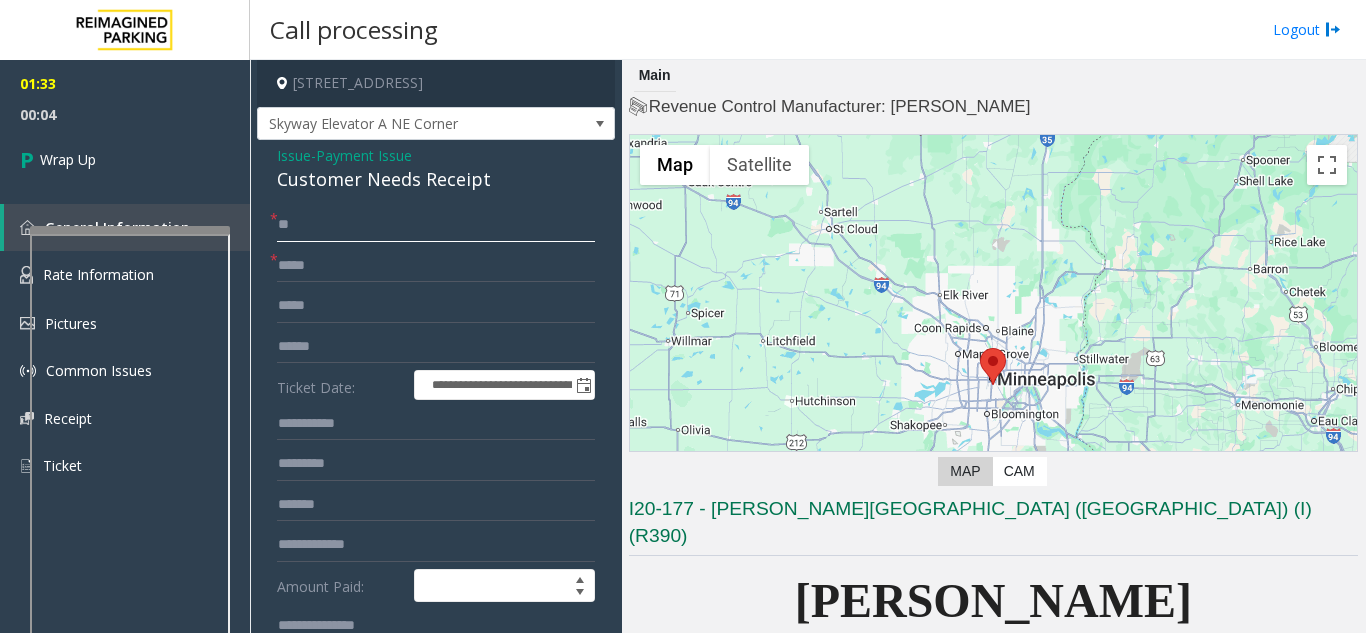 type on "**" 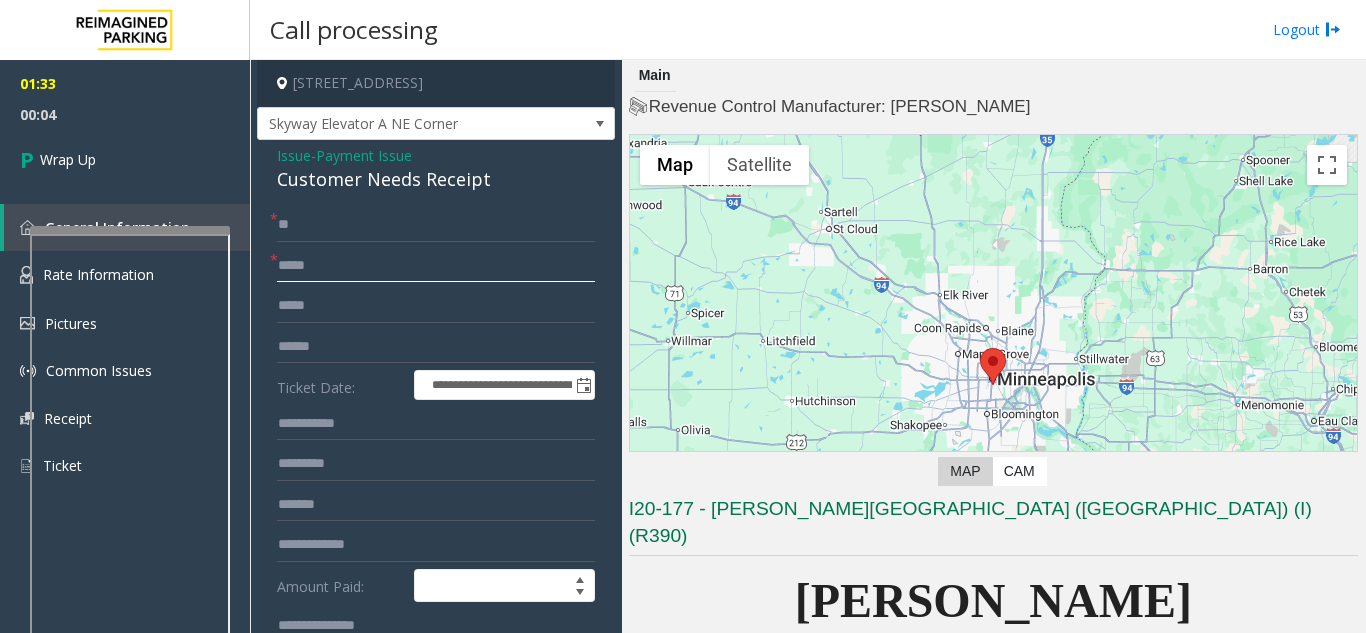 click 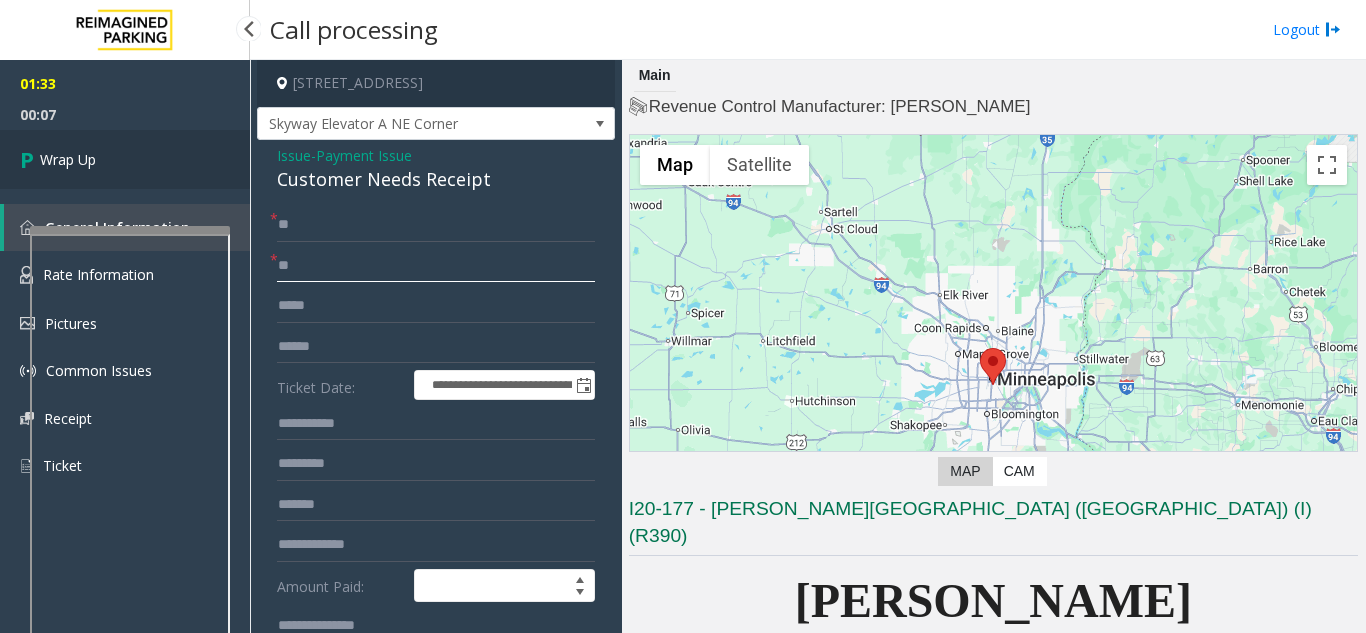 type on "**" 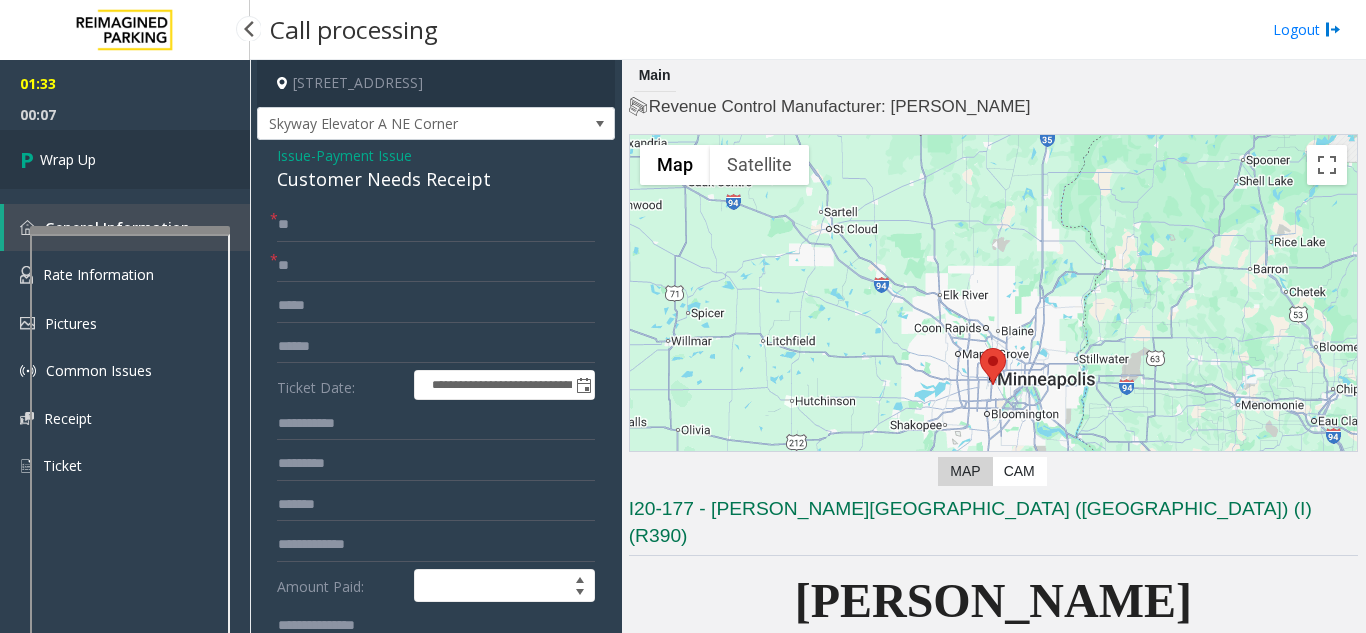 click on "Wrap Up" at bounding box center (125, 159) 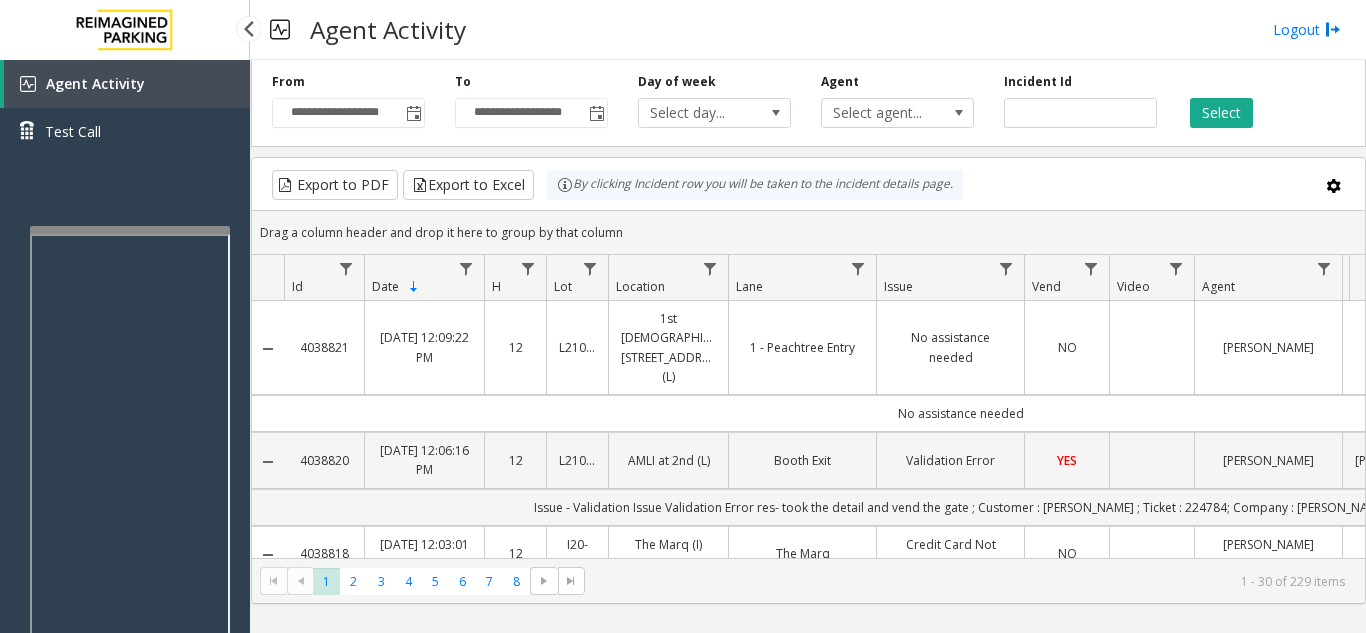 click on "Agent Activity Test Call" at bounding box center (125, 376) 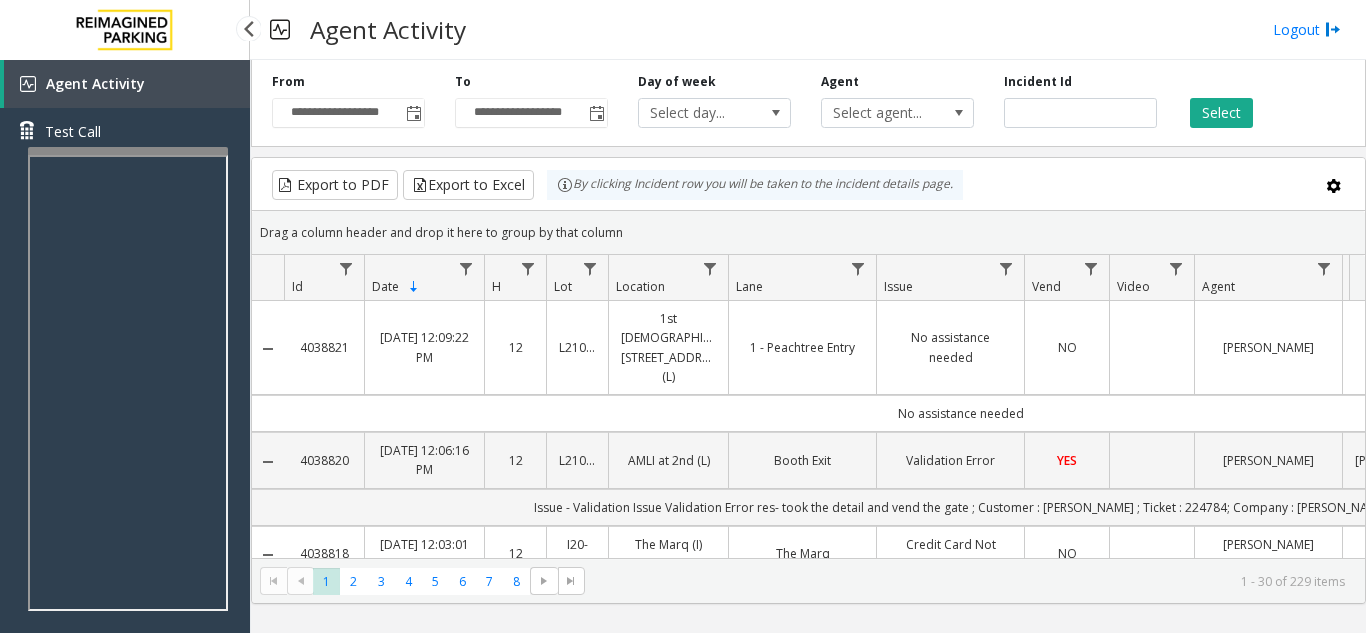 click at bounding box center (128, 151) 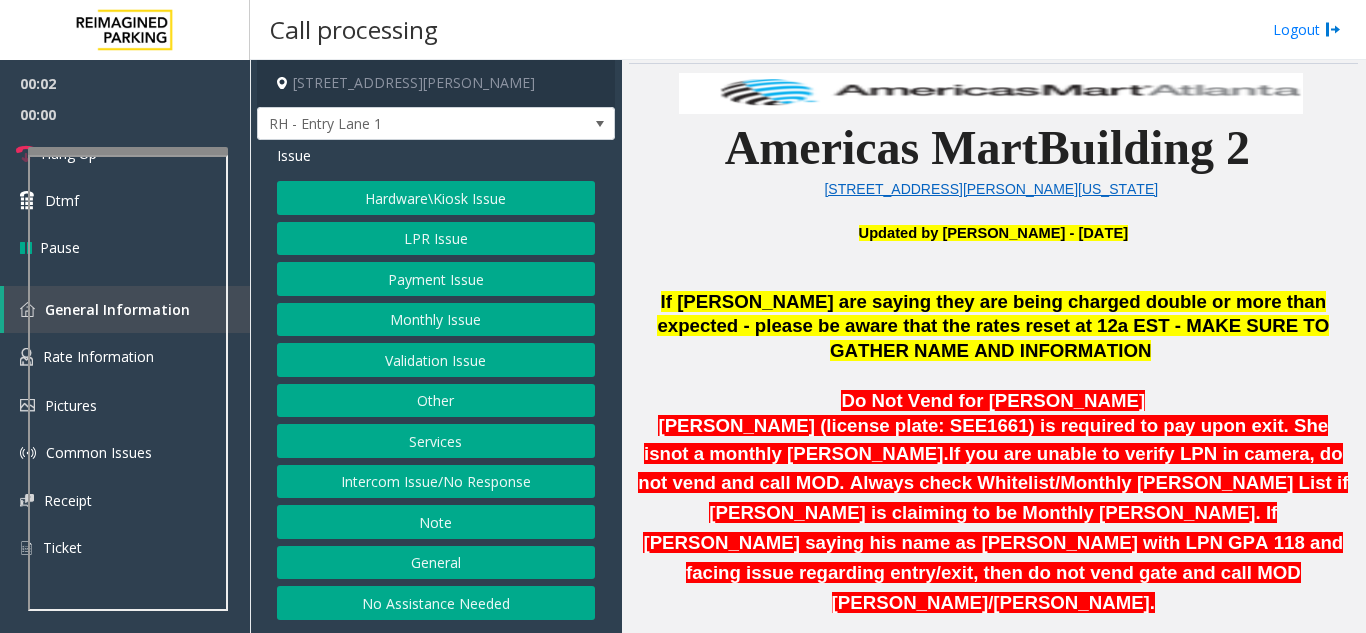 scroll, scrollTop: 500, scrollLeft: 0, axis: vertical 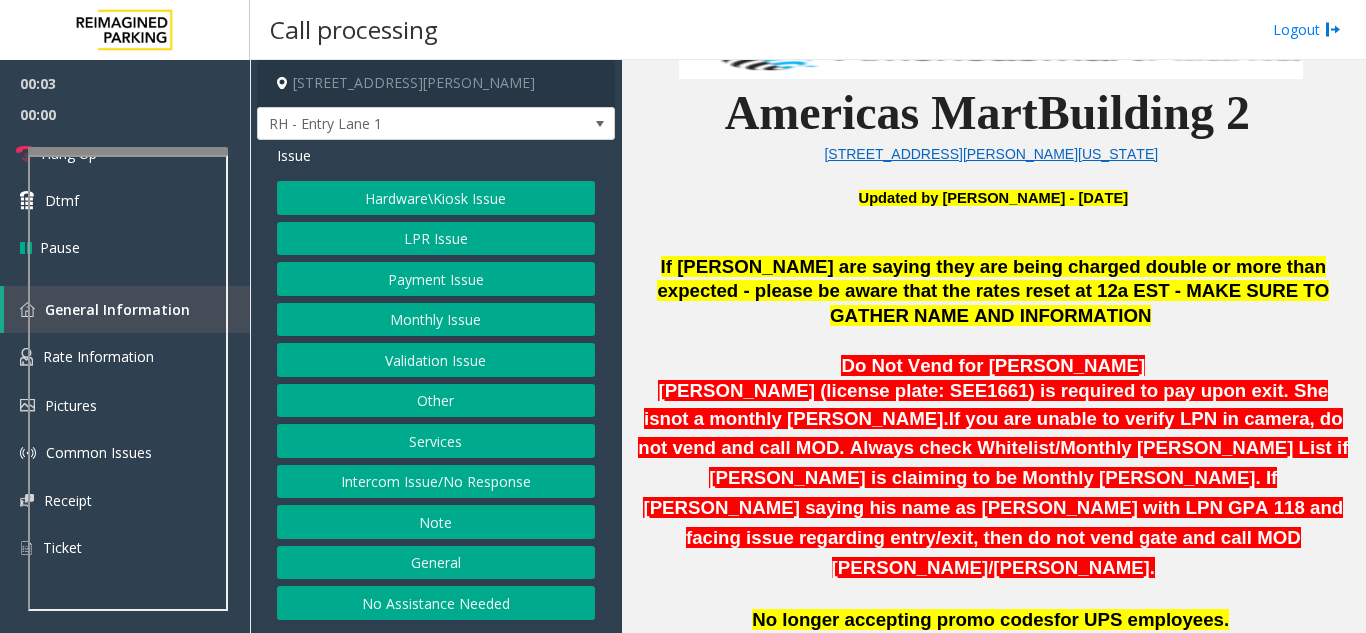 click on "Intercom Issue/No Response" 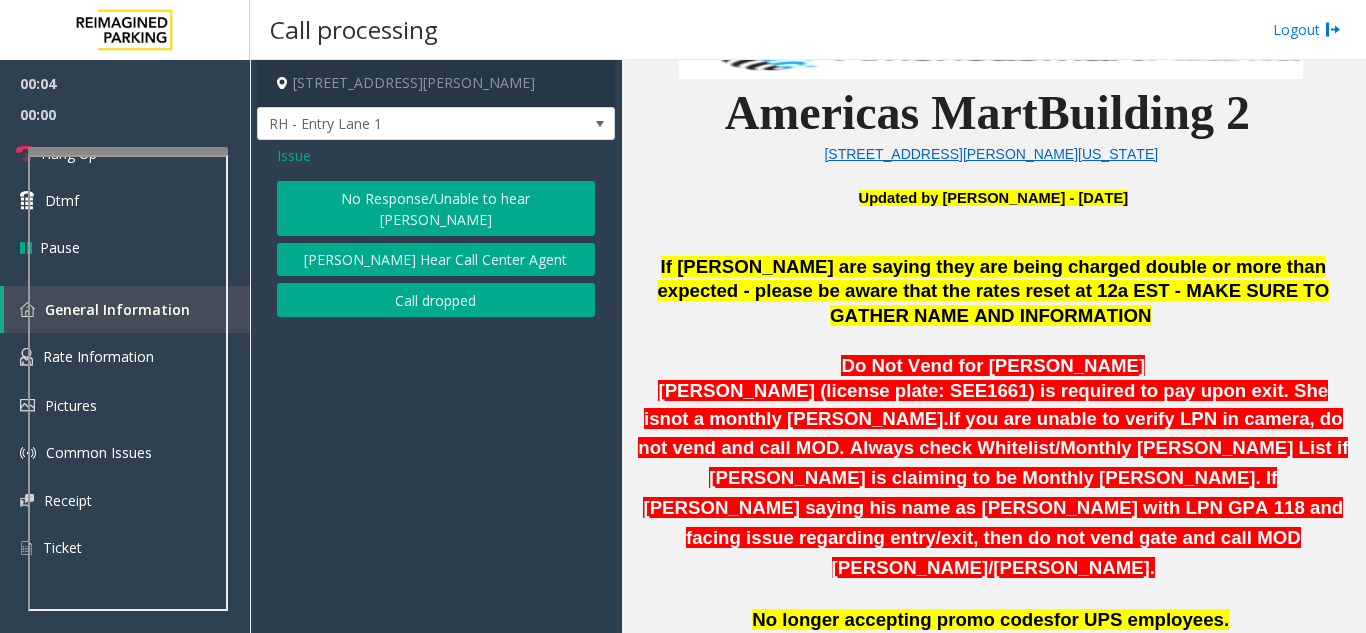 click on "No Response/Unable to hear [PERSON_NAME]" 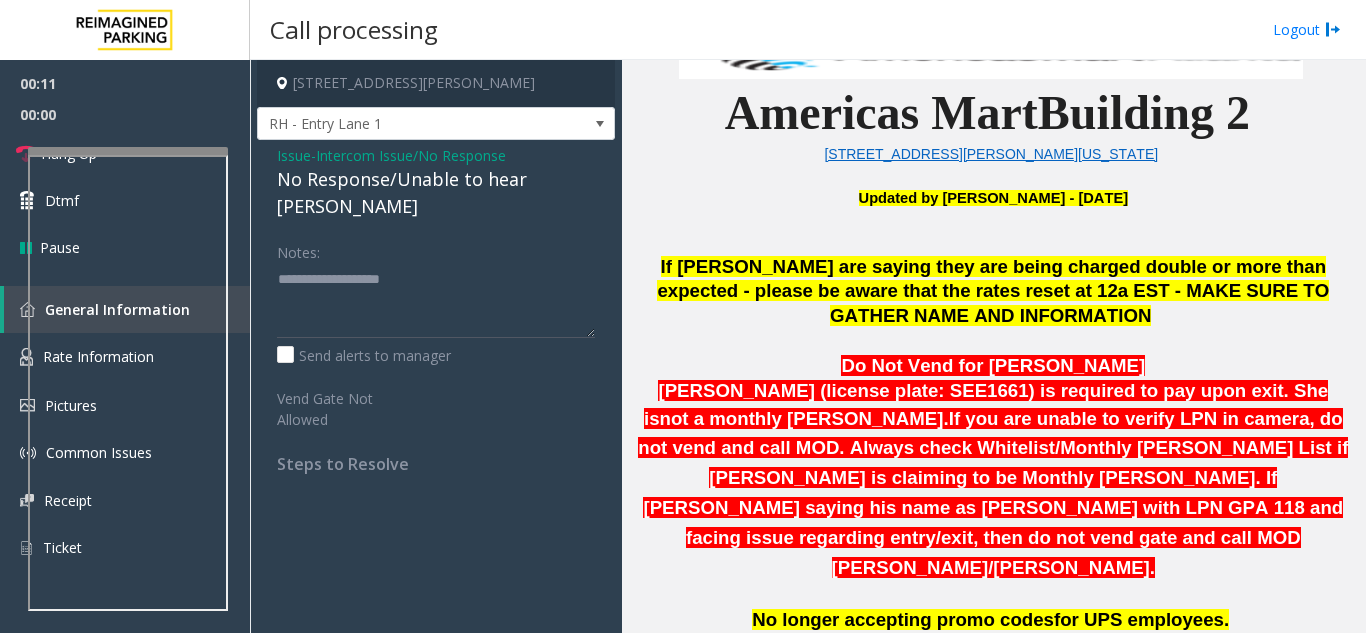 click on "No Response/Unable to hear [PERSON_NAME]" 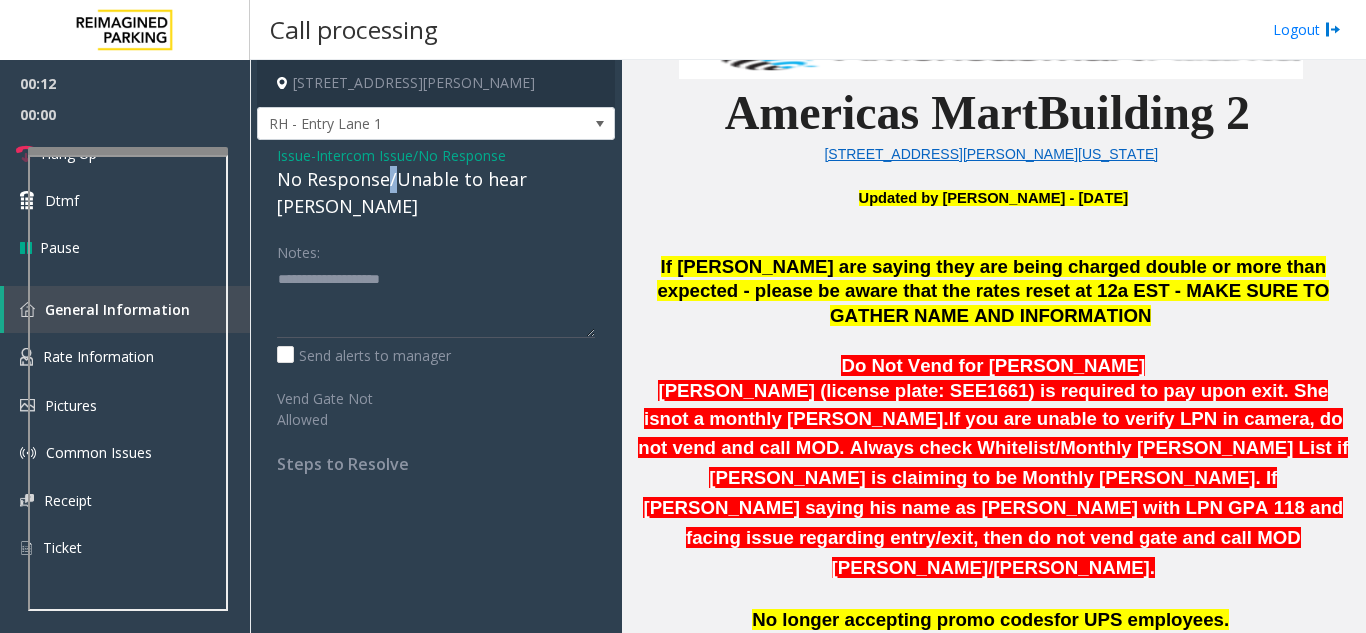 click on "No Response/Unable to hear [PERSON_NAME]" 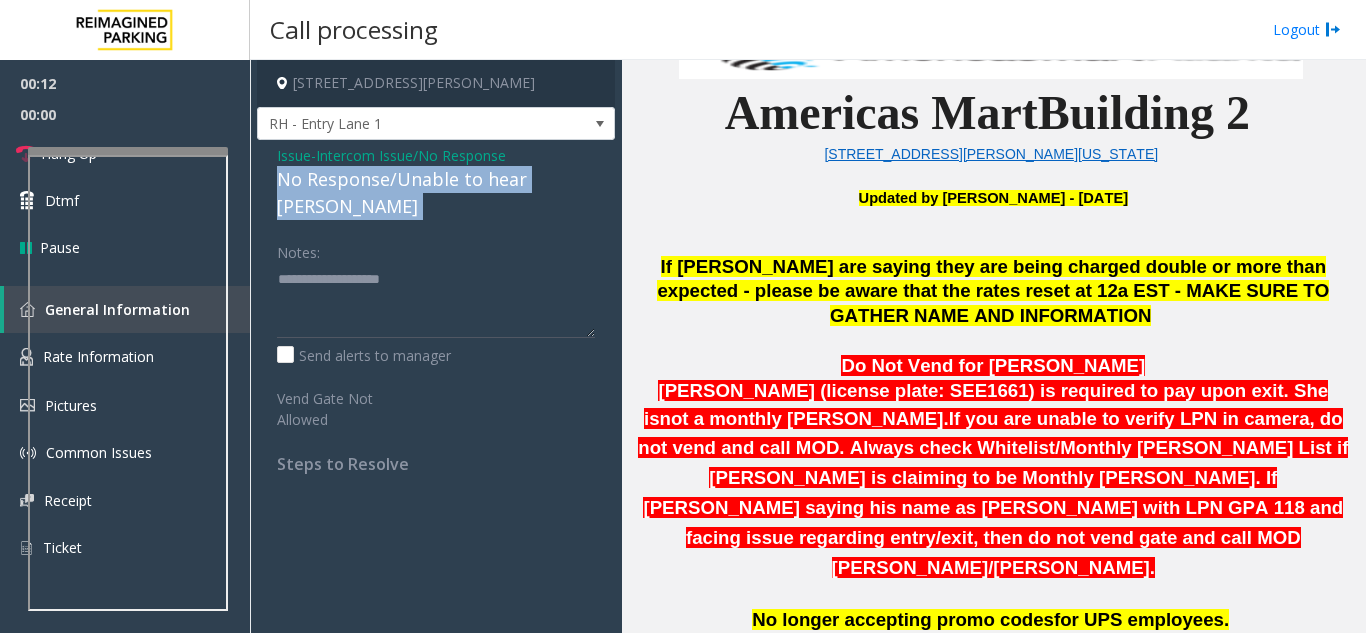 click on "No Response/Unable to hear [PERSON_NAME]" 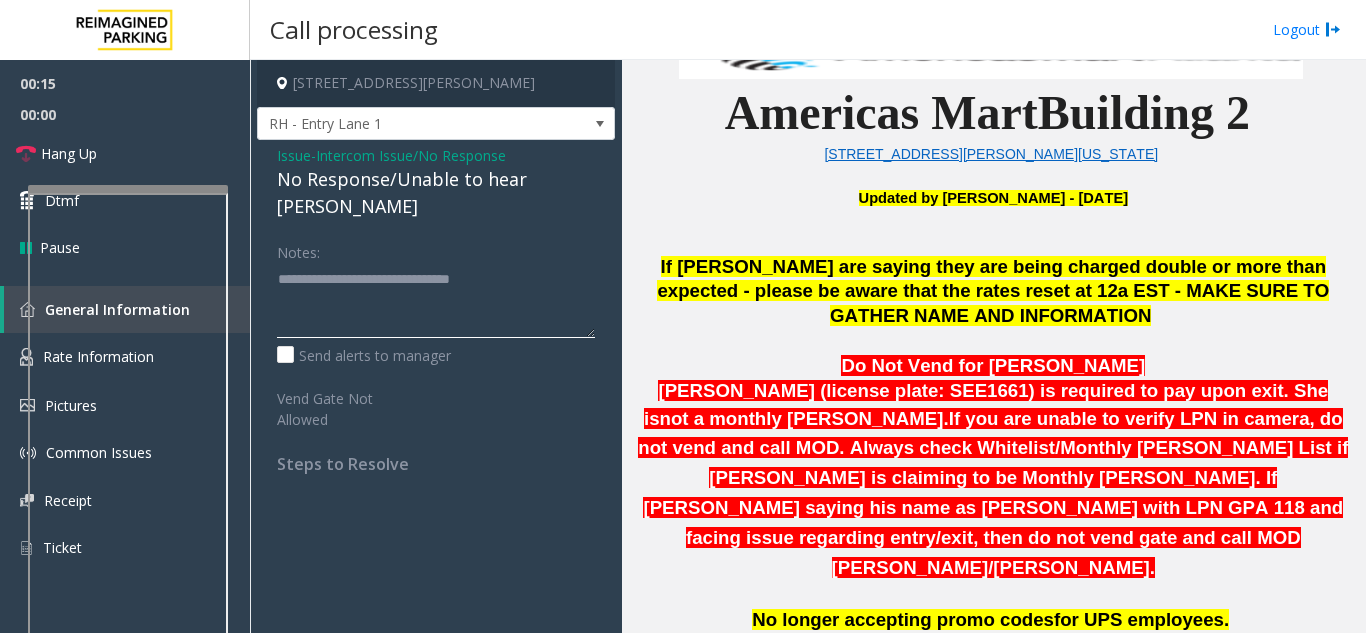 click at bounding box center [128, 189] 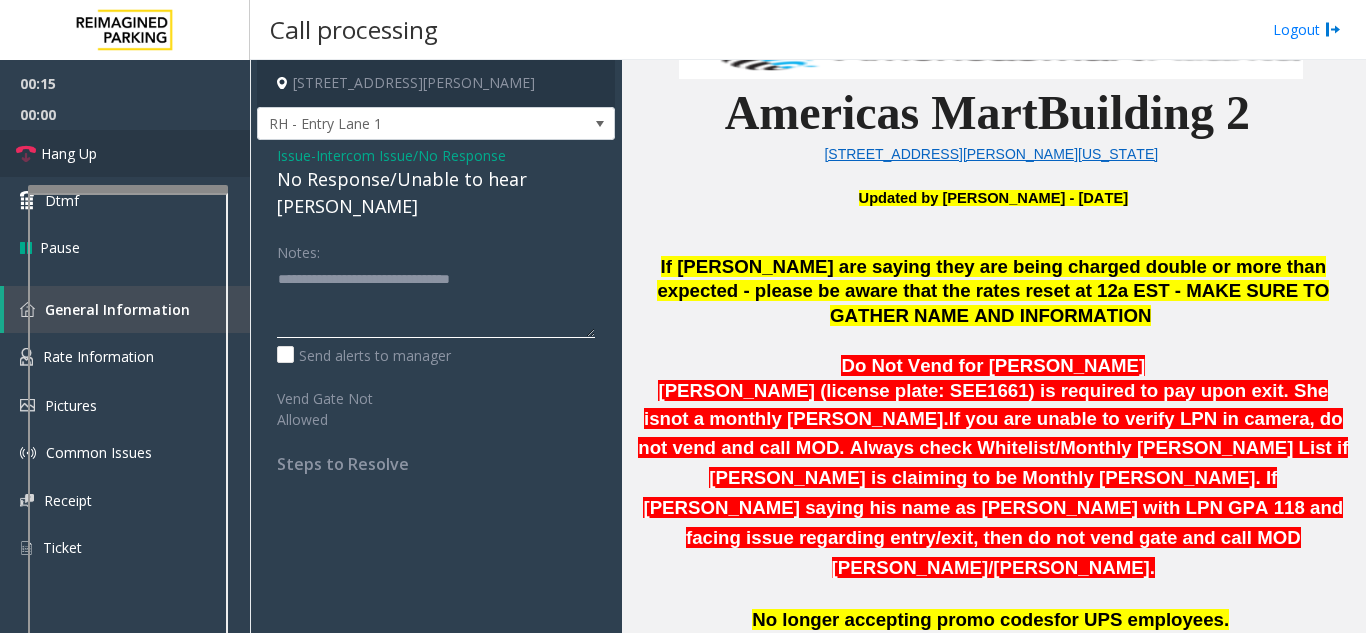 type on "**********" 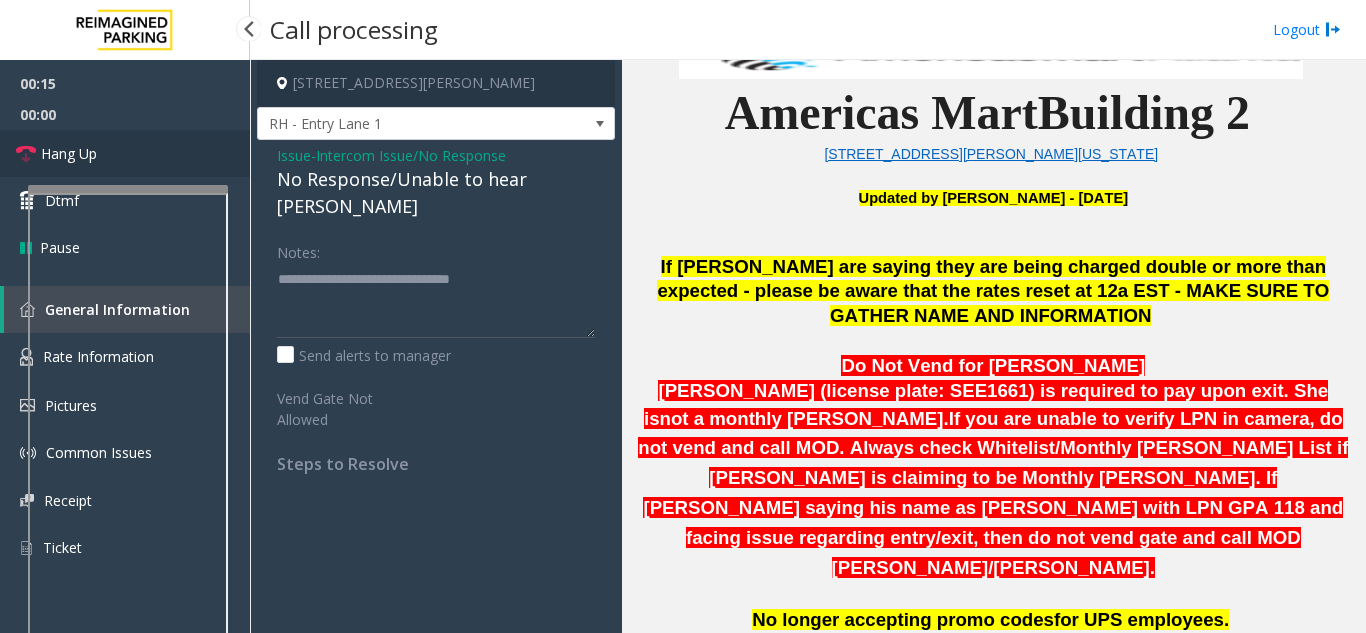 click on "Hang Up" at bounding box center [125, 153] 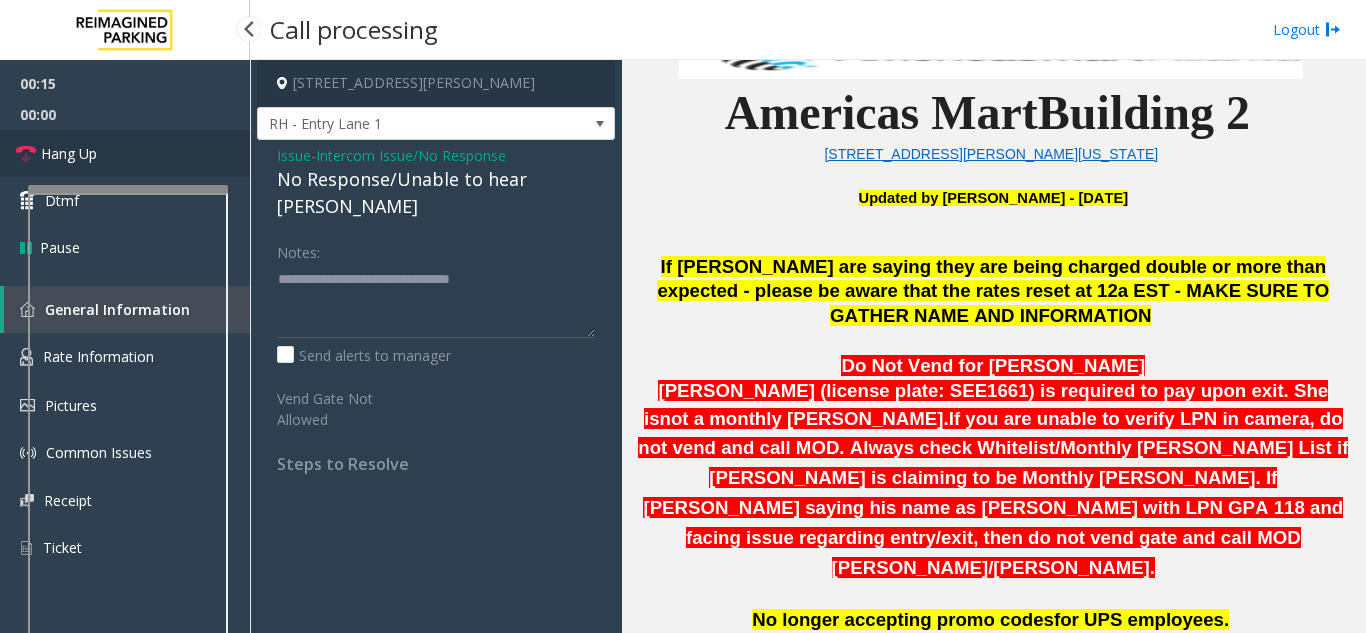 click on "Hang Up" at bounding box center (125, 153) 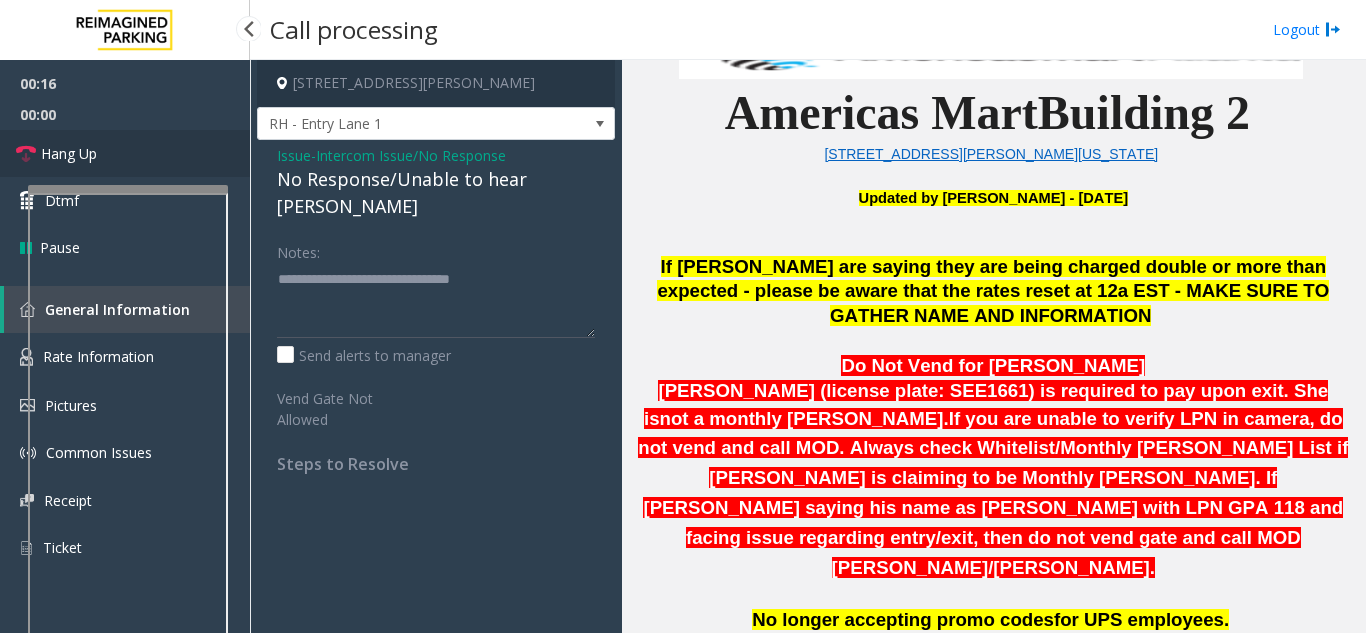 click on "Hang Up" at bounding box center (125, 153) 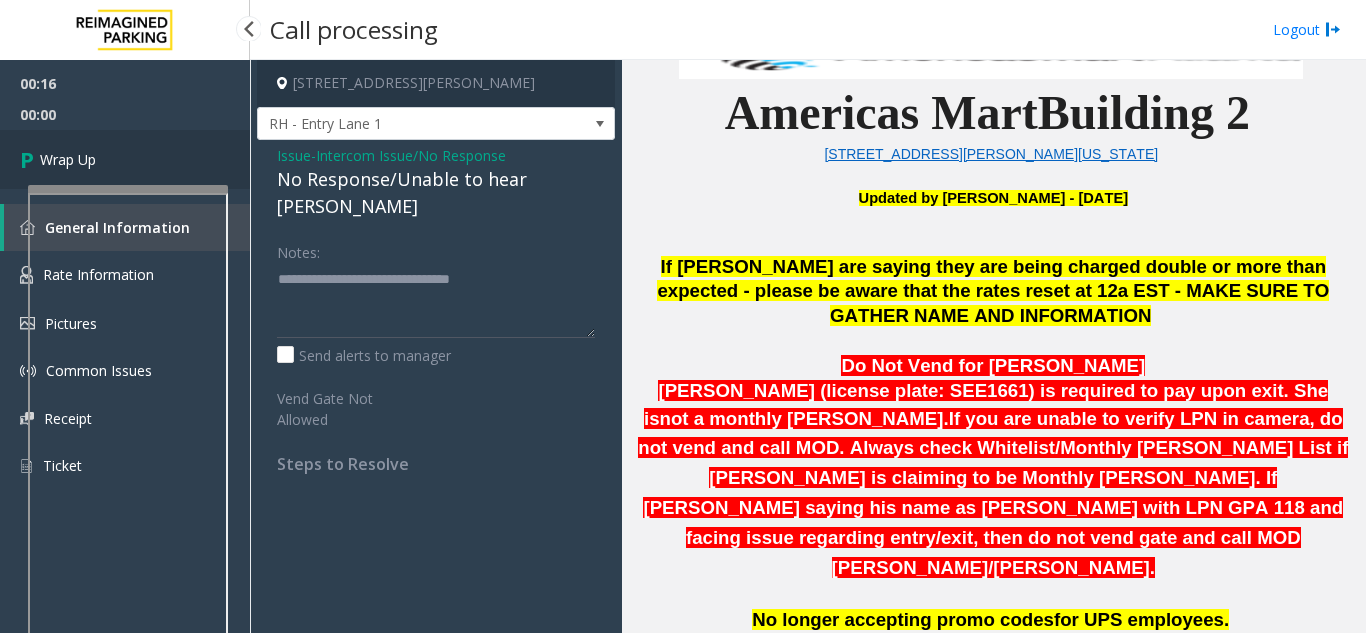 click on "Wrap Up" at bounding box center (125, 159) 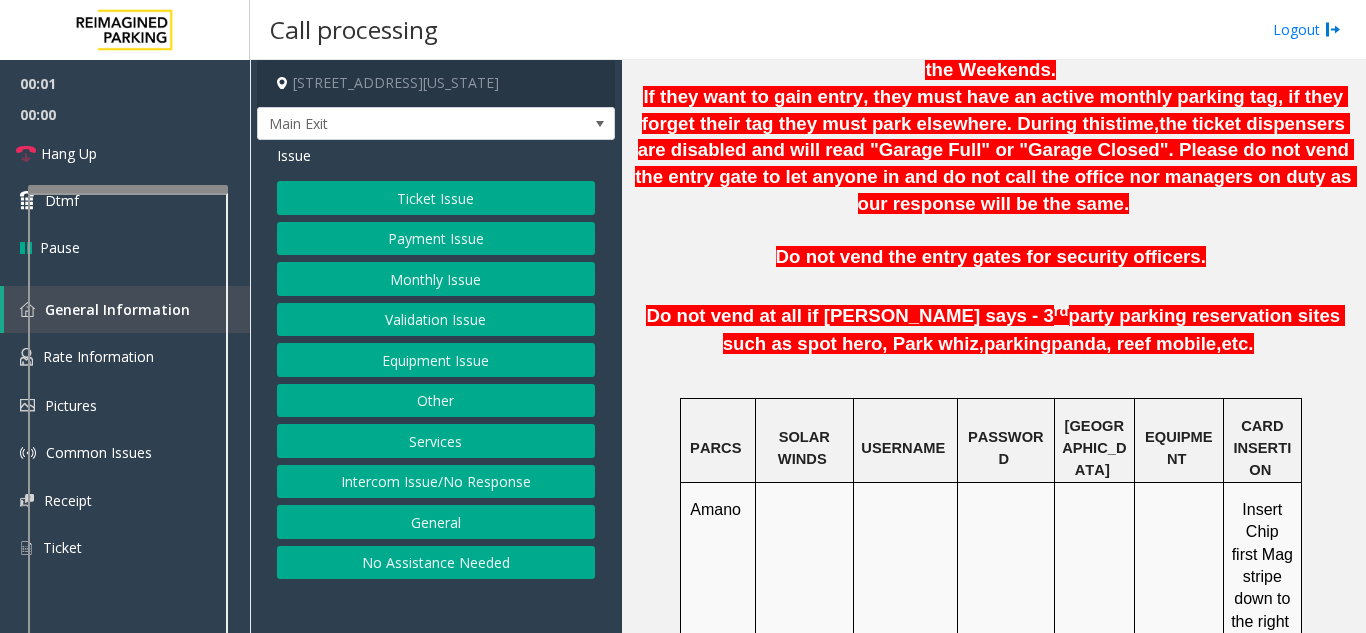 scroll, scrollTop: 1000, scrollLeft: 0, axis: vertical 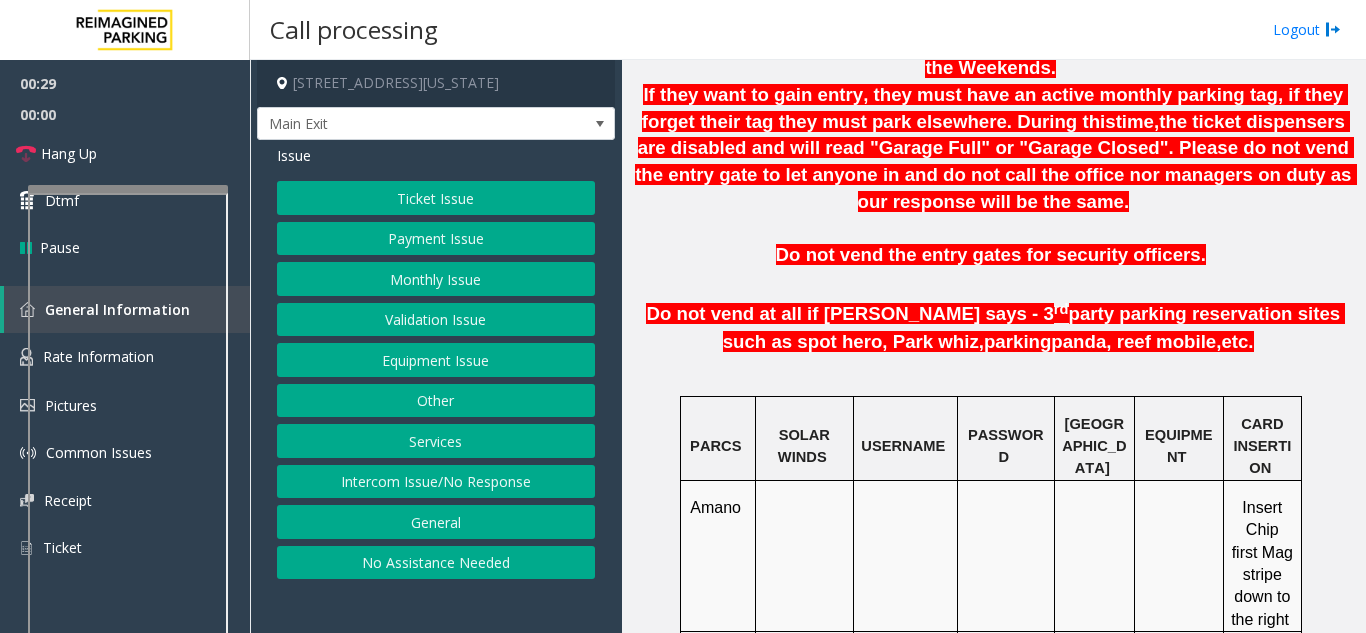 click on "Payment Issue" 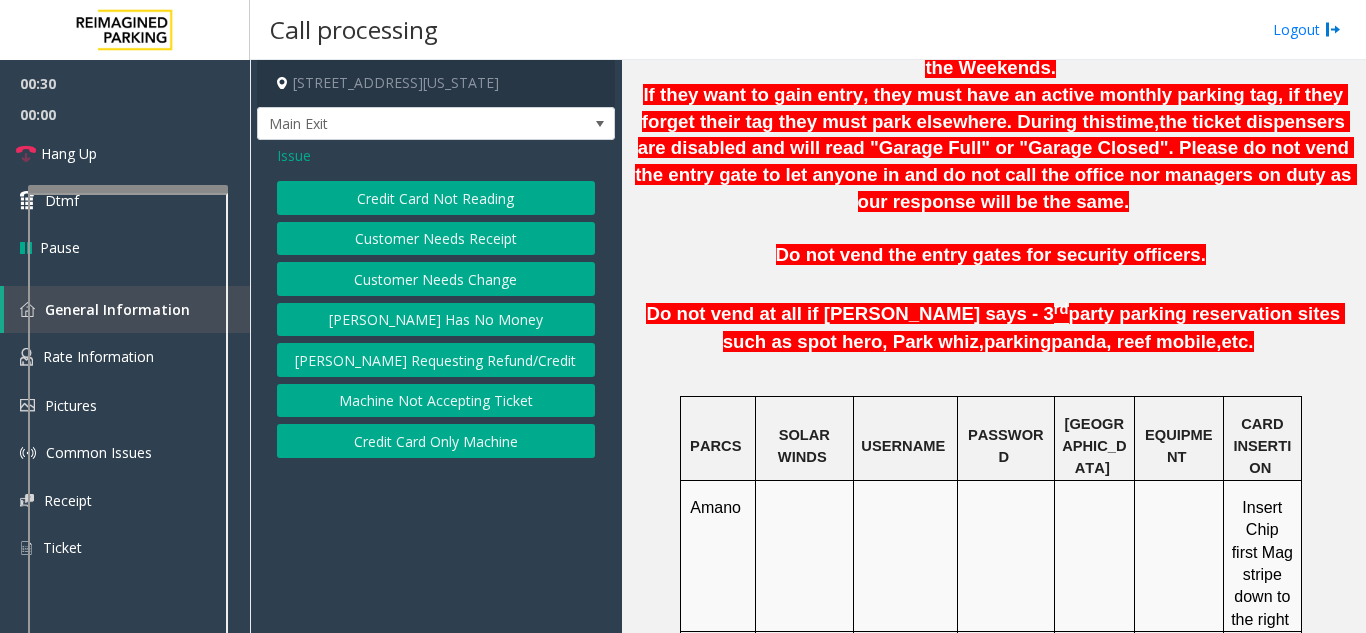 click on "Credit Card Not Reading" 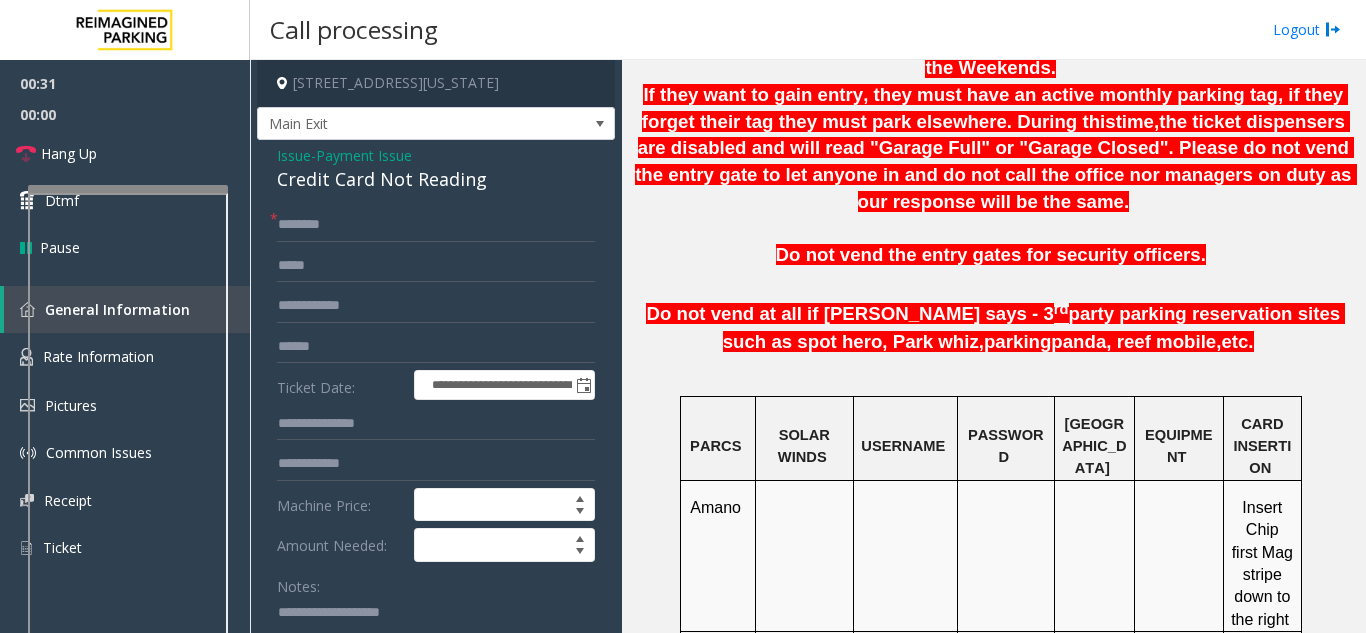 scroll, scrollTop: 100, scrollLeft: 0, axis: vertical 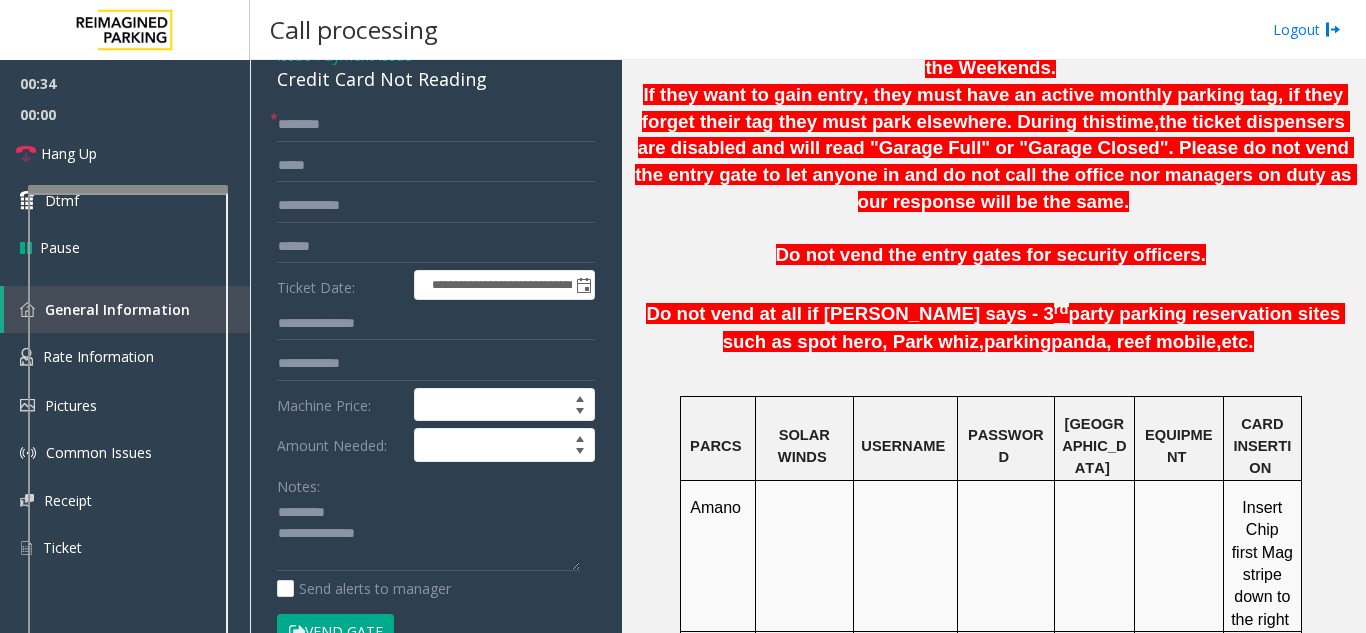 click on "Credit Card Not Reading" 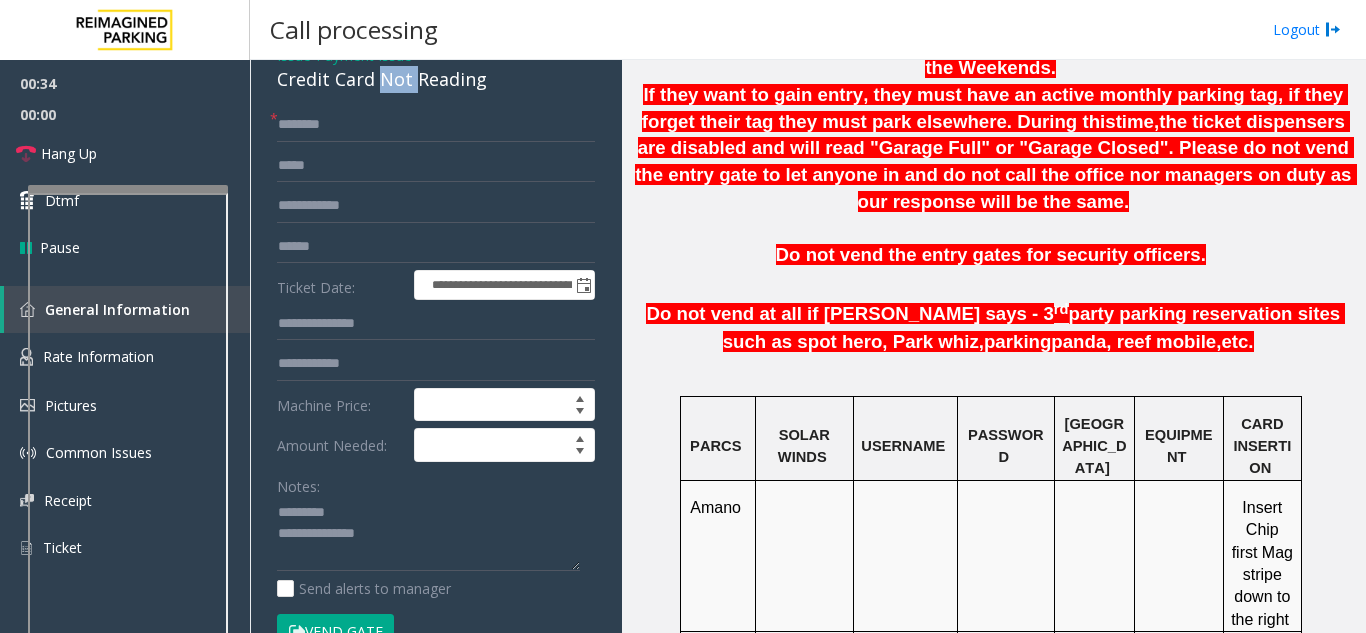 click on "Credit Card Not Reading" 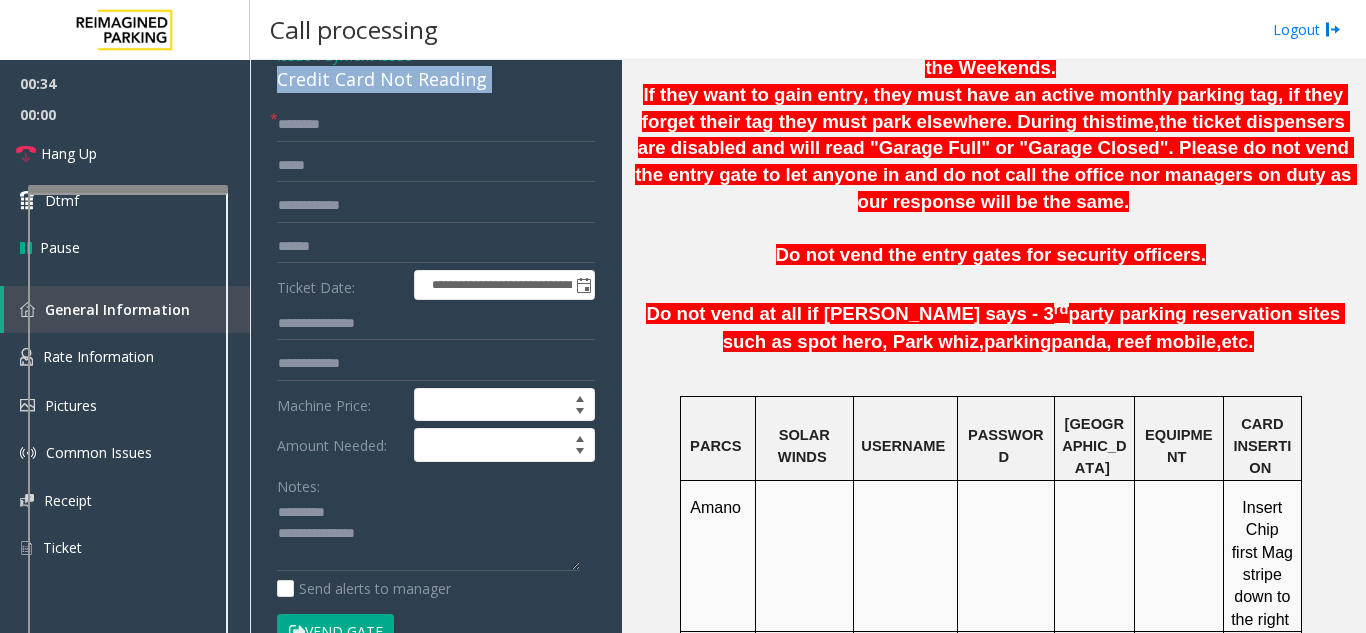 click on "Credit Card Not Reading" 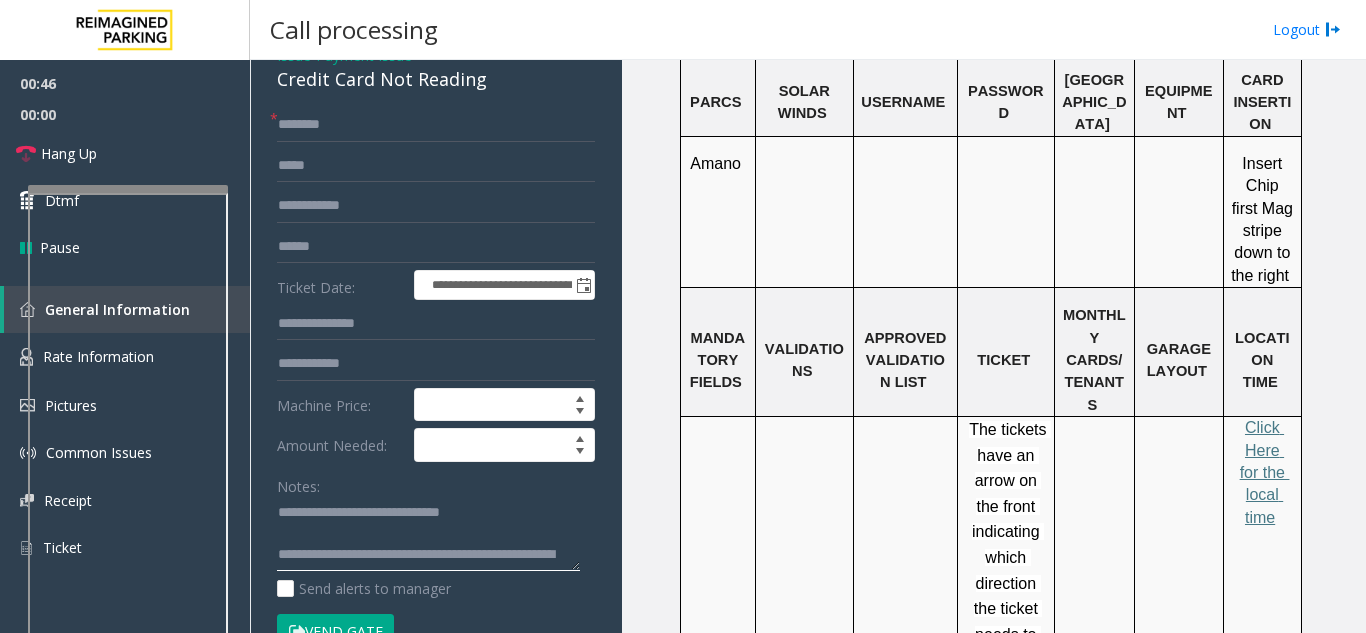 scroll, scrollTop: 1600, scrollLeft: 0, axis: vertical 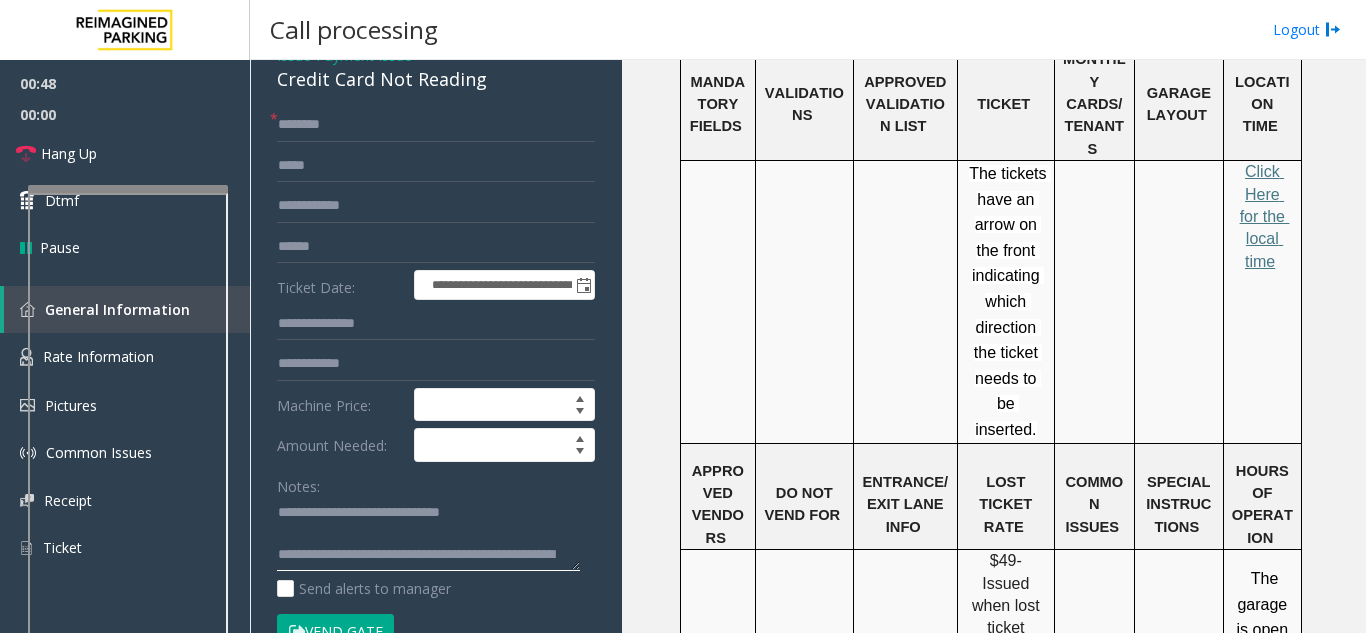 type on "**********" 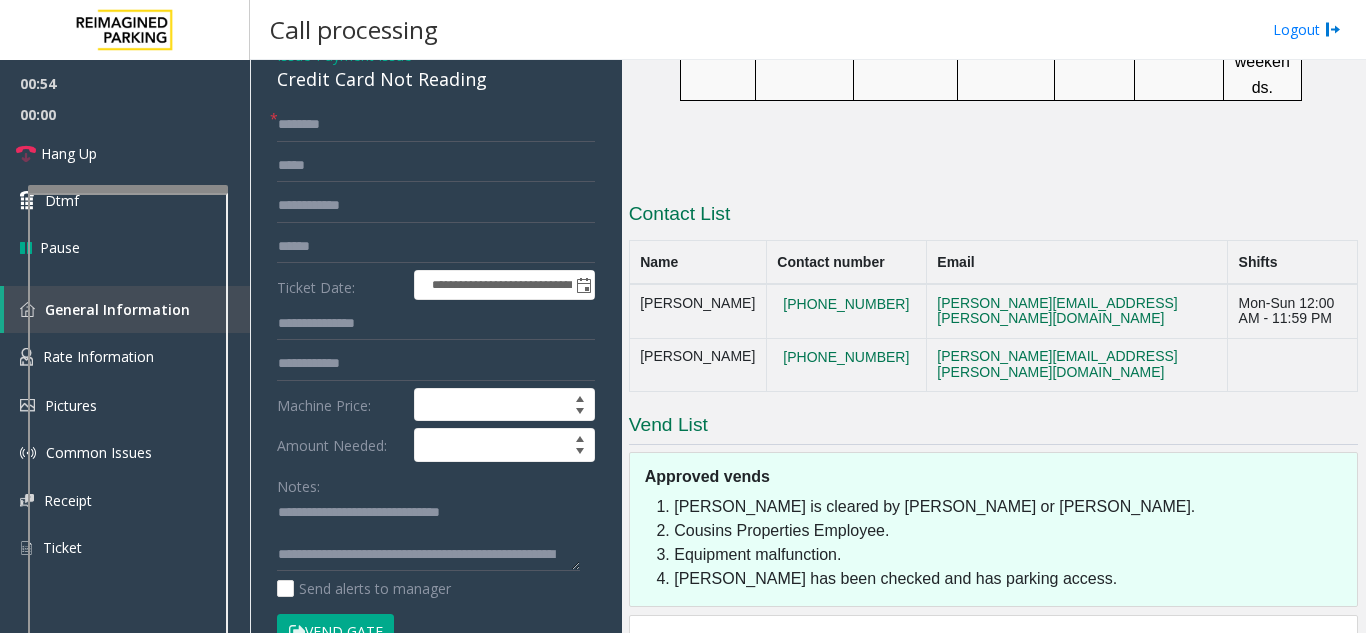 scroll, scrollTop: 2403, scrollLeft: 0, axis: vertical 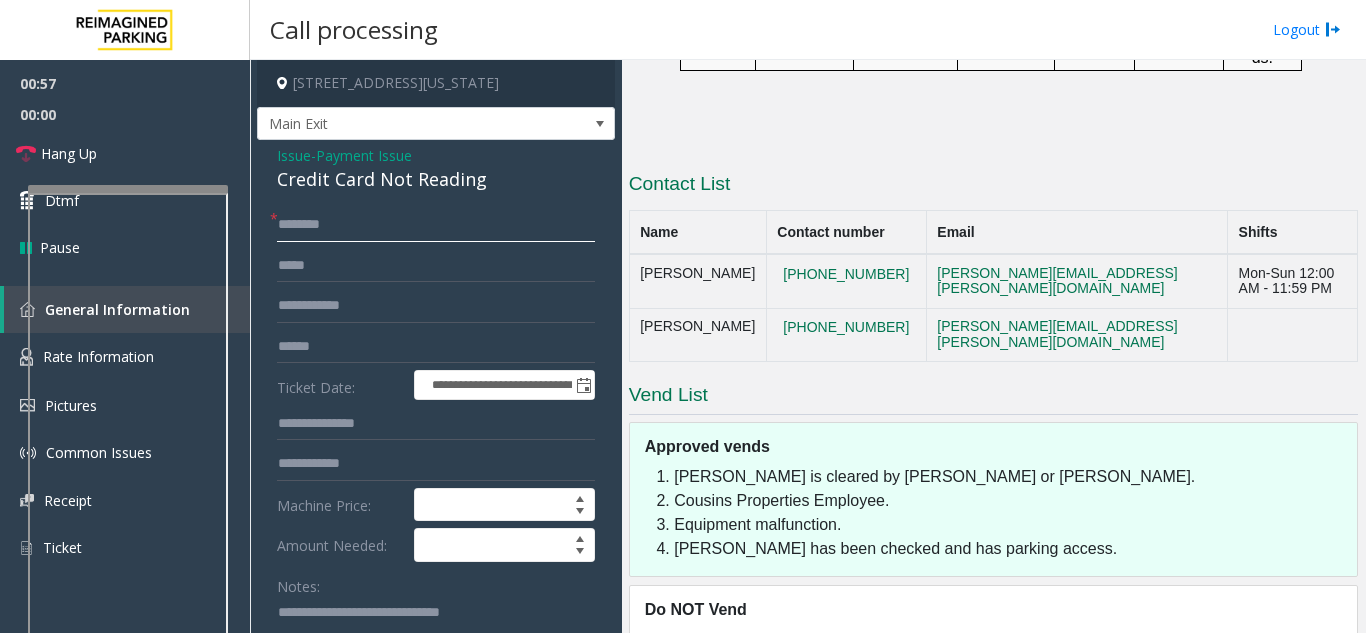 click 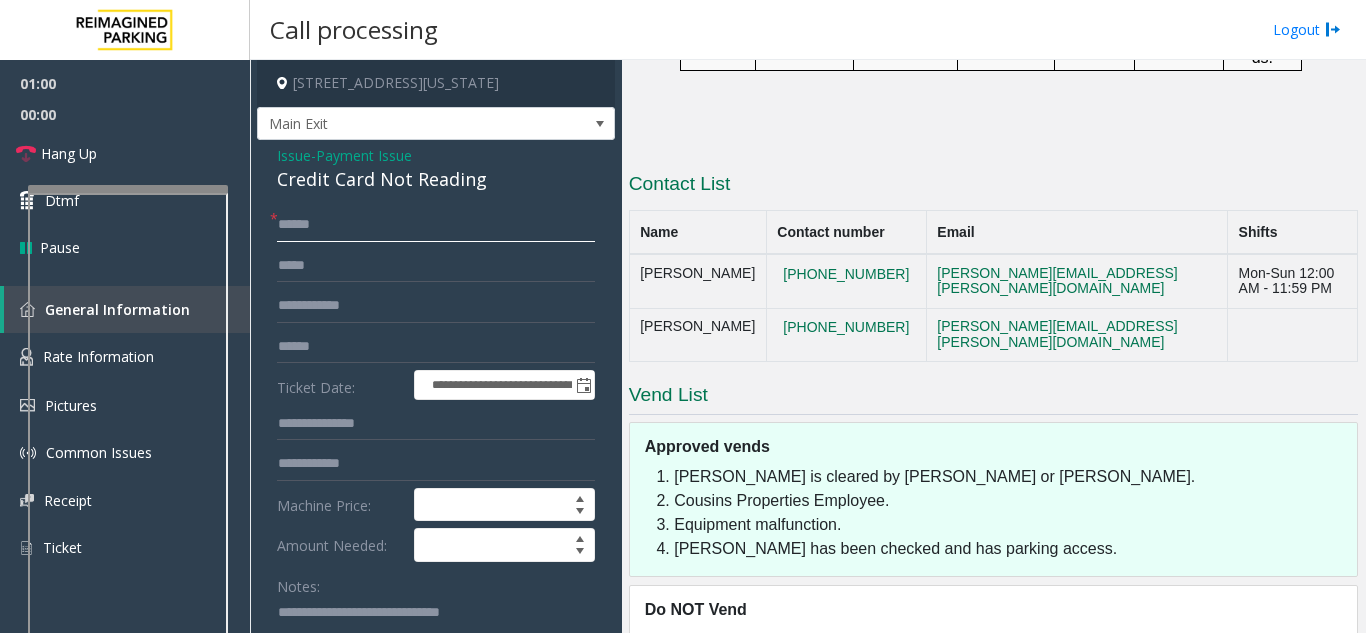 type on "******" 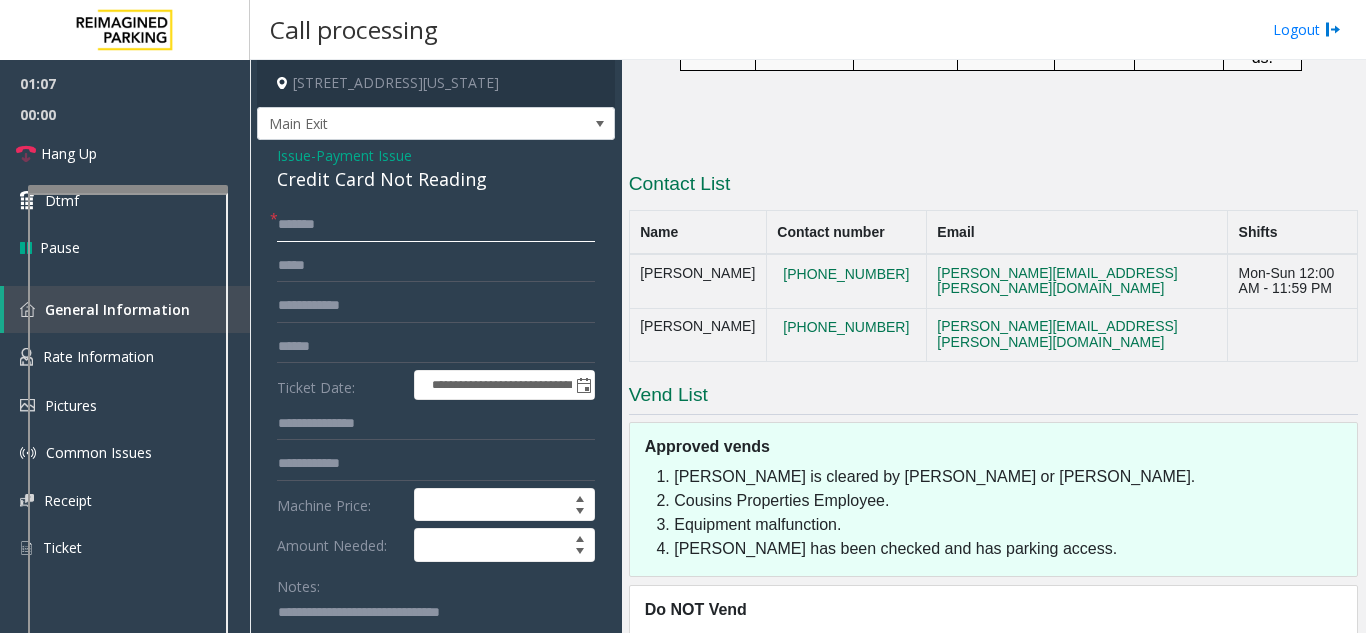 drag, startPoint x: 297, startPoint y: 234, endPoint x: 284, endPoint y: 232, distance: 13.152946 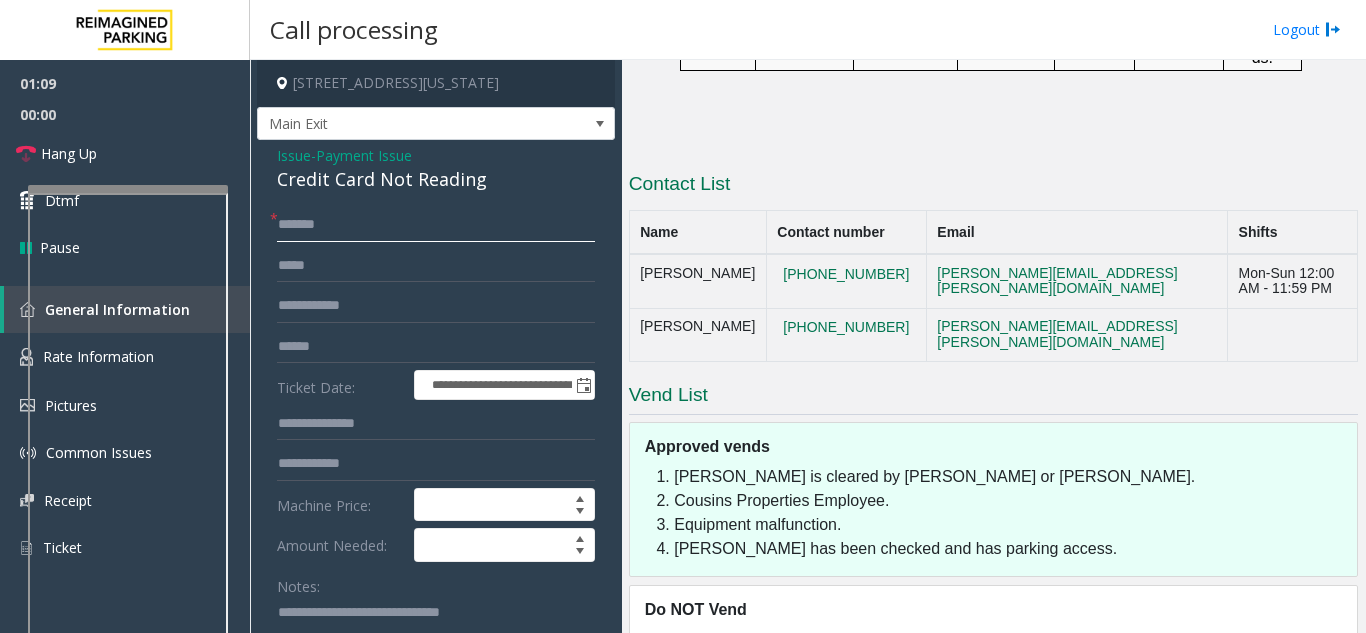 drag, startPoint x: 327, startPoint y: 223, endPoint x: 269, endPoint y: 234, distance: 59.03389 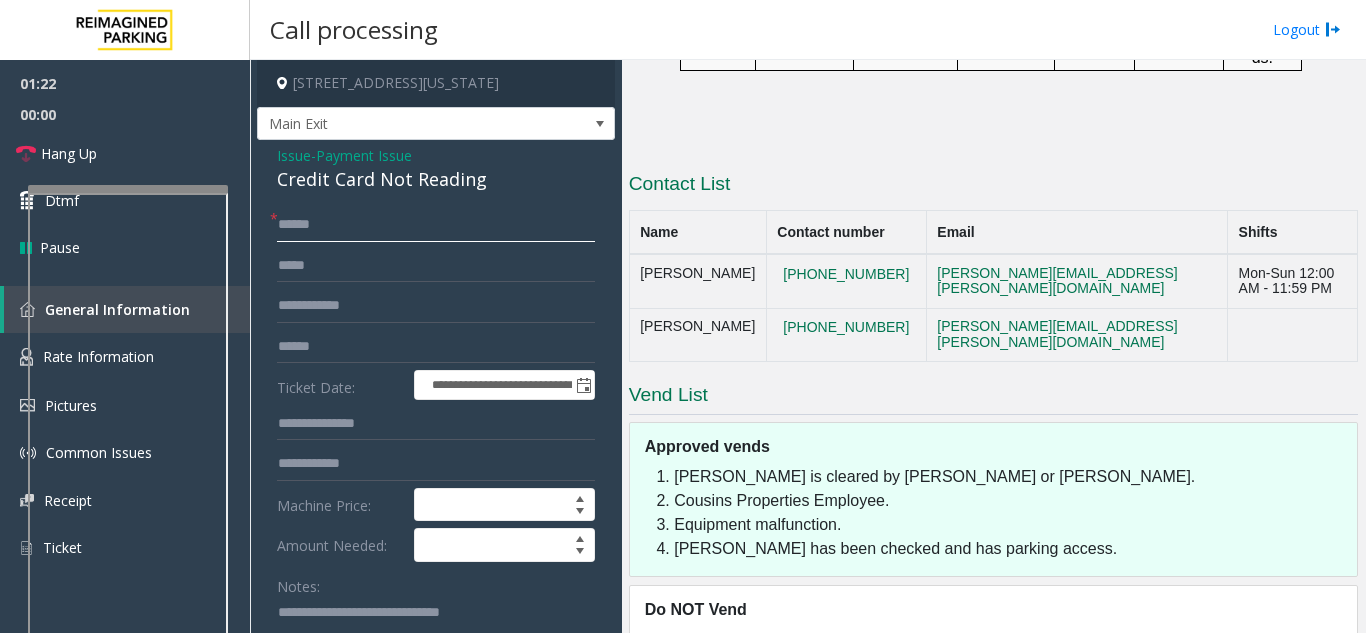 click on "*****" 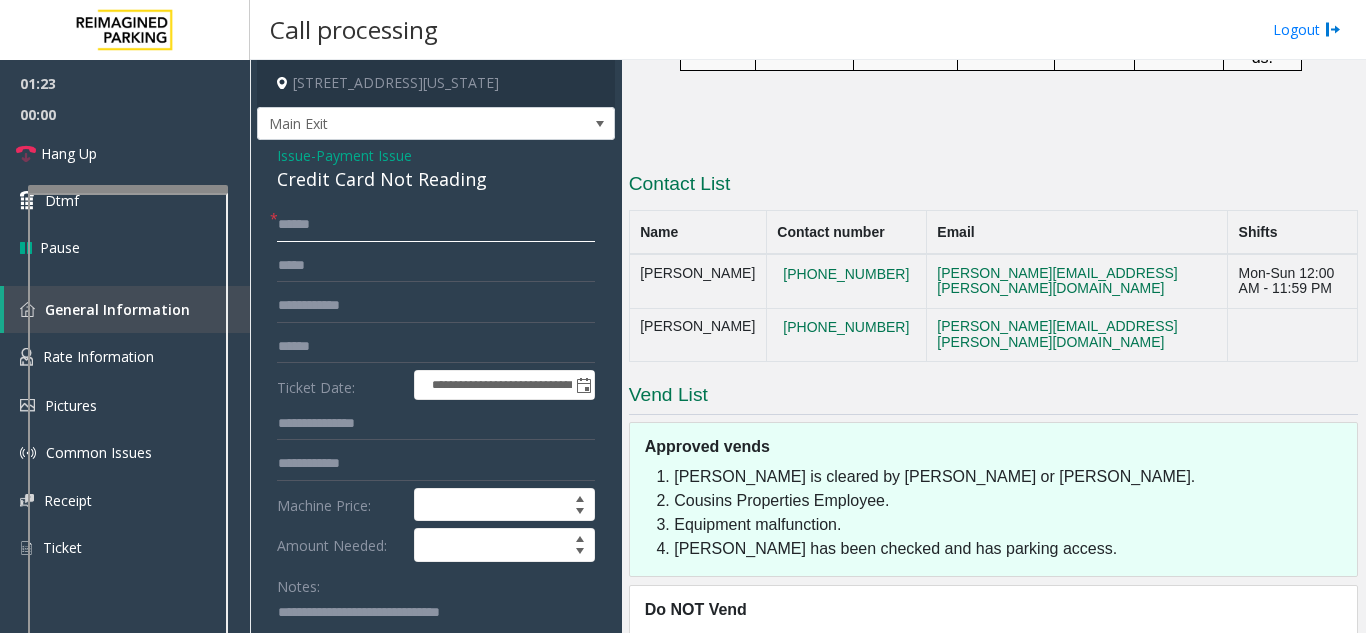 click on "*****" 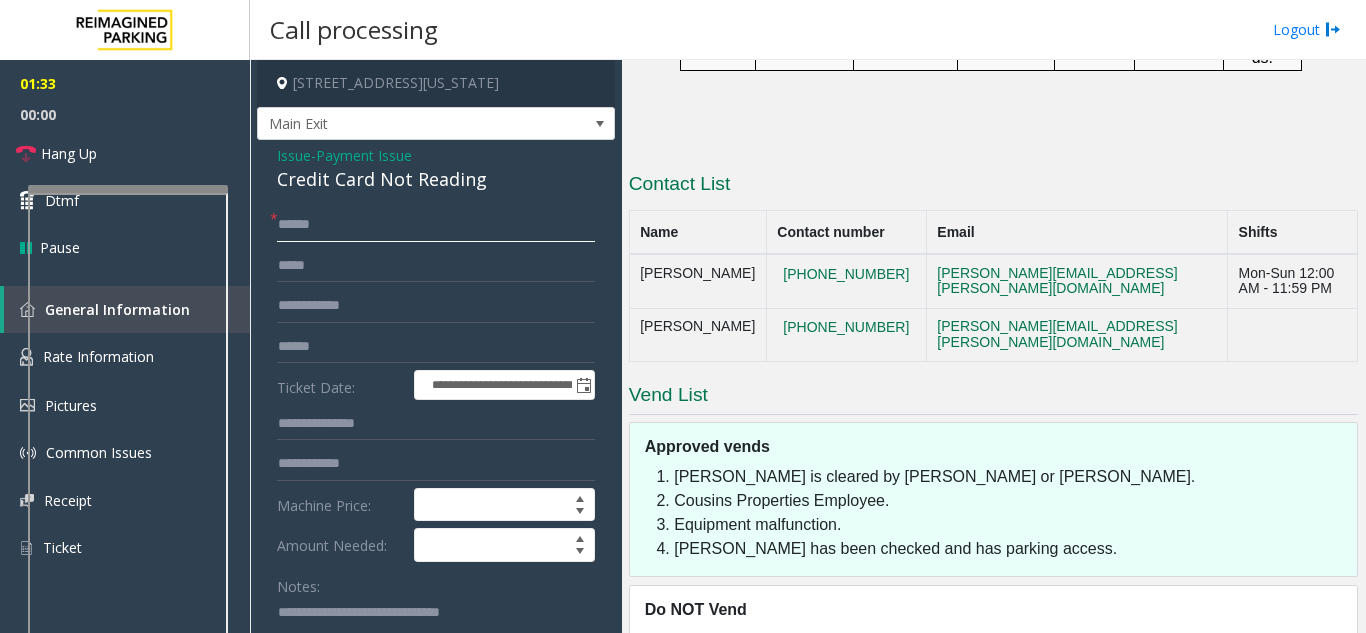 drag, startPoint x: 291, startPoint y: 225, endPoint x: 333, endPoint y: 216, distance: 42.953465 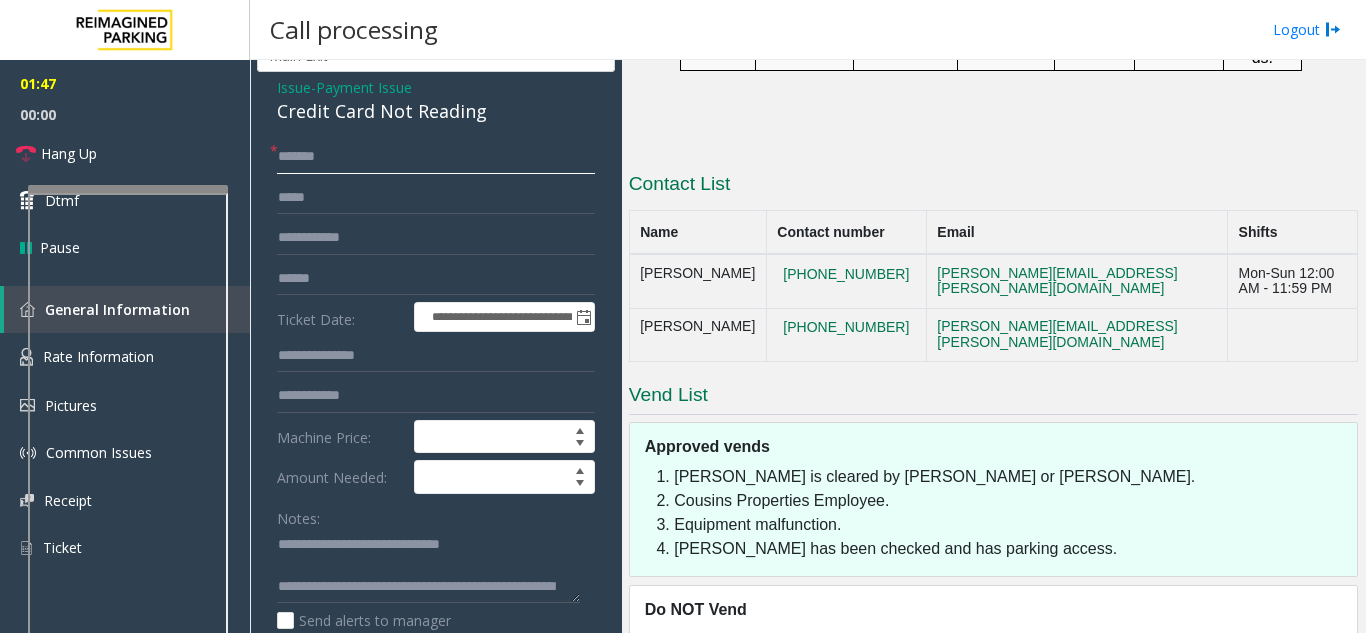 scroll, scrollTop: 200, scrollLeft: 0, axis: vertical 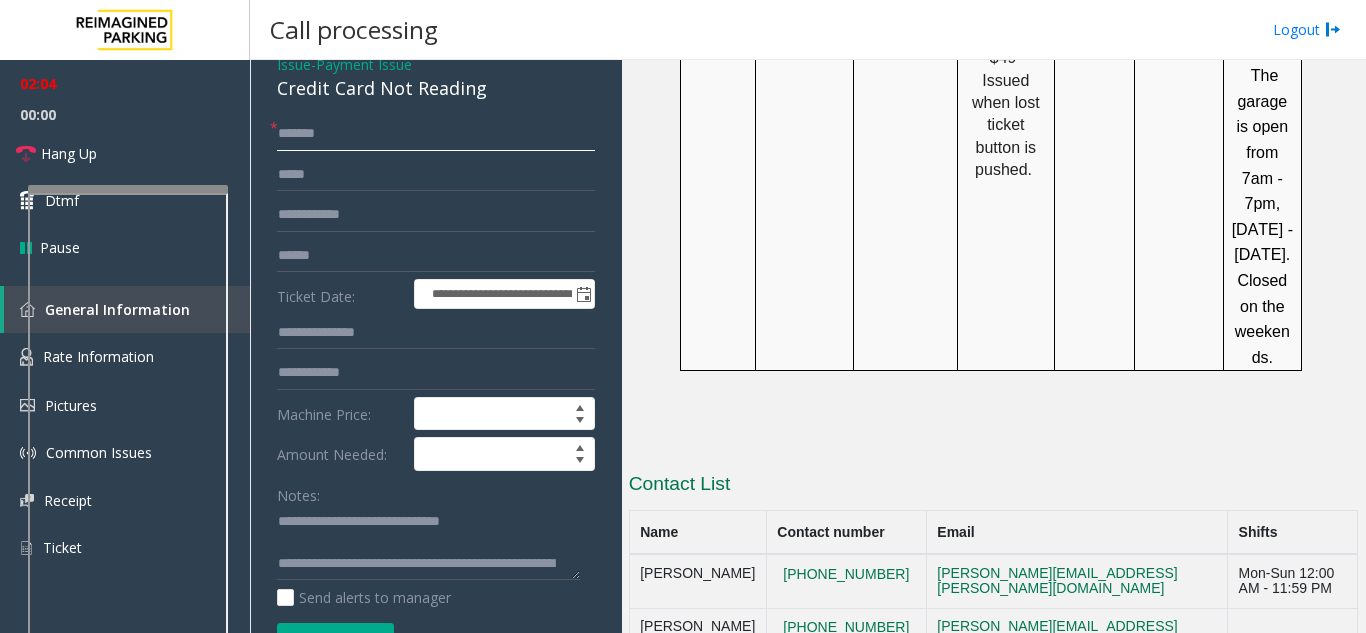 type on "******" 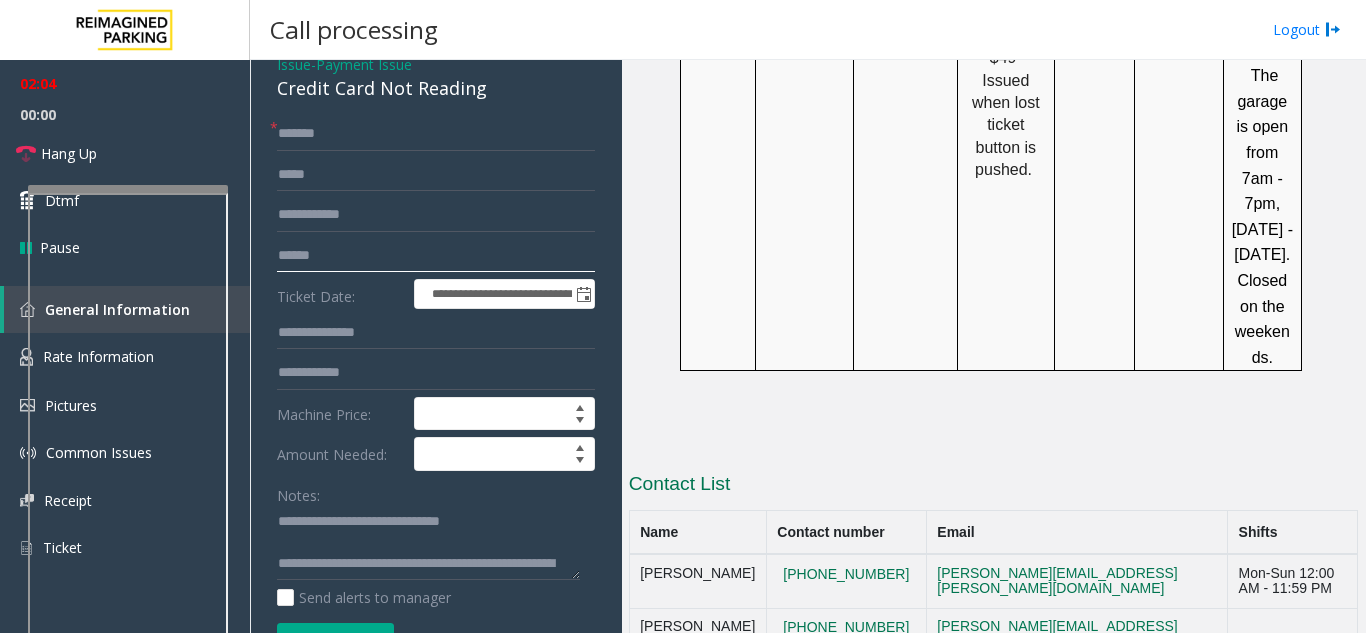 click 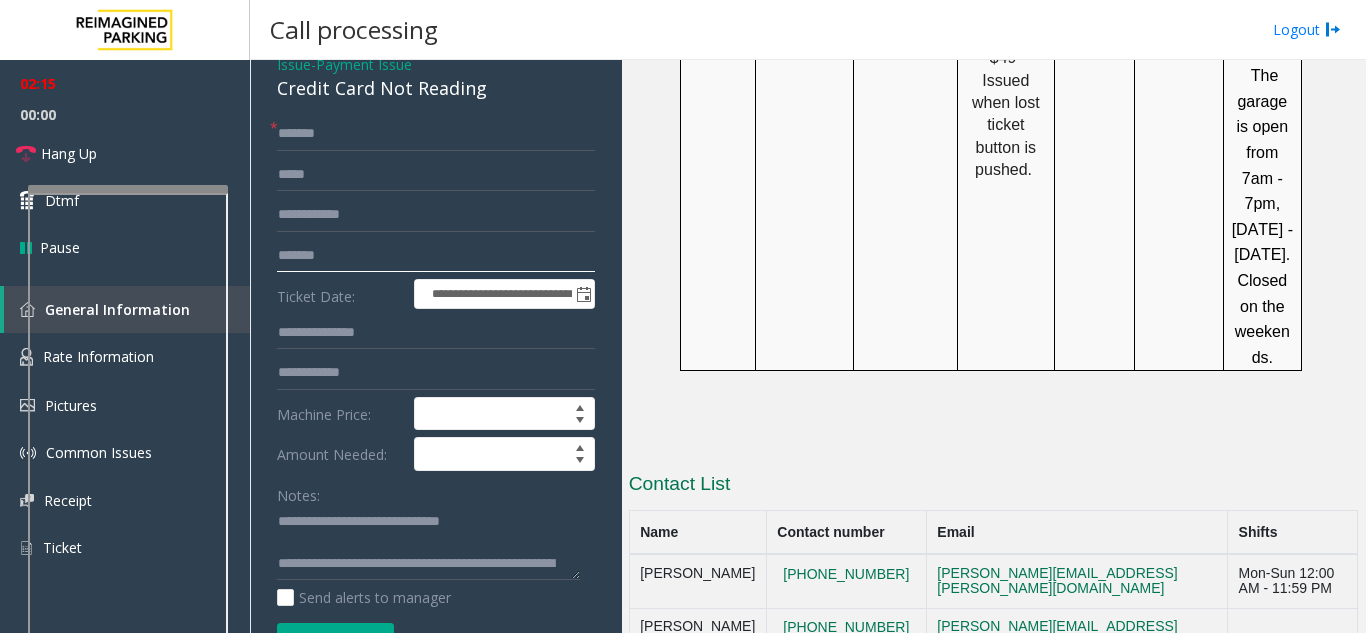 scroll, scrollTop: 0, scrollLeft: 0, axis: both 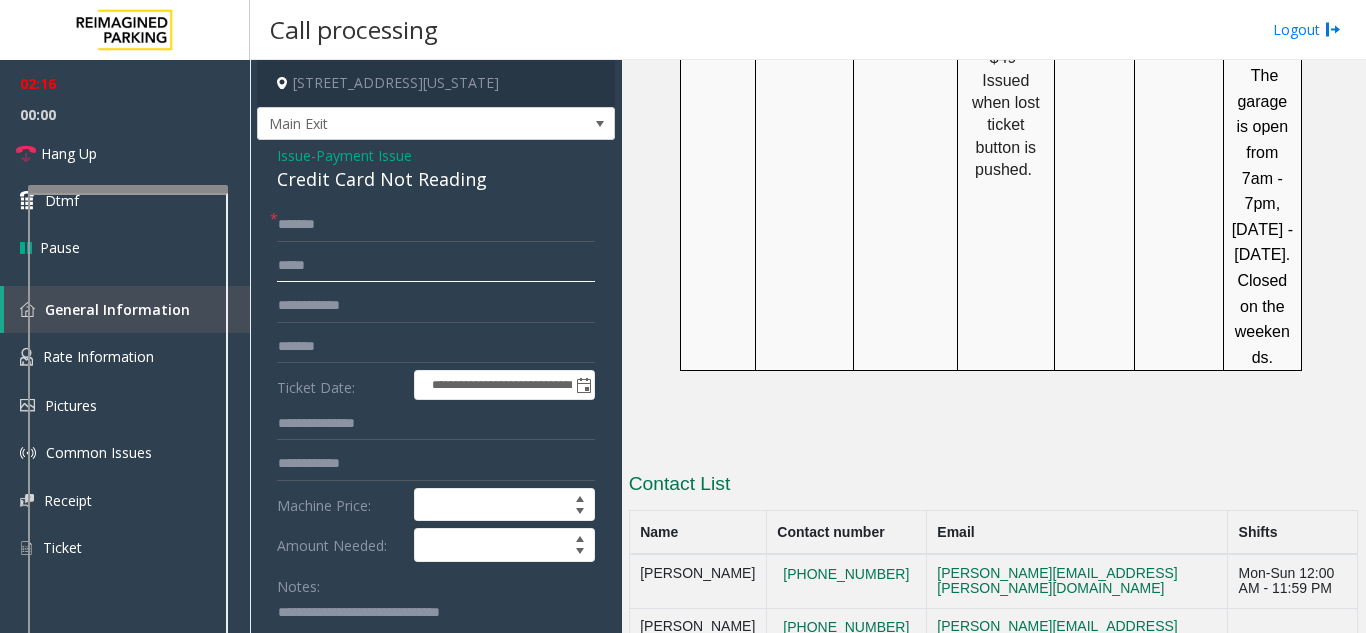 click 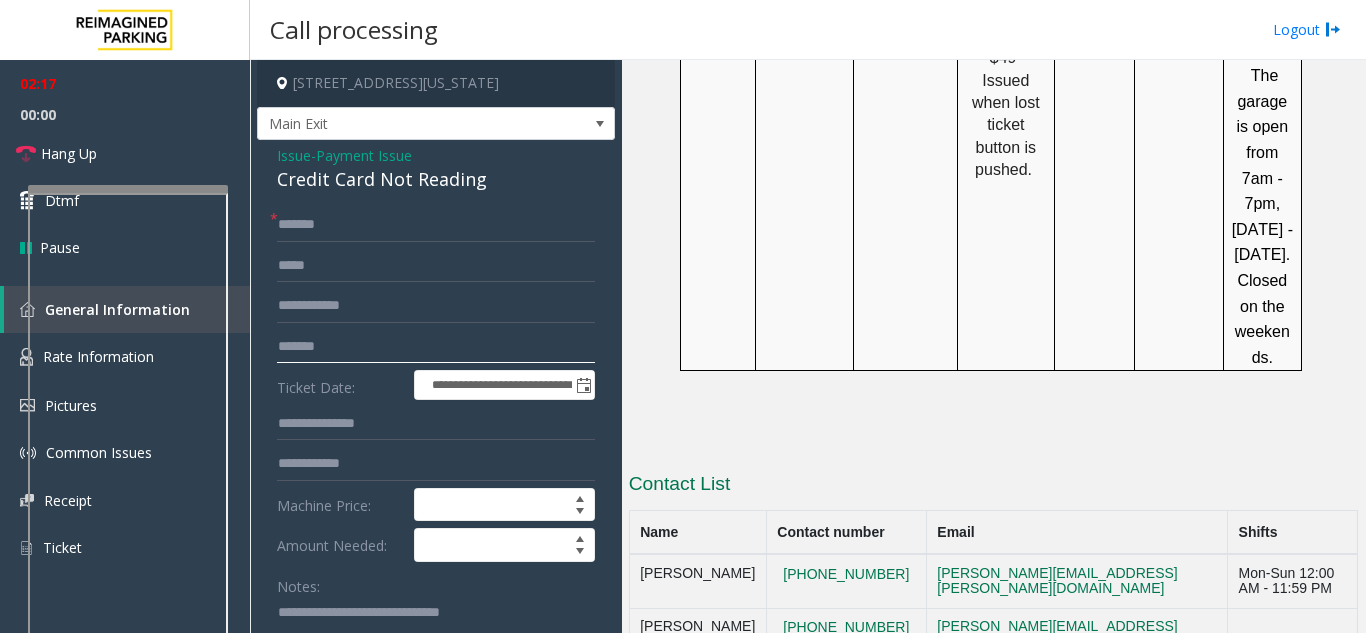 click on "******" 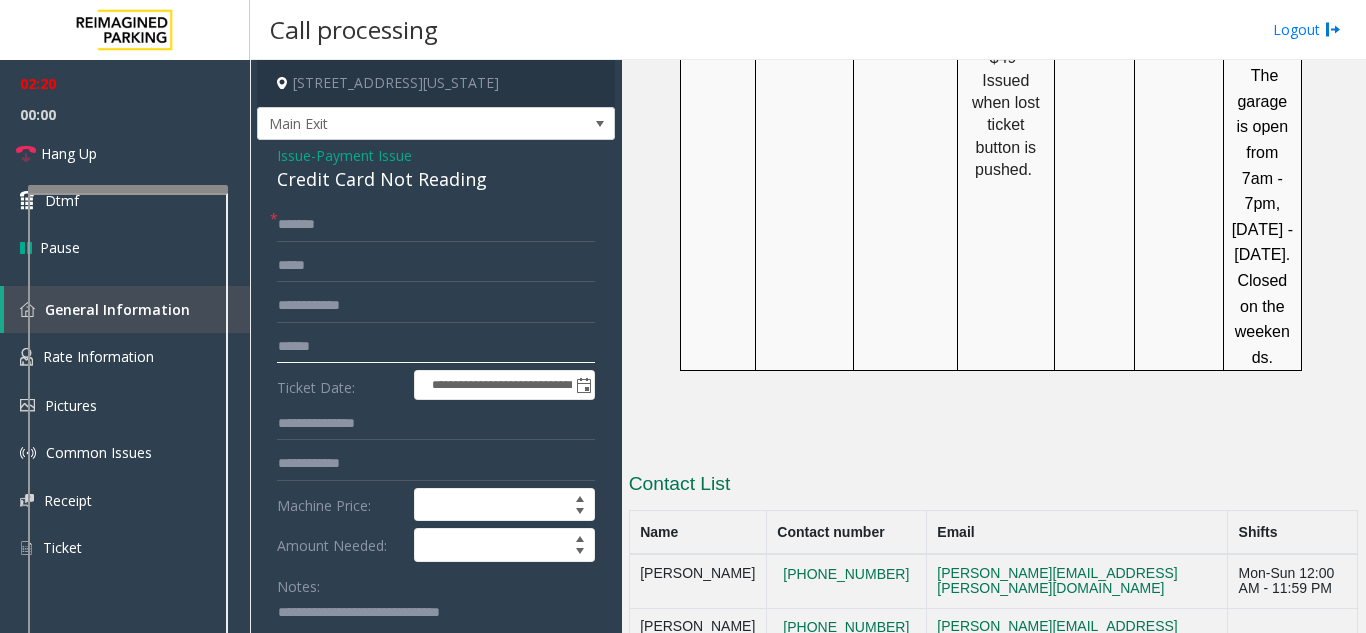 scroll, scrollTop: 100, scrollLeft: 0, axis: vertical 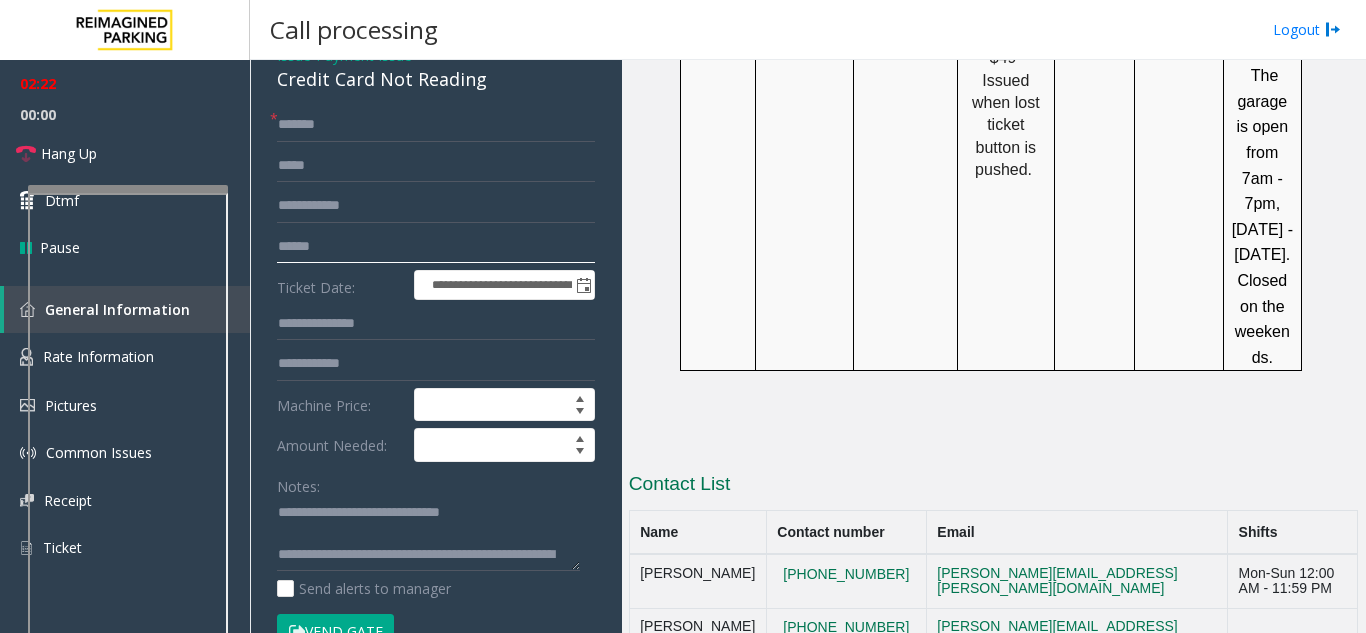 type on "******" 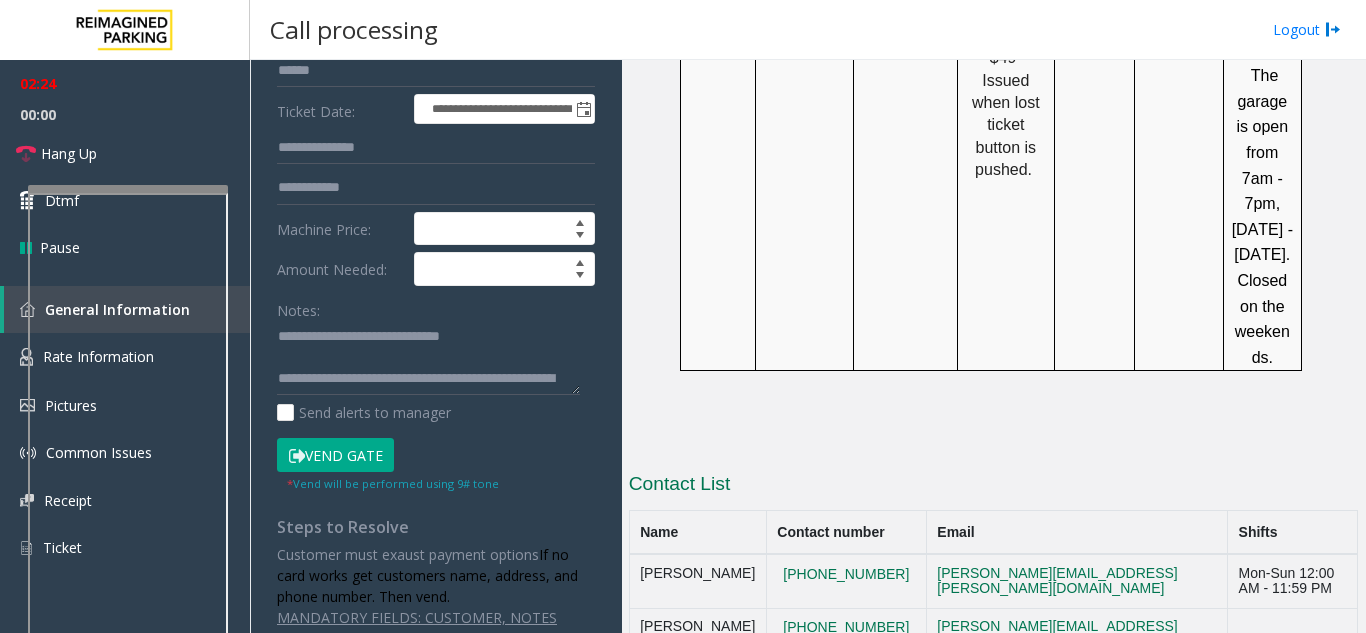 scroll, scrollTop: 291, scrollLeft: 0, axis: vertical 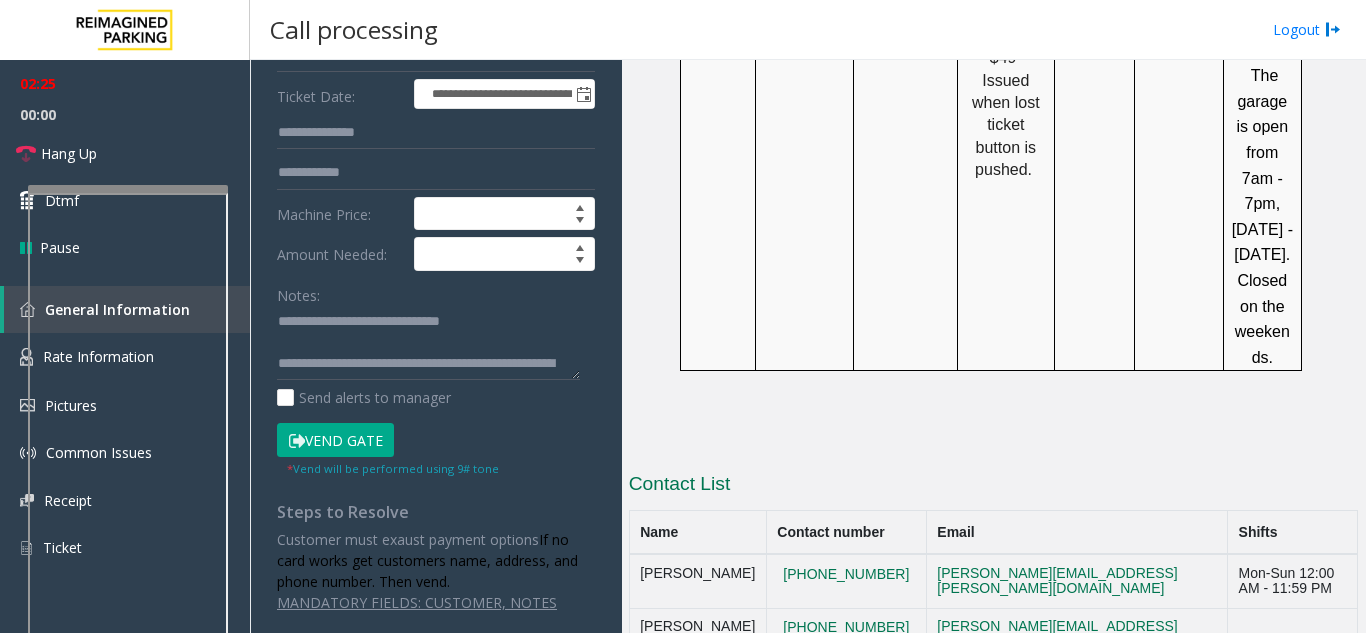 click on "Vend Gate" 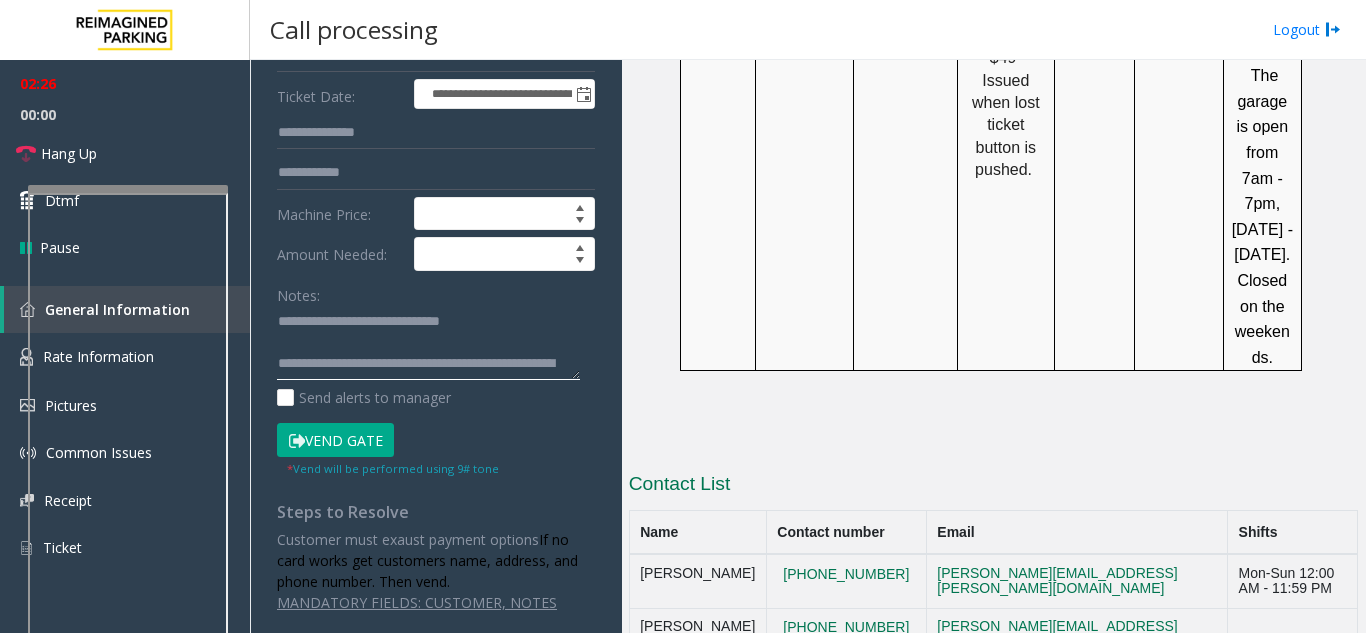 scroll, scrollTop: 21, scrollLeft: 0, axis: vertical 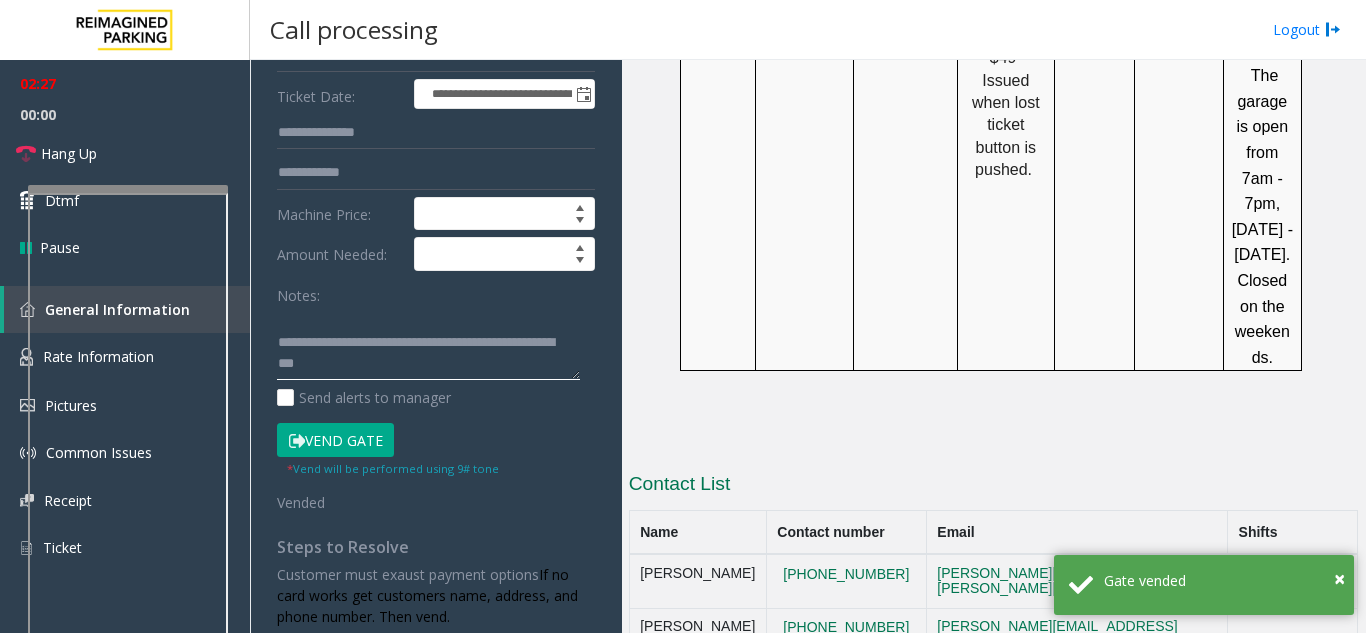 drag, startPoint x: 356, startPoint y: 361, endPoint x: 480, endPoint y: 395, distance: 128.57683 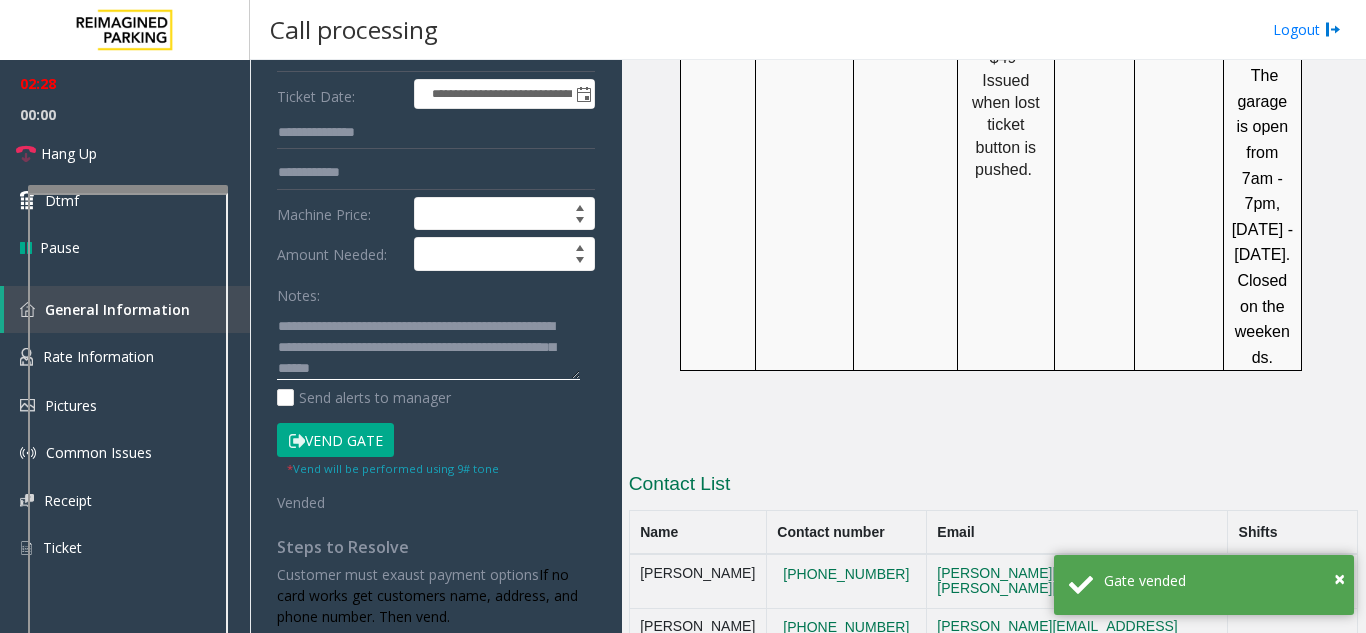 scroll, scrollTop: 0, scrollLeft: 0, axis: both 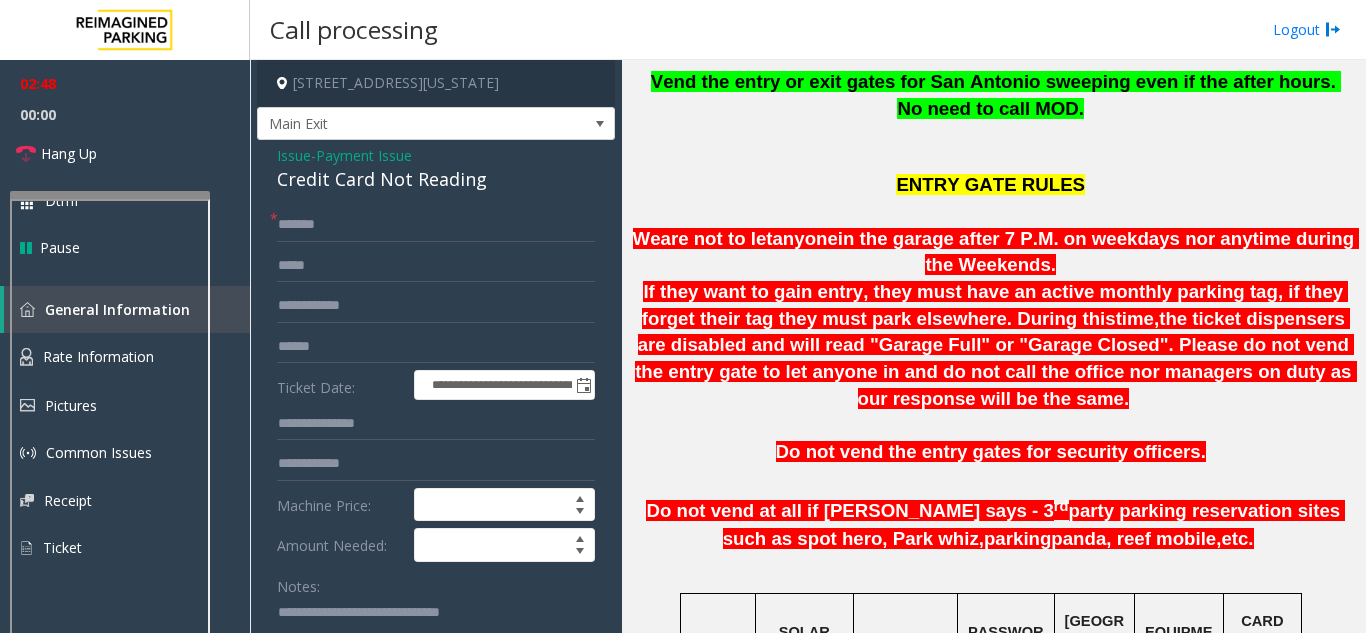 click at bounding box center [110, 425] 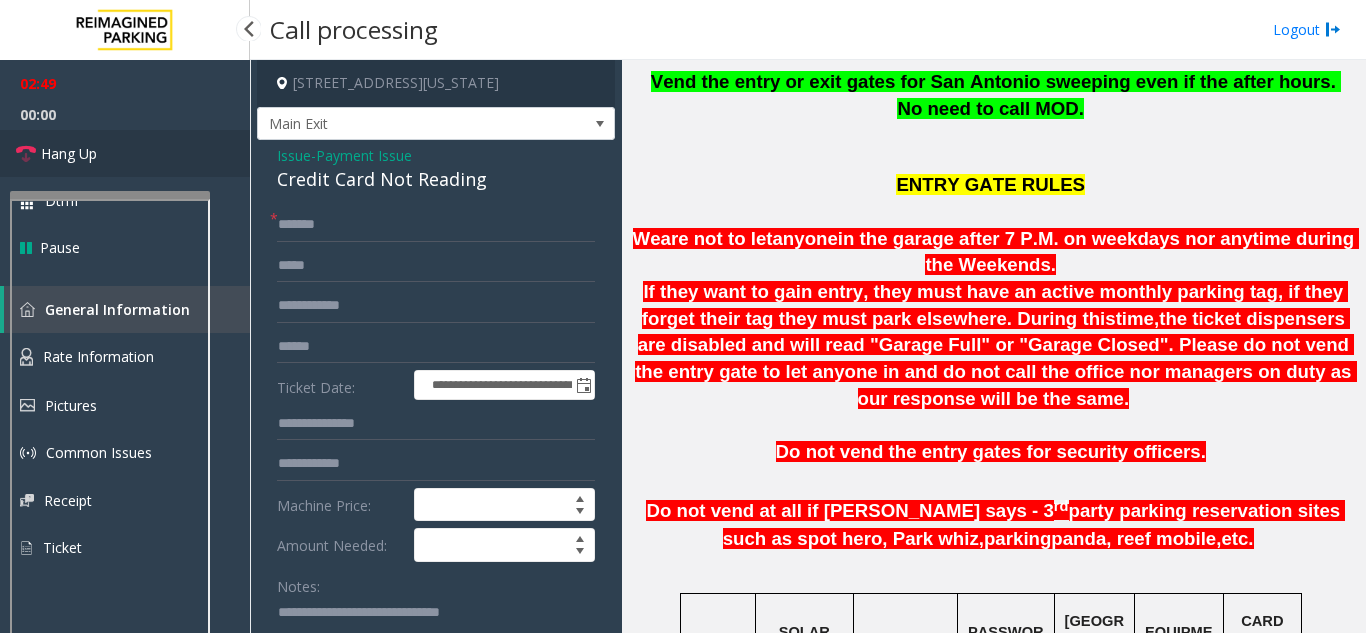 type on "**********" 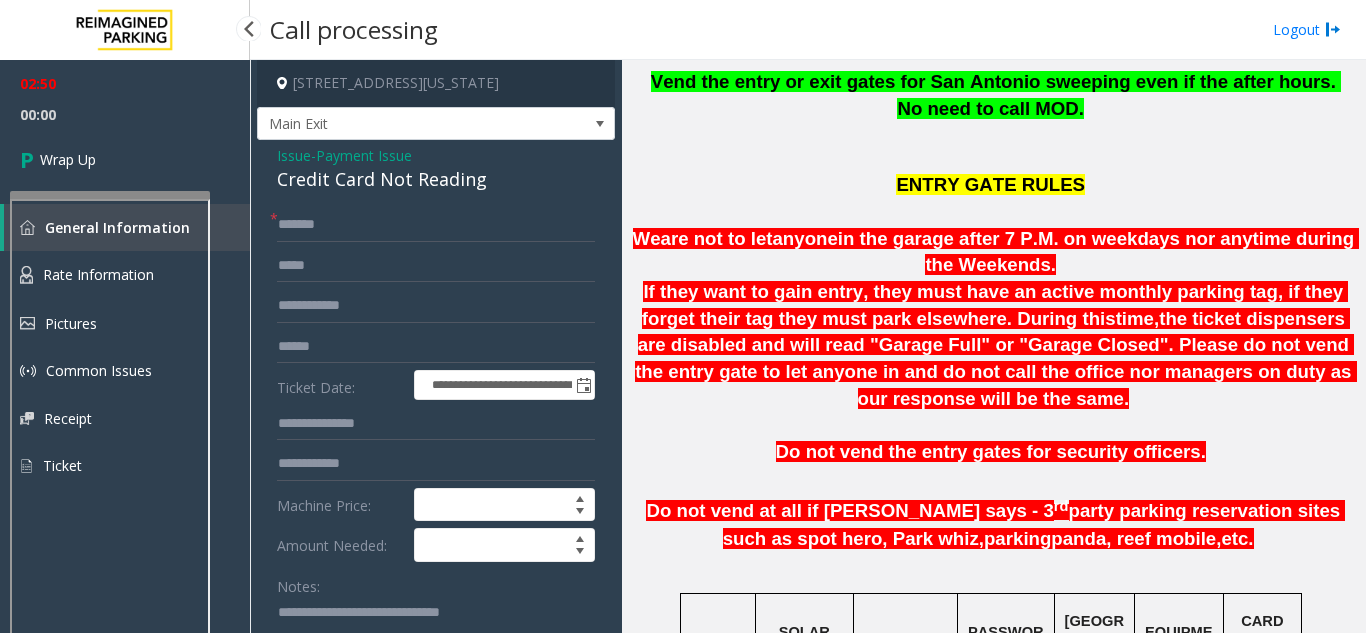 click on "Wrap Up" at bounding box center (125, 159) 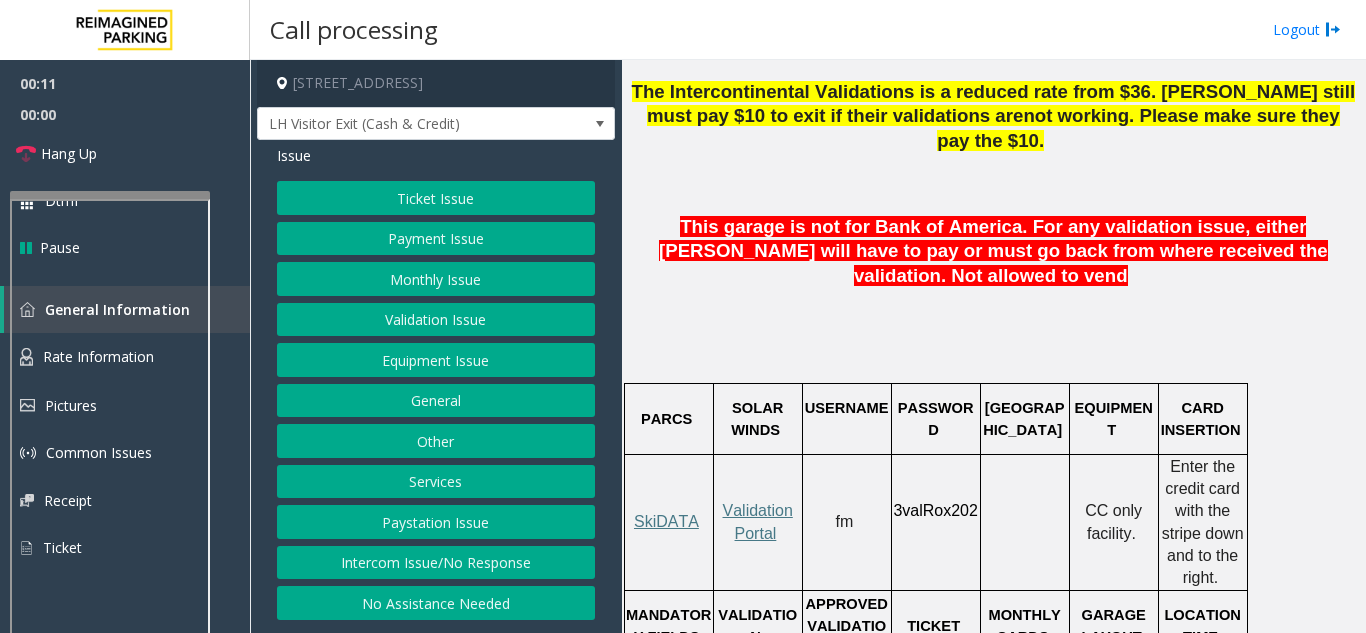 scroll, scrollTop: 1200, scrollLeft: 0, axis: vertical 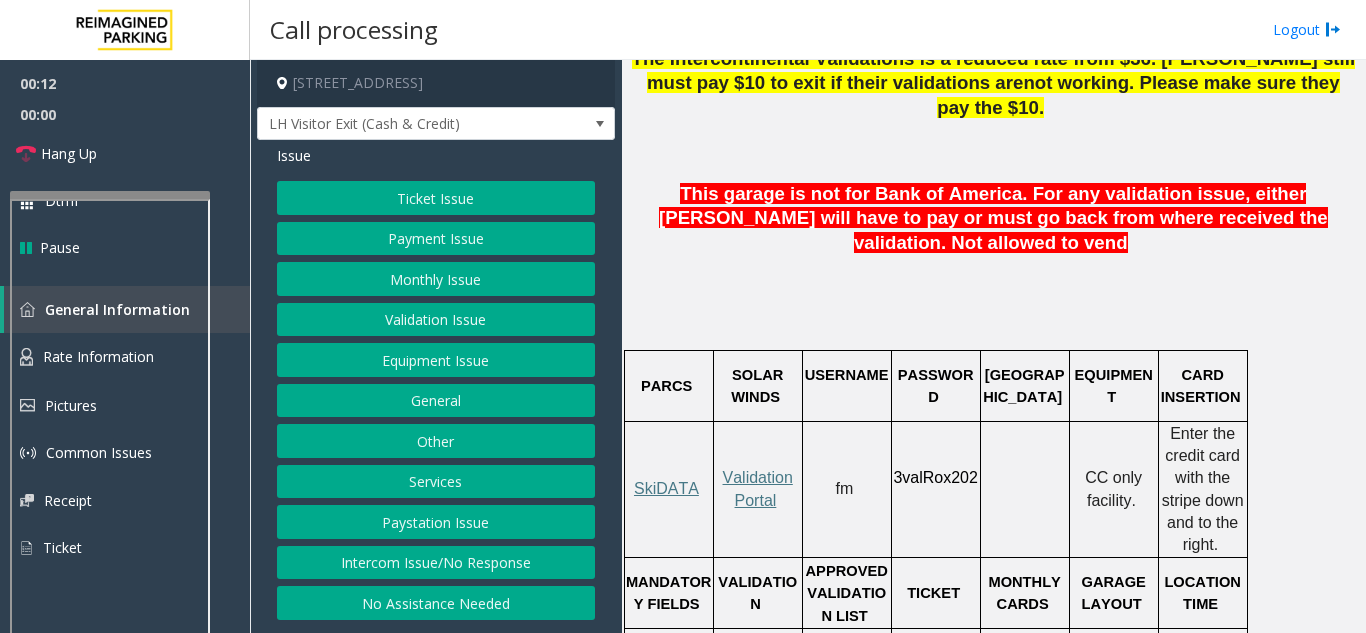 click on "Ticket Issue" 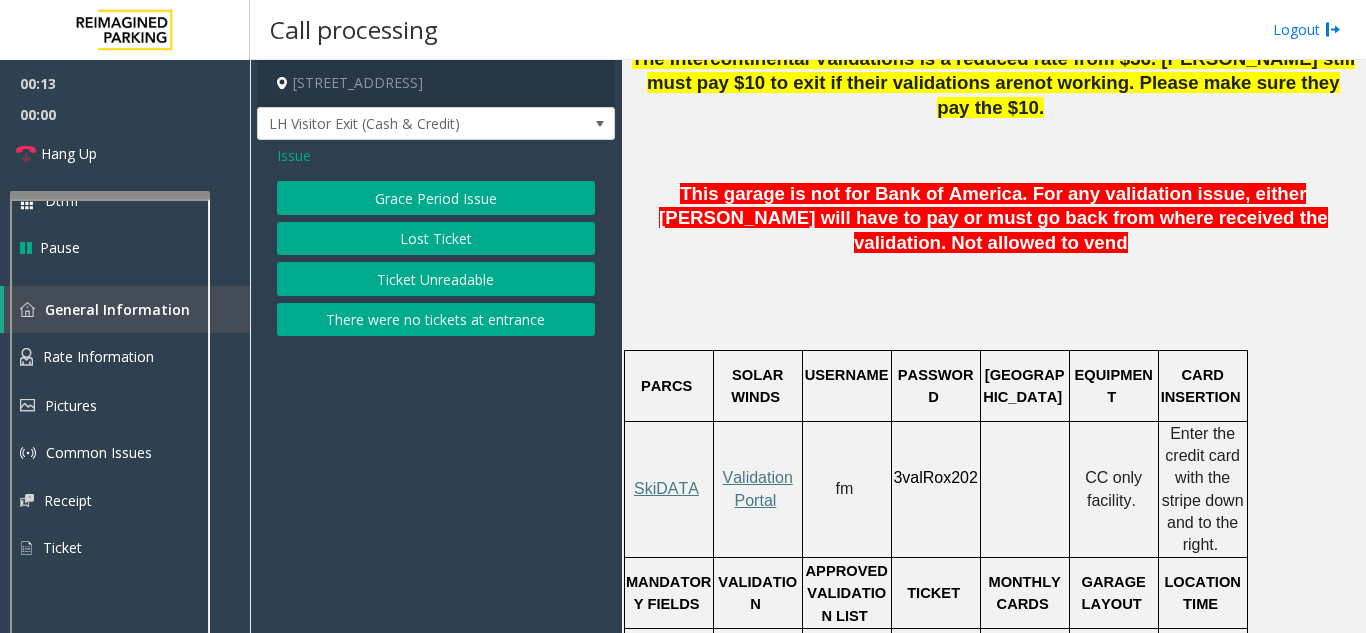 click on "Issue  Grace Period Issue   Lost Ticket   Ticket Unreadable   There were no tickets at entrance" 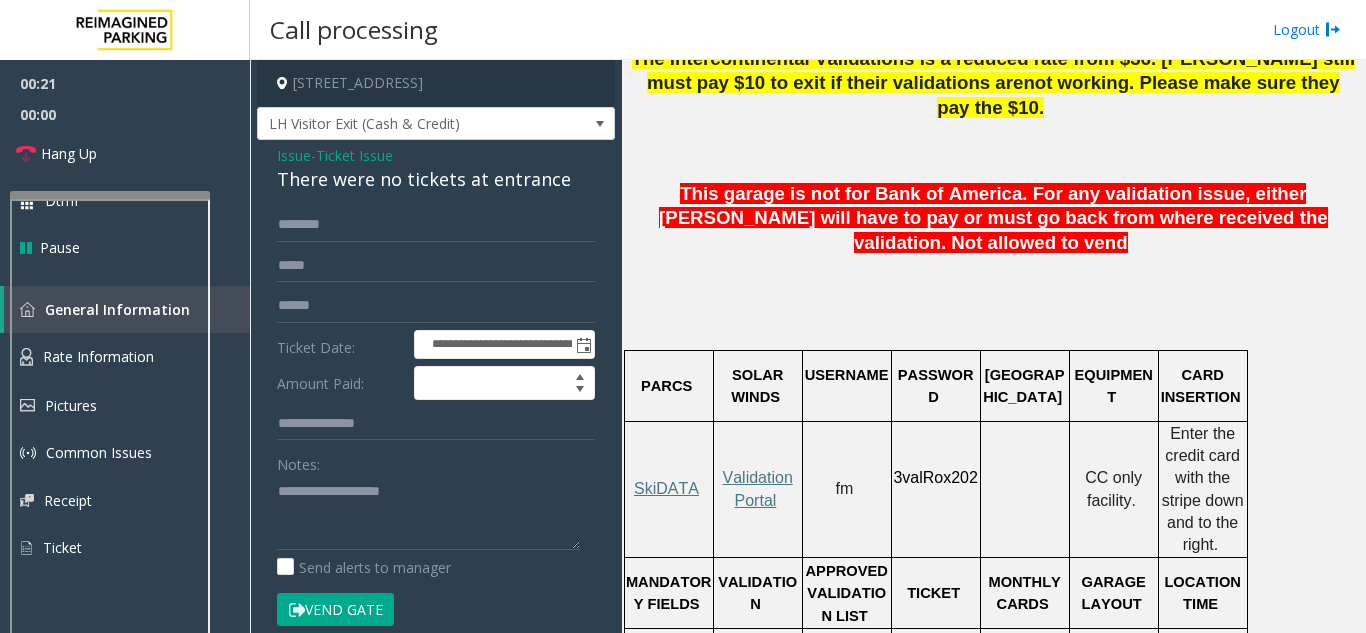 scroll, scrollTop: 100, scrollLeft: 0, axis: vertical 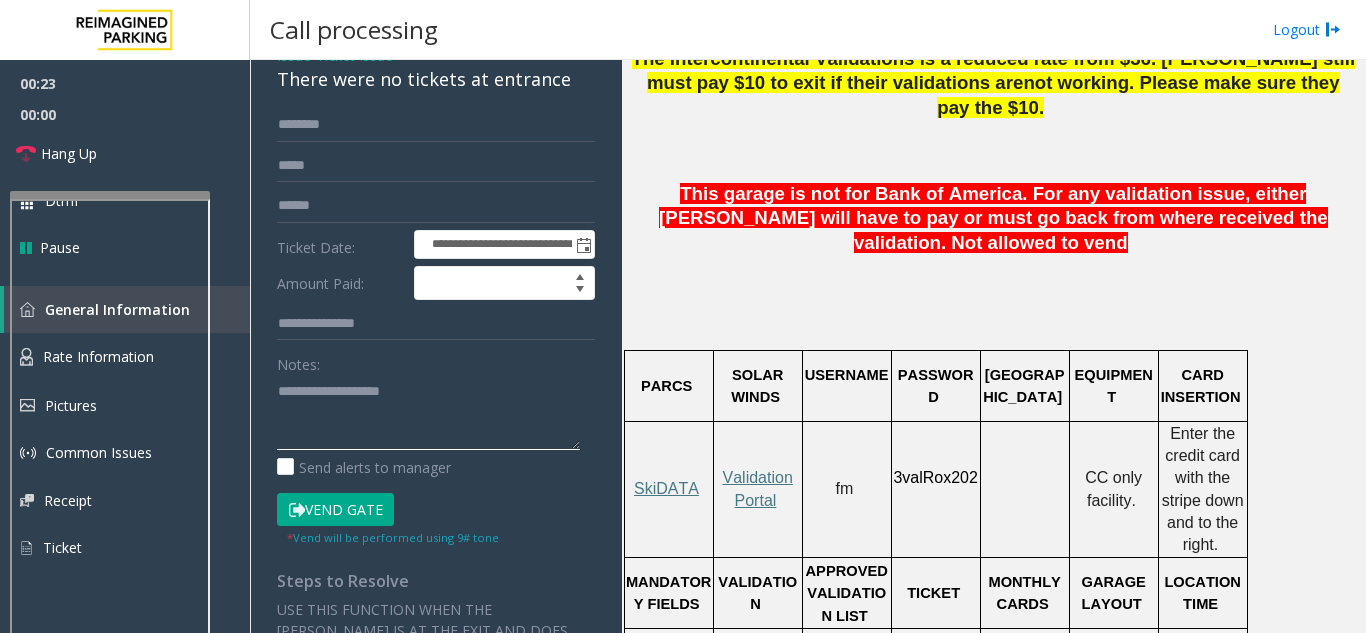 paste on "**********" 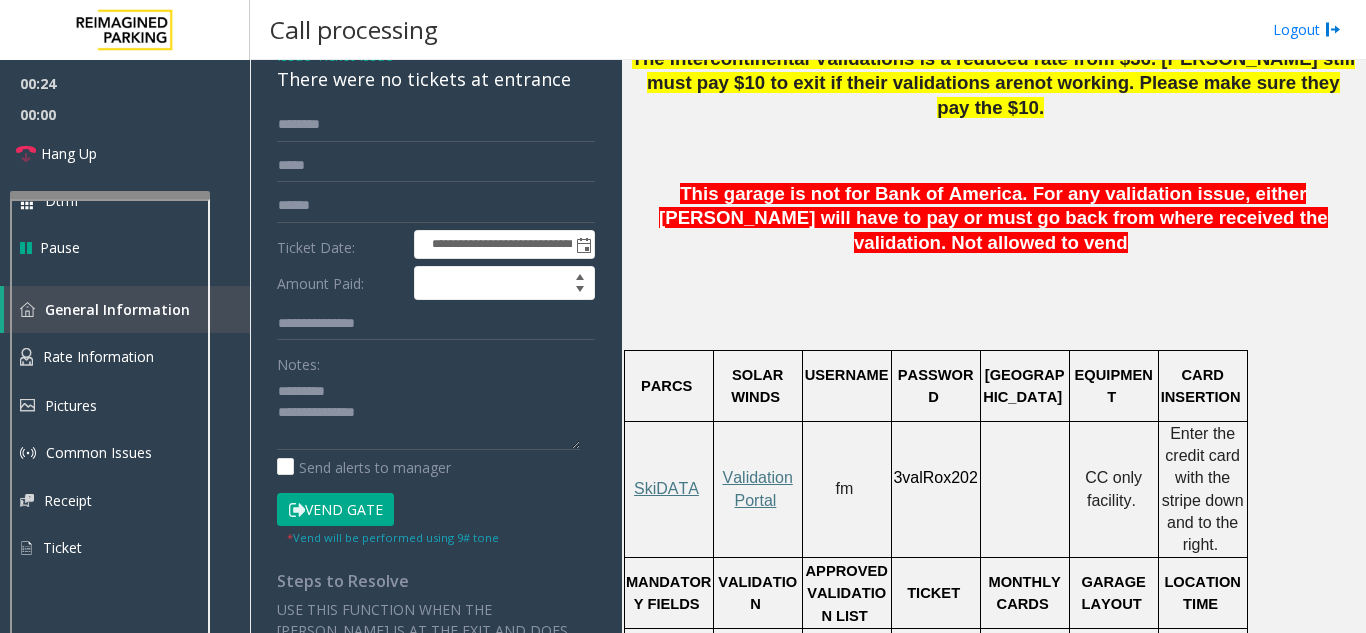 click on "There were no tickets at entrance" 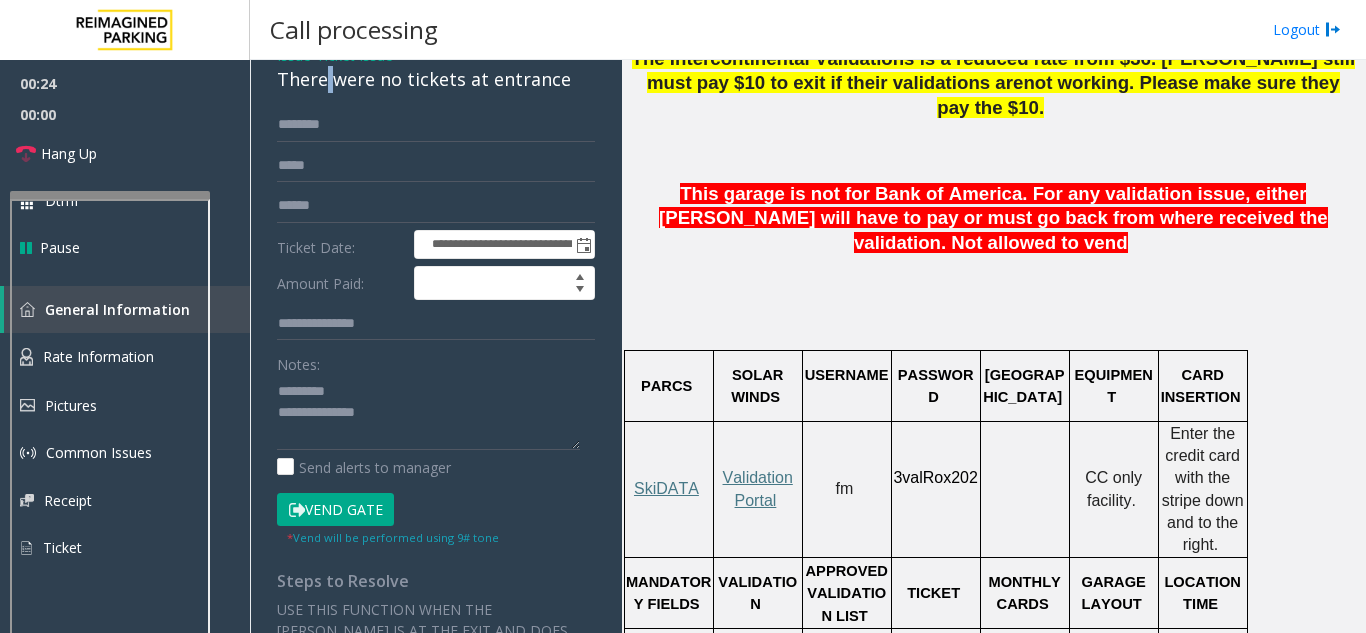click on "There were no tickets at entrance" 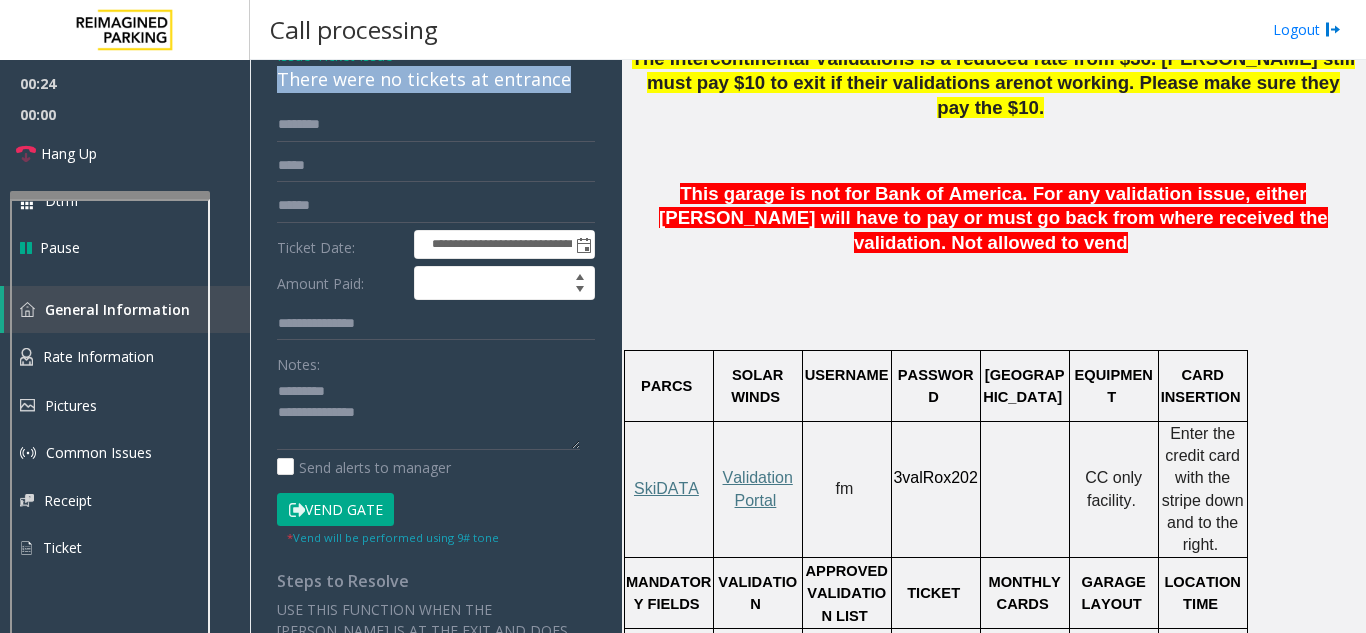 click on "There were no tickets at entrance" 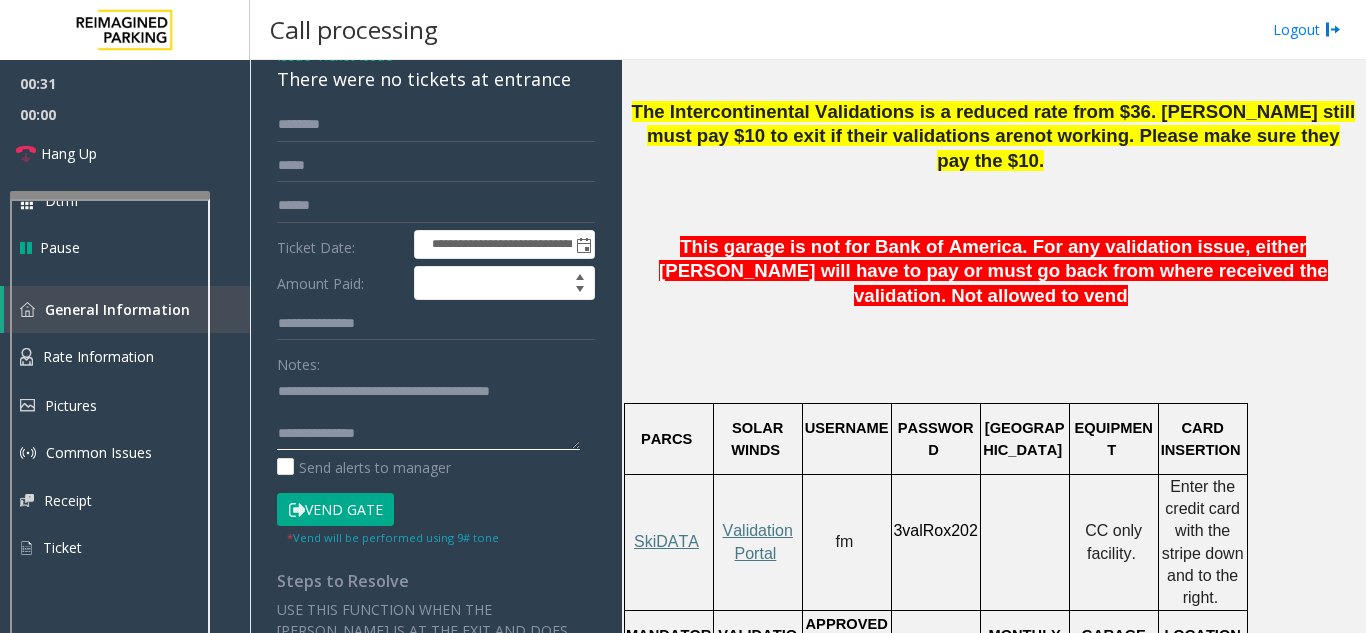 scroll, scrollTop: 1100, scrollLeft: 0, axis: vertical 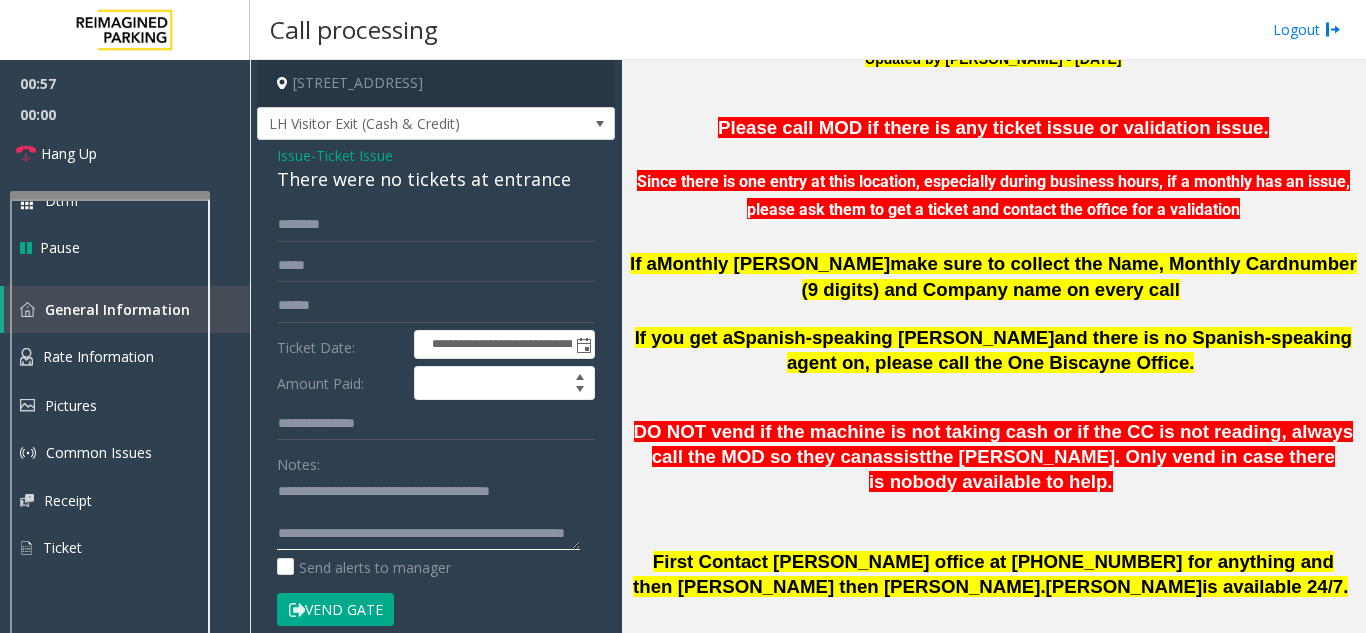 type on "**********" 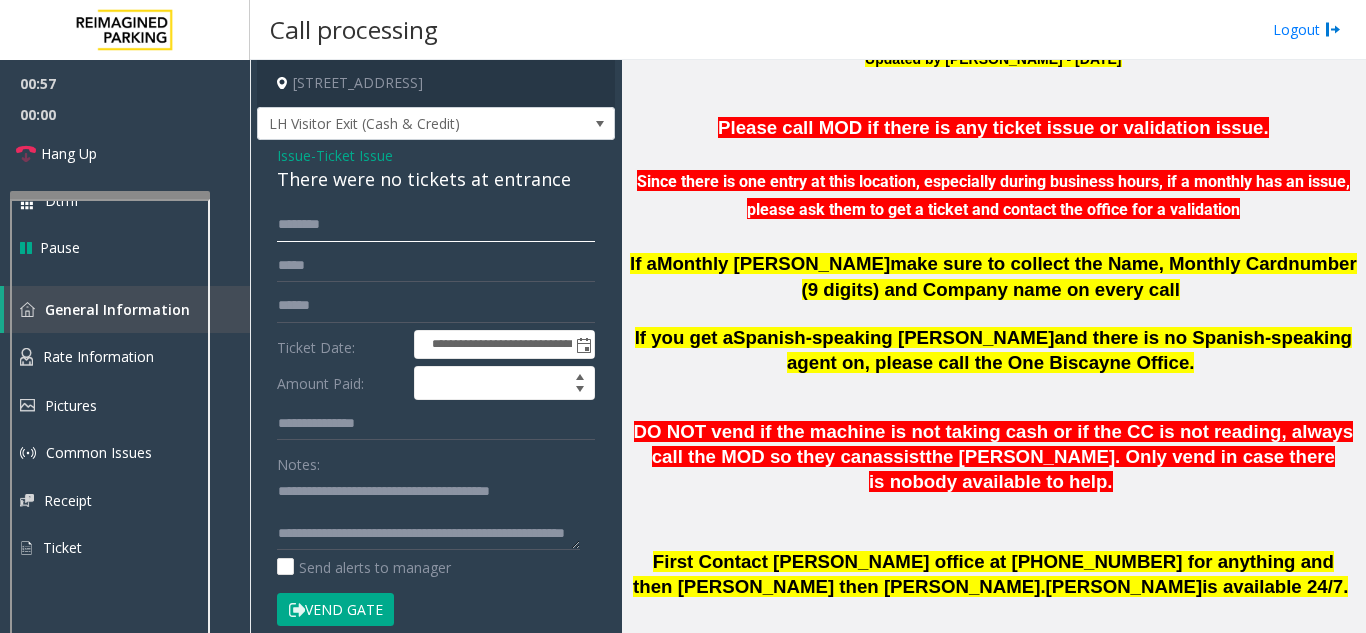 click 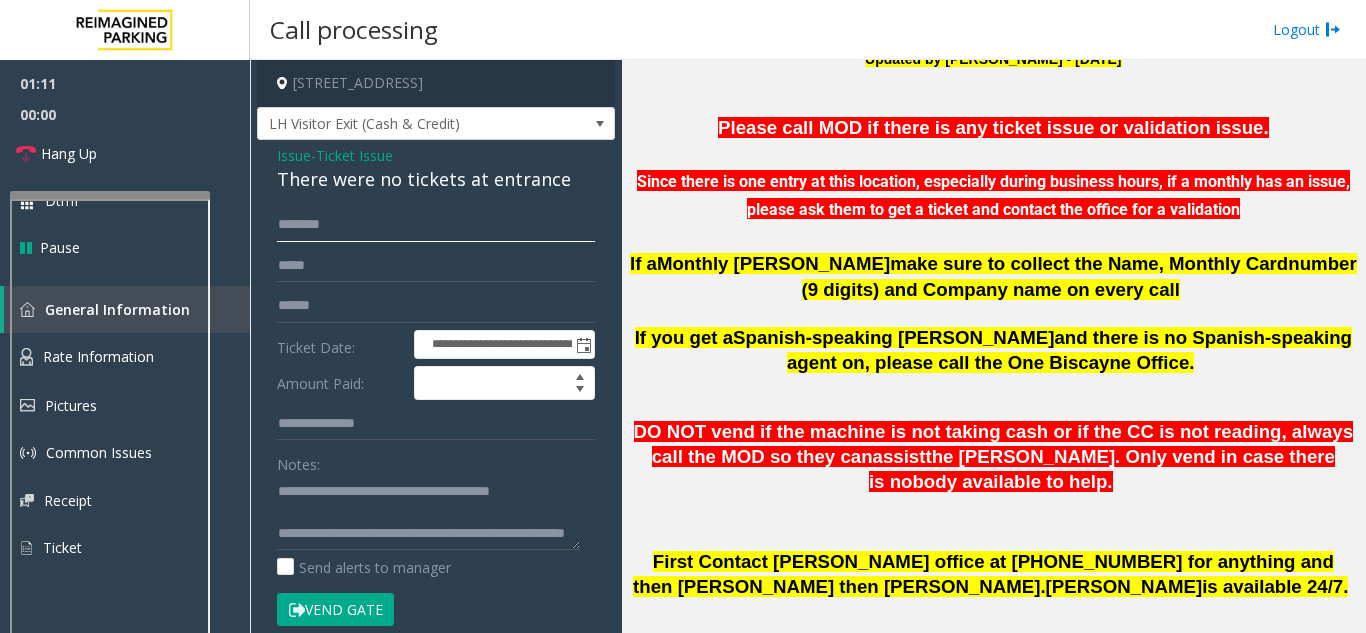 drag, startPoint x: 314, startPoint y: 227, endPoint x: 302, endPoint y: 230, distance: 12.369317 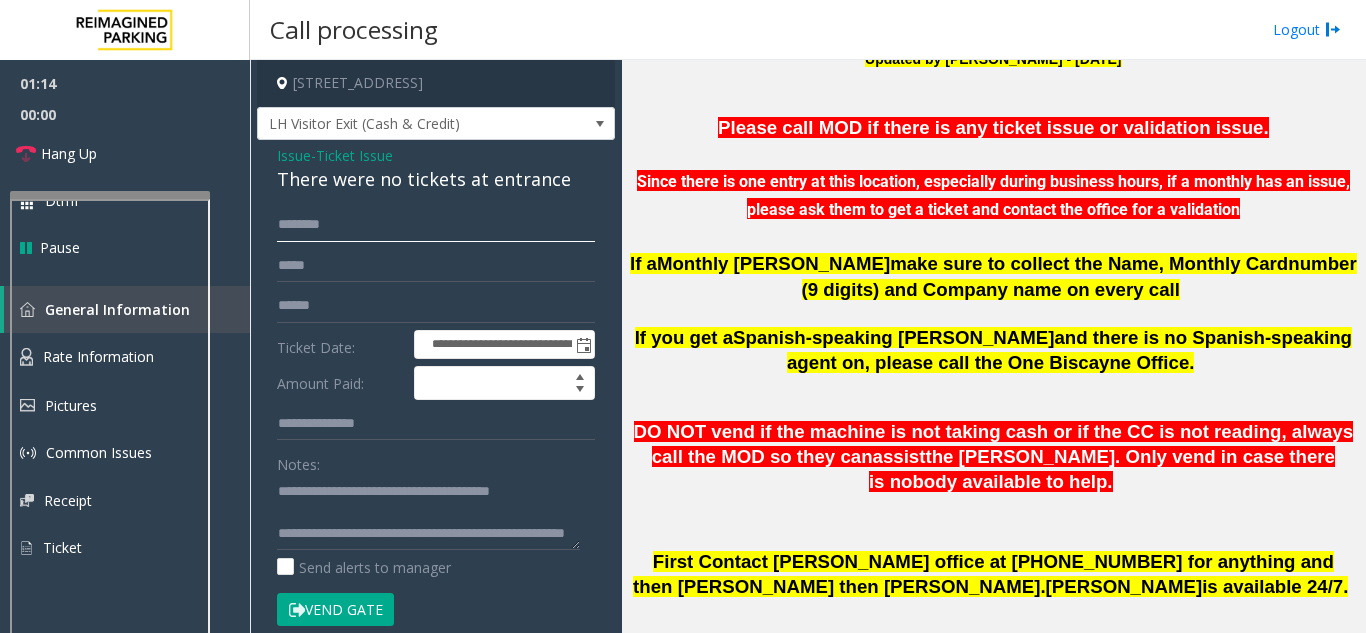type on "*******" 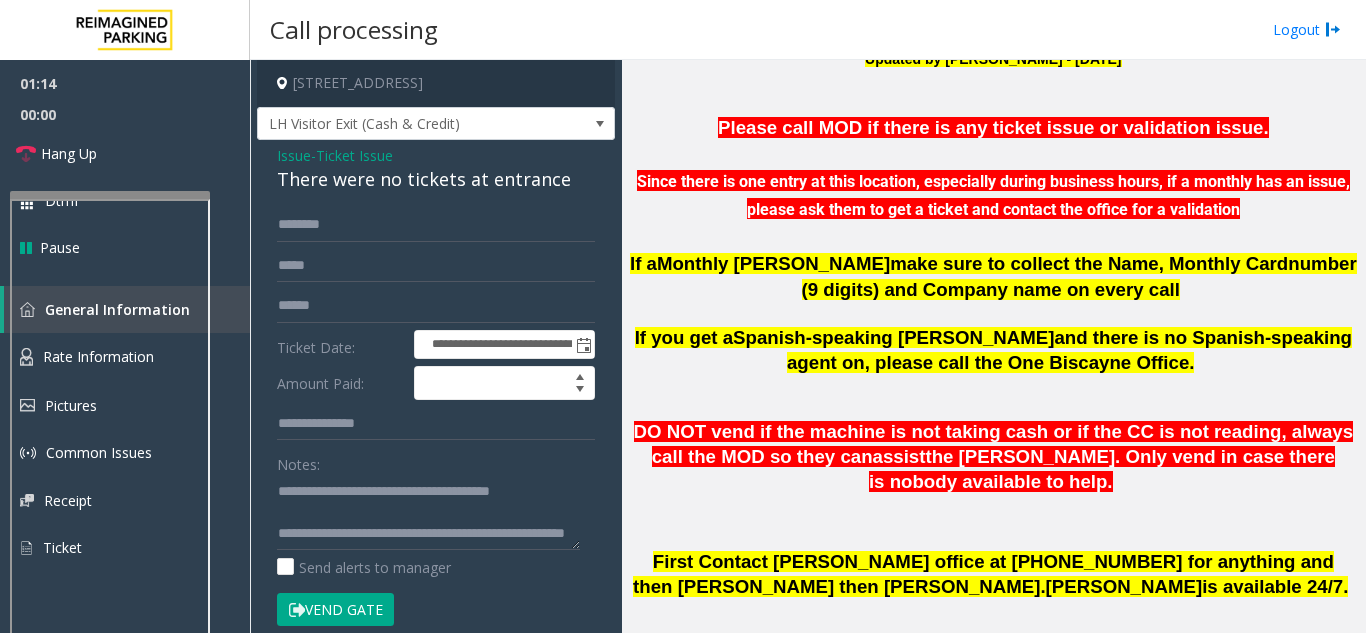 click on "Vend Gate" 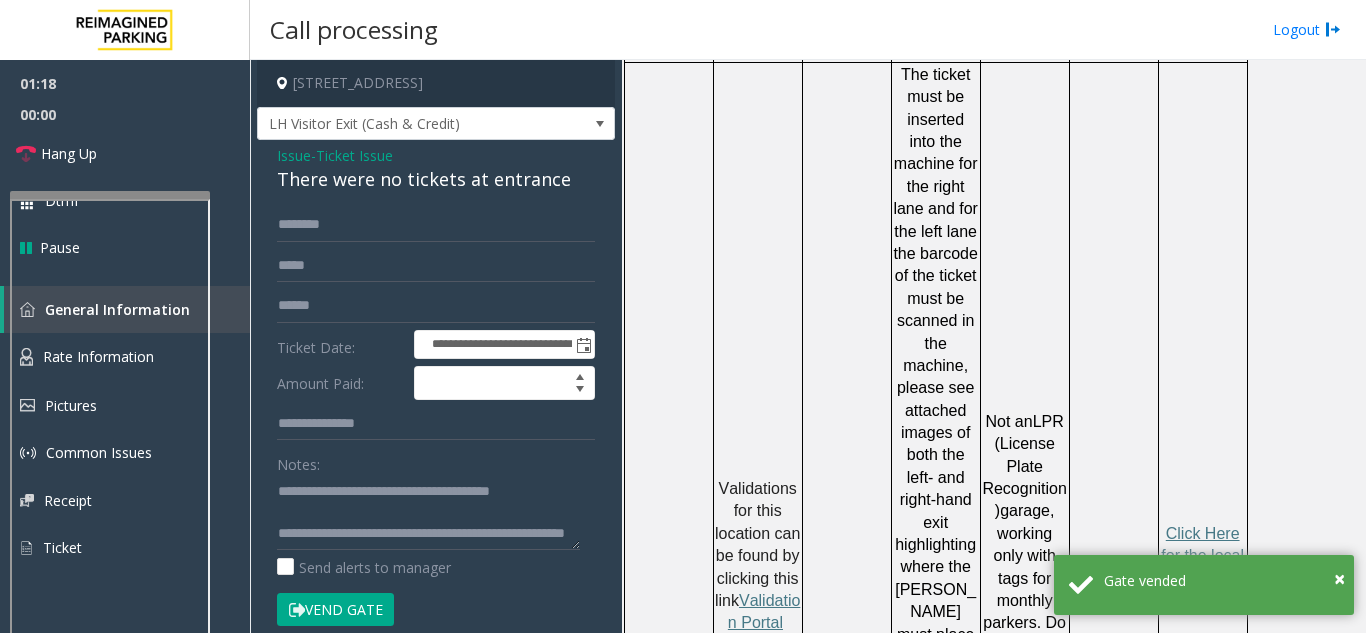 scroll, scrollTop: 1800, scrollLeft: 0, axis: vertical 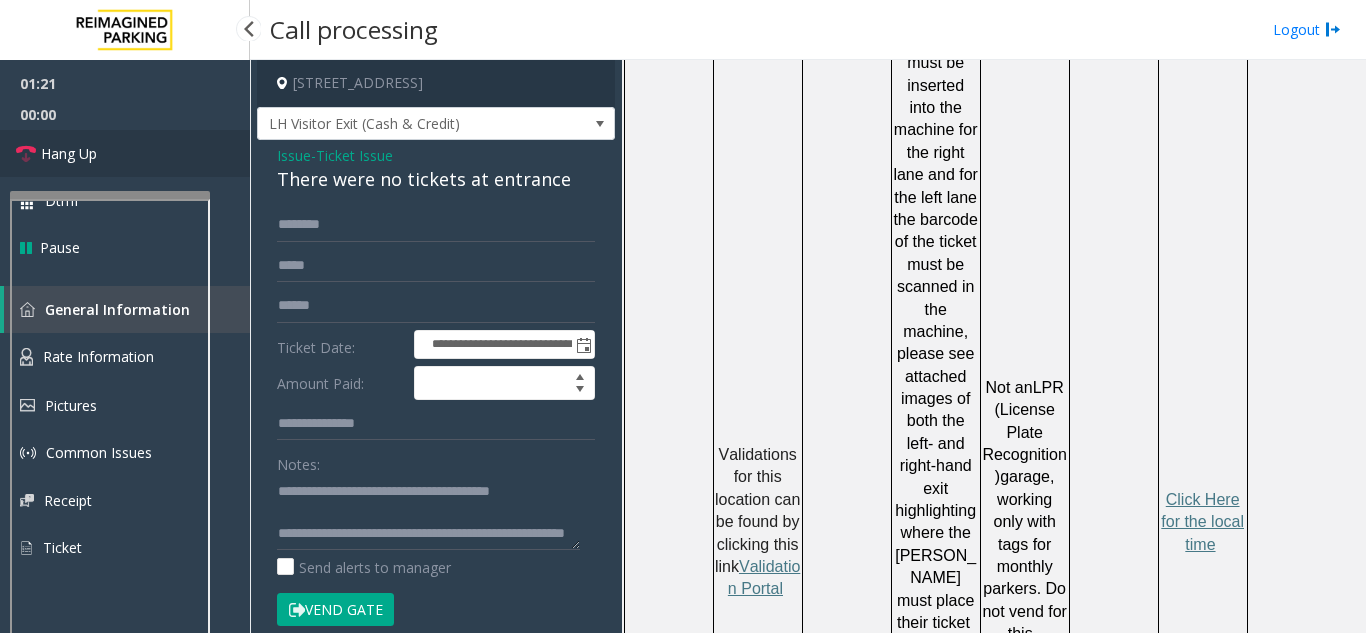 click on "Hang Up" at bounding box center (125, 153) 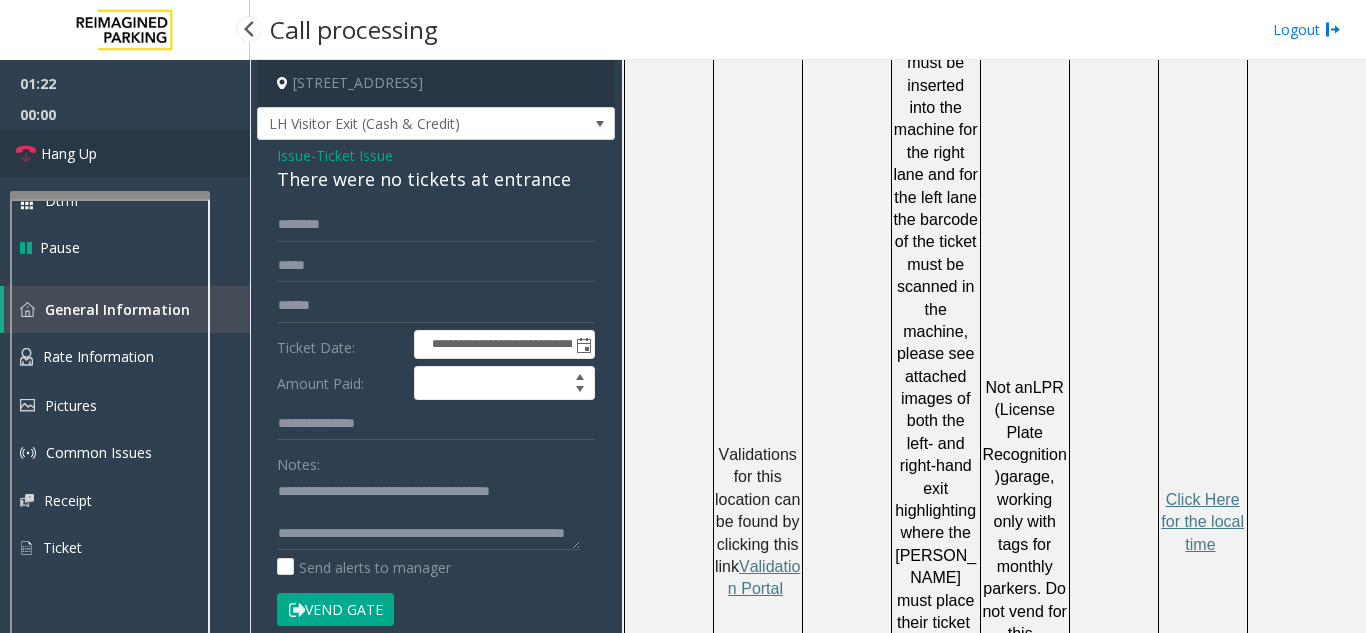 click on "Hang Up" at bounding box center (125, 153) 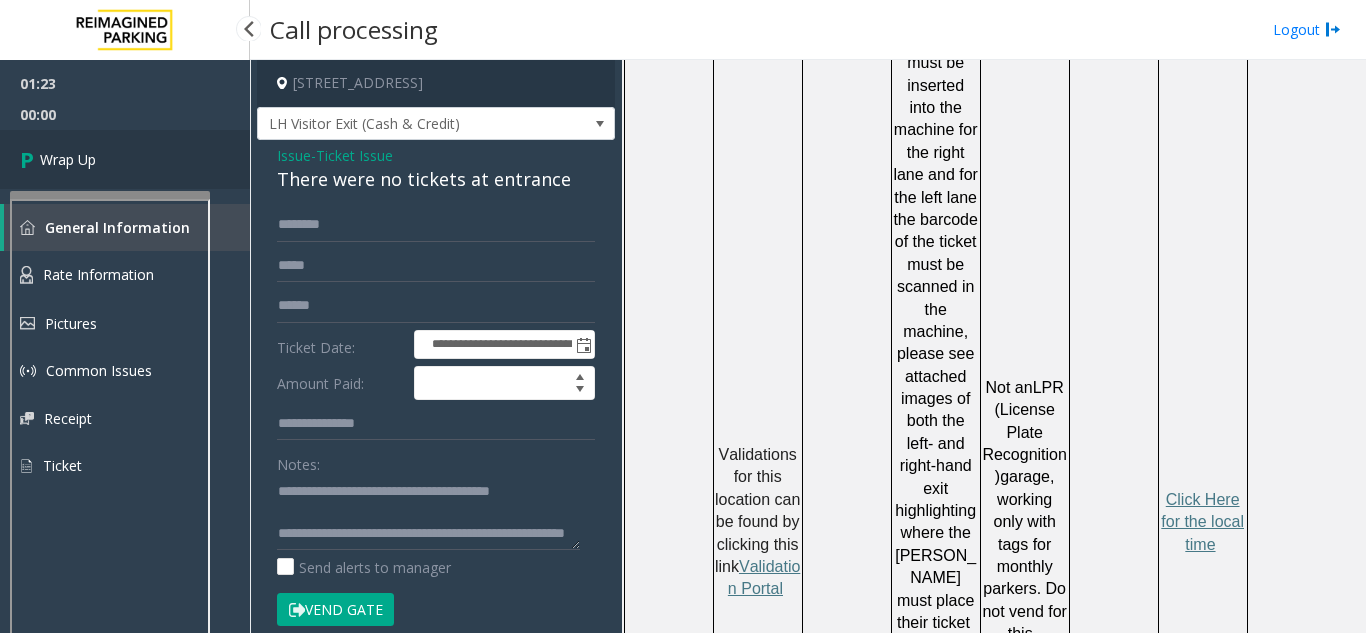 click on "Wrap Up" at bounding box center [125, 159] 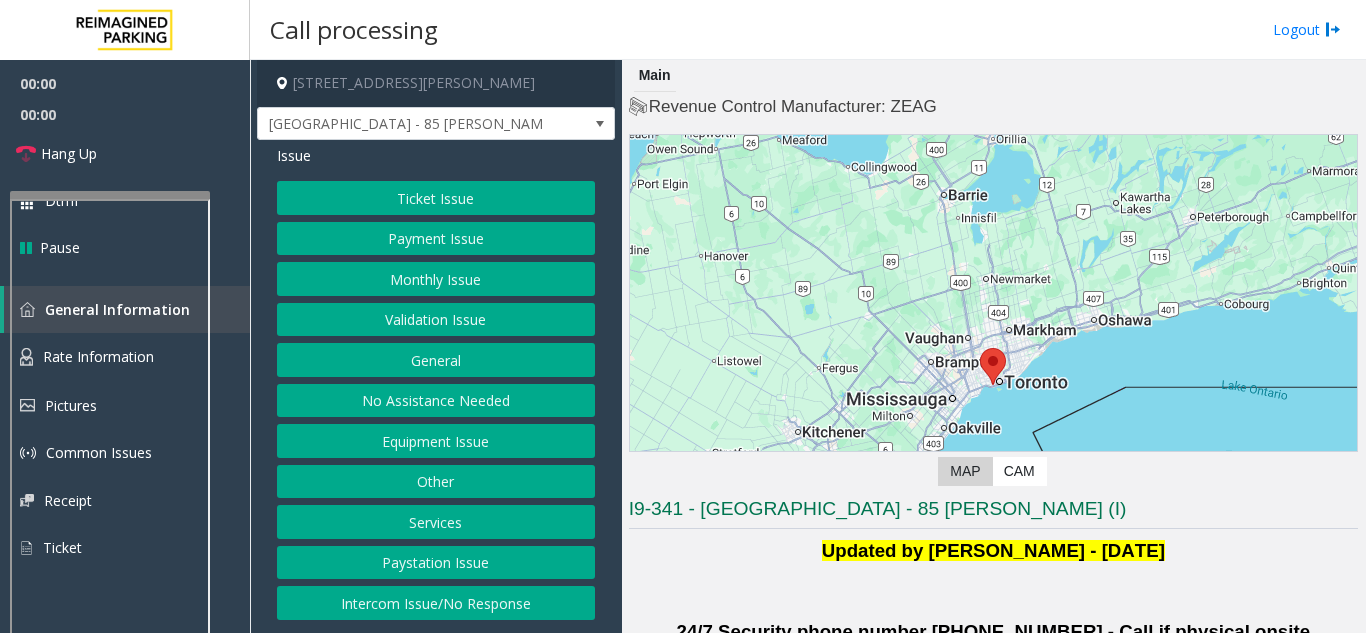click on "Validation Issue" 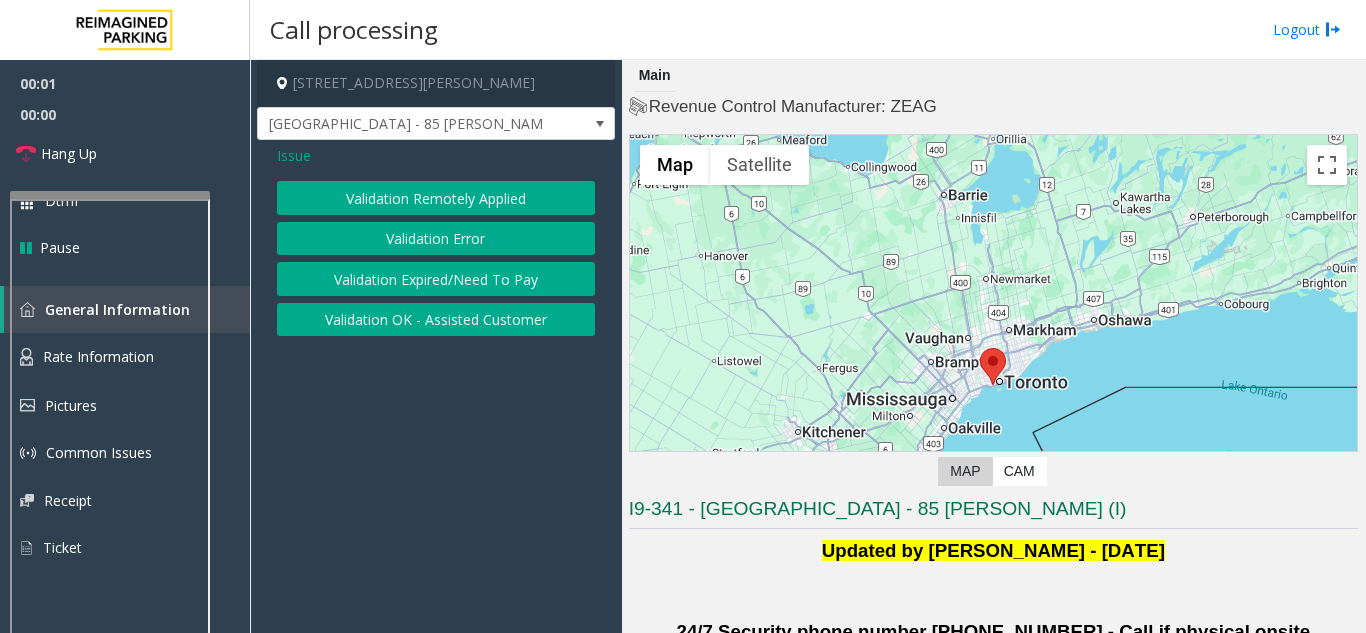 click on "Validation Error" 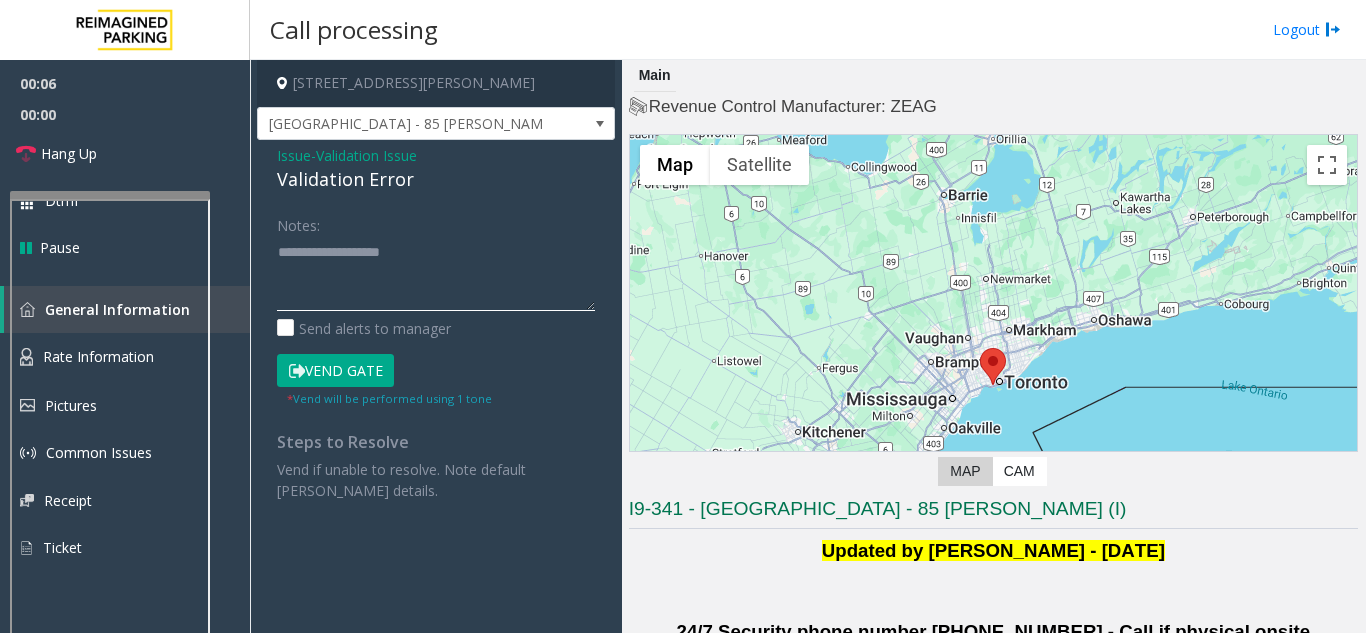 paste on "**********" 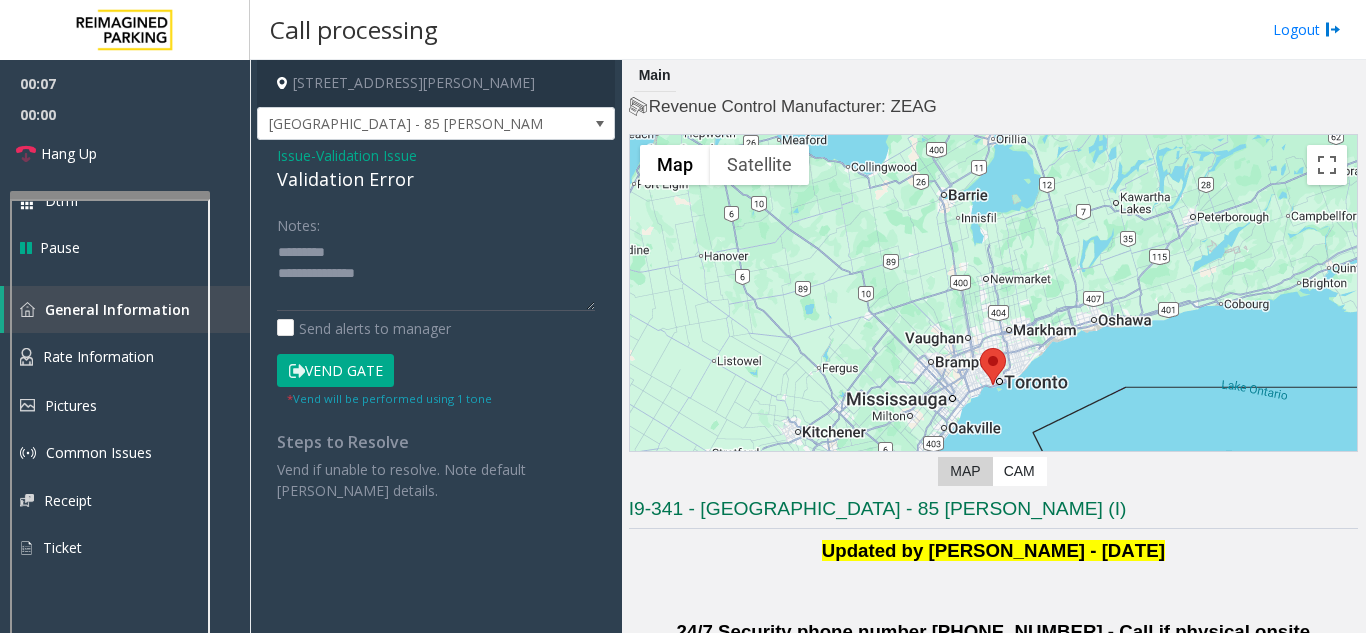 click on "Validation Error" 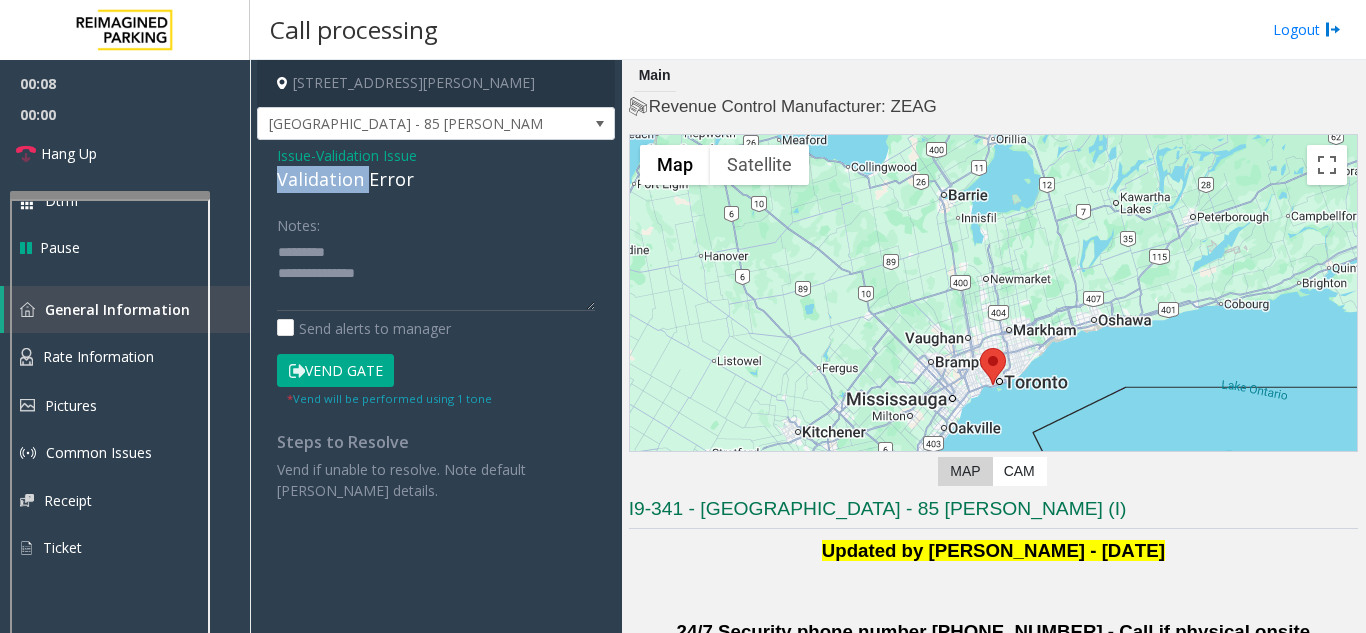 click on "Validation Error" 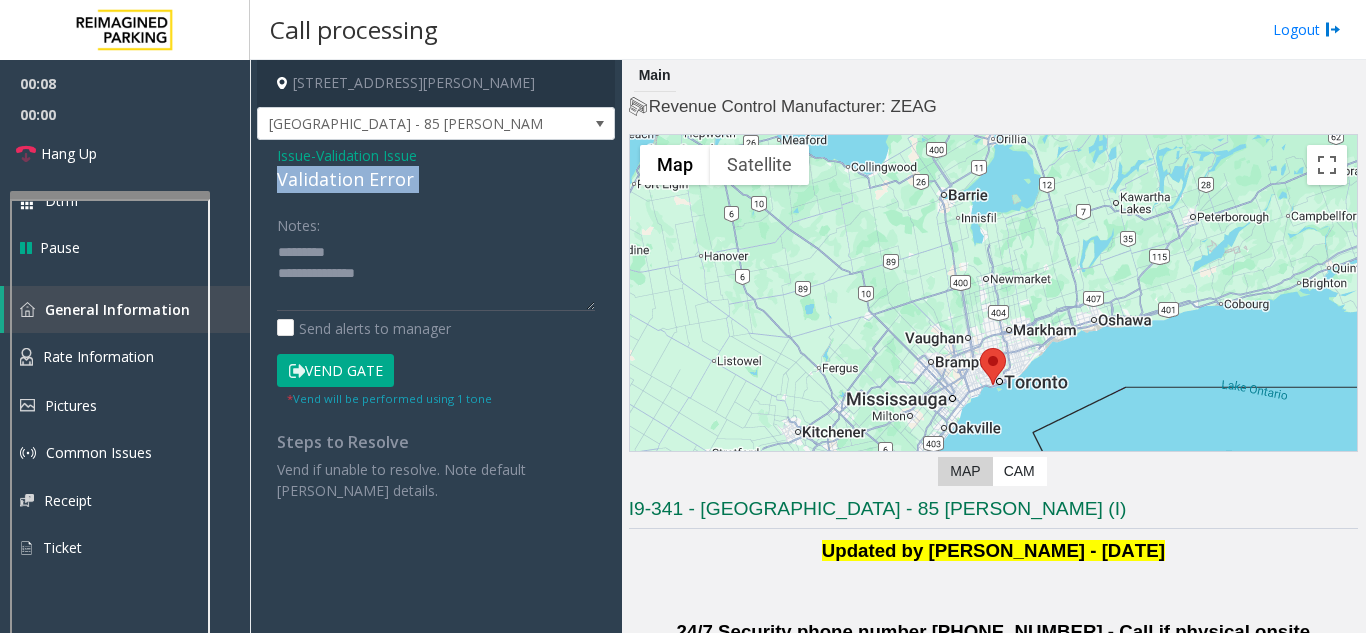 click on "Validation Error" 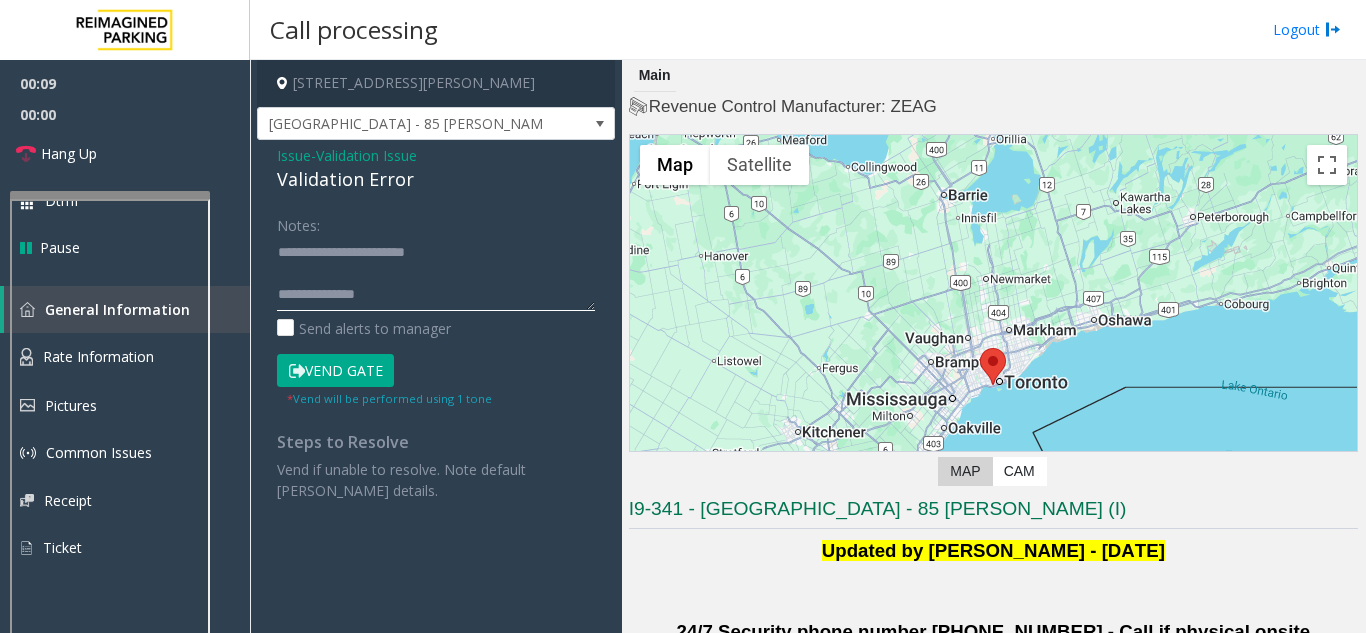 click 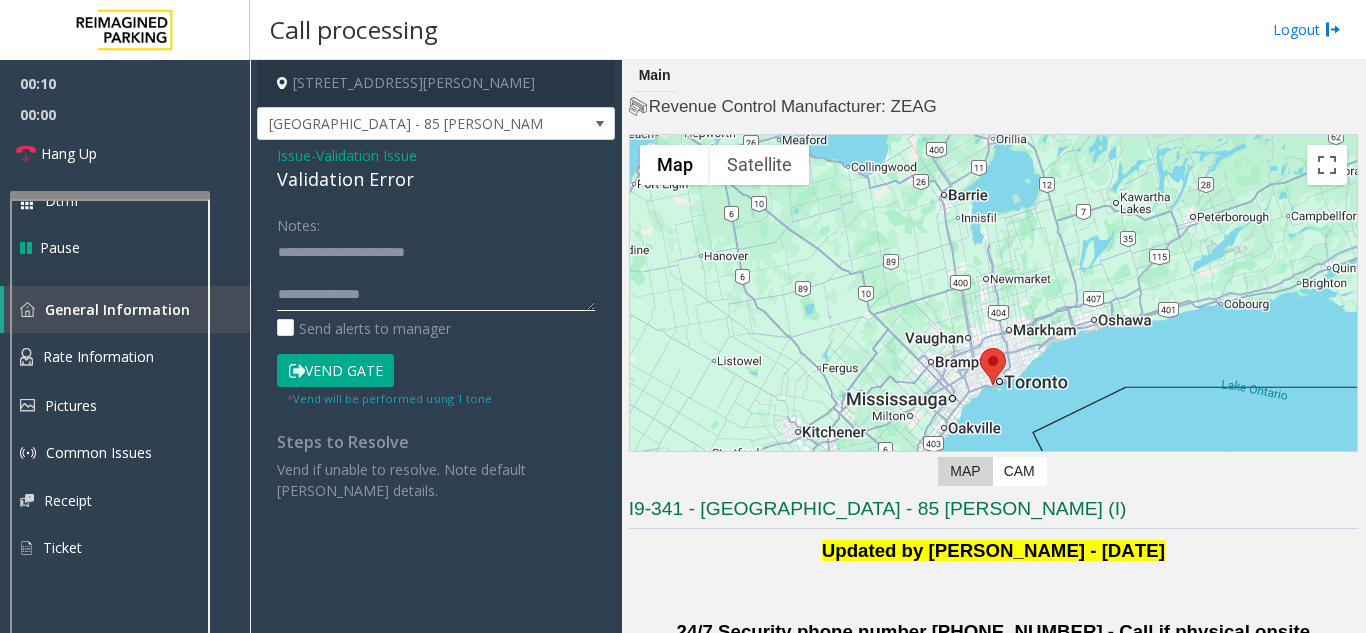 scroll, scrollTop: 15, scrollLeft: 0, axis: vertical 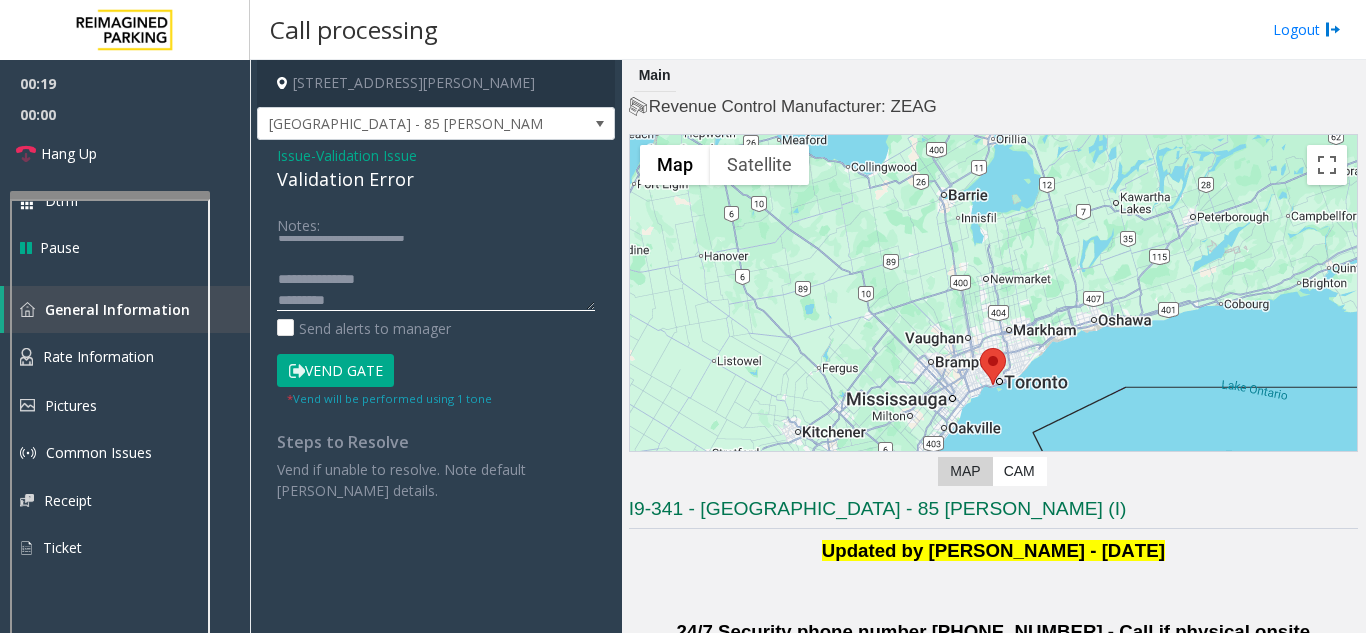 click 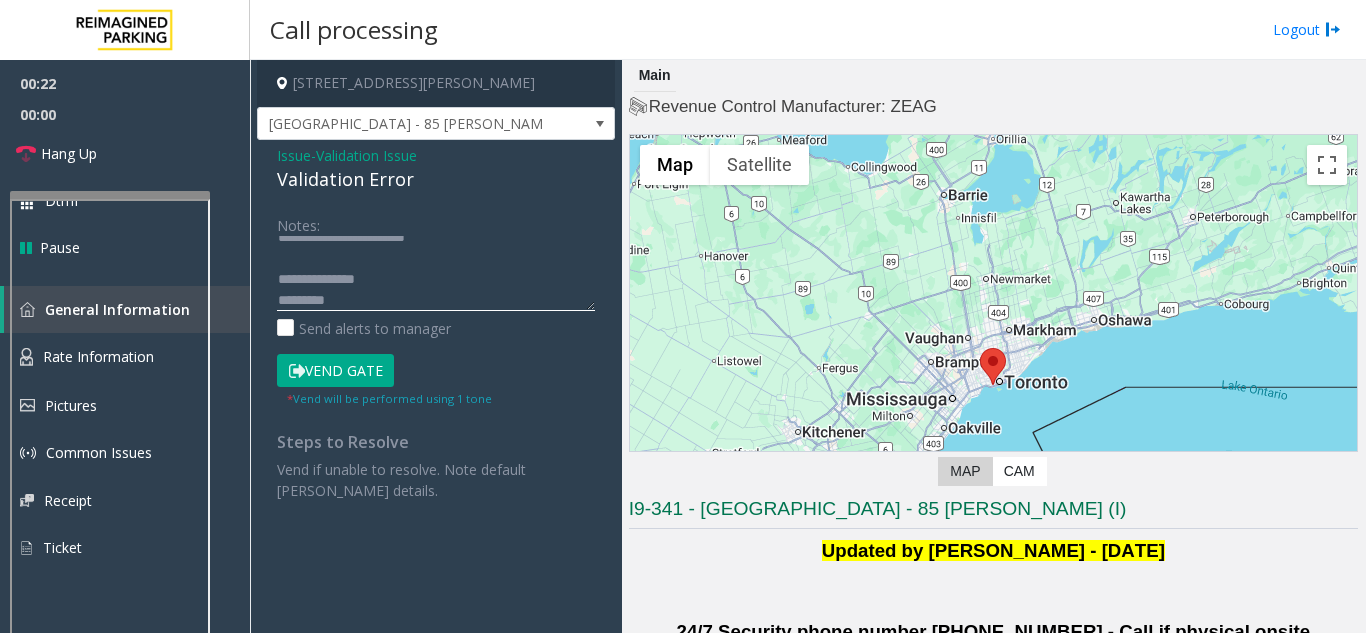 click 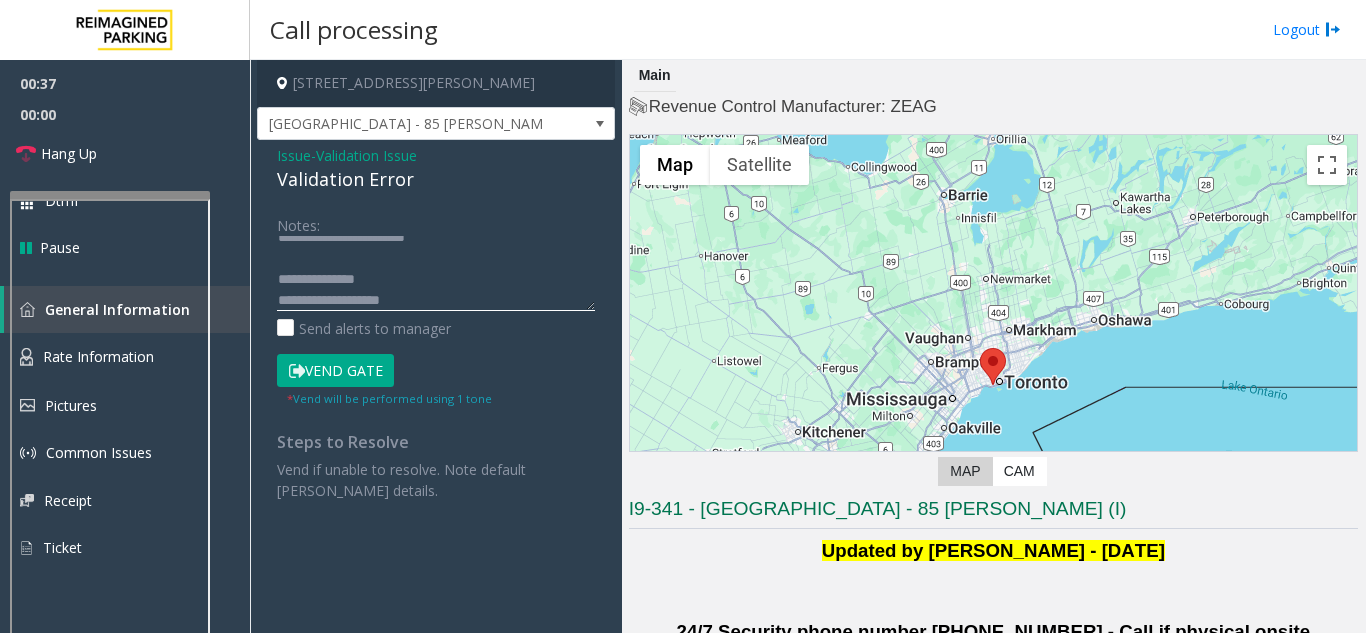 scroll, scrollTop: 36, scrollLeft: 0, axis: vertical 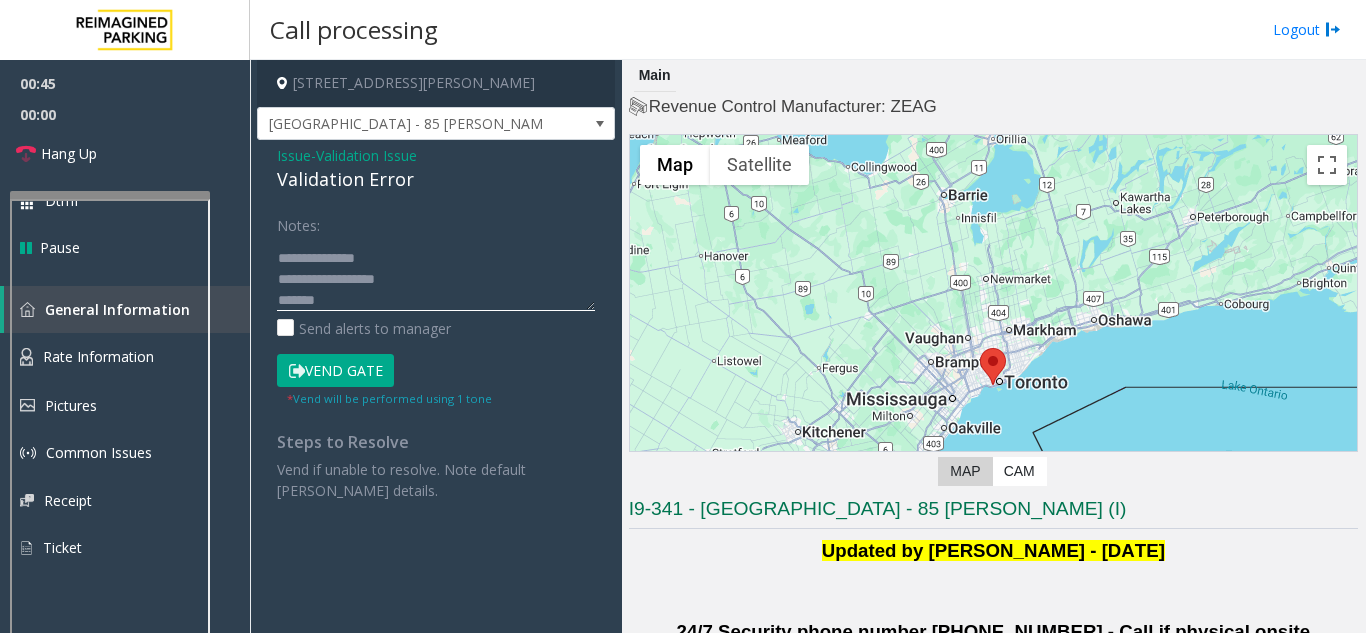 click 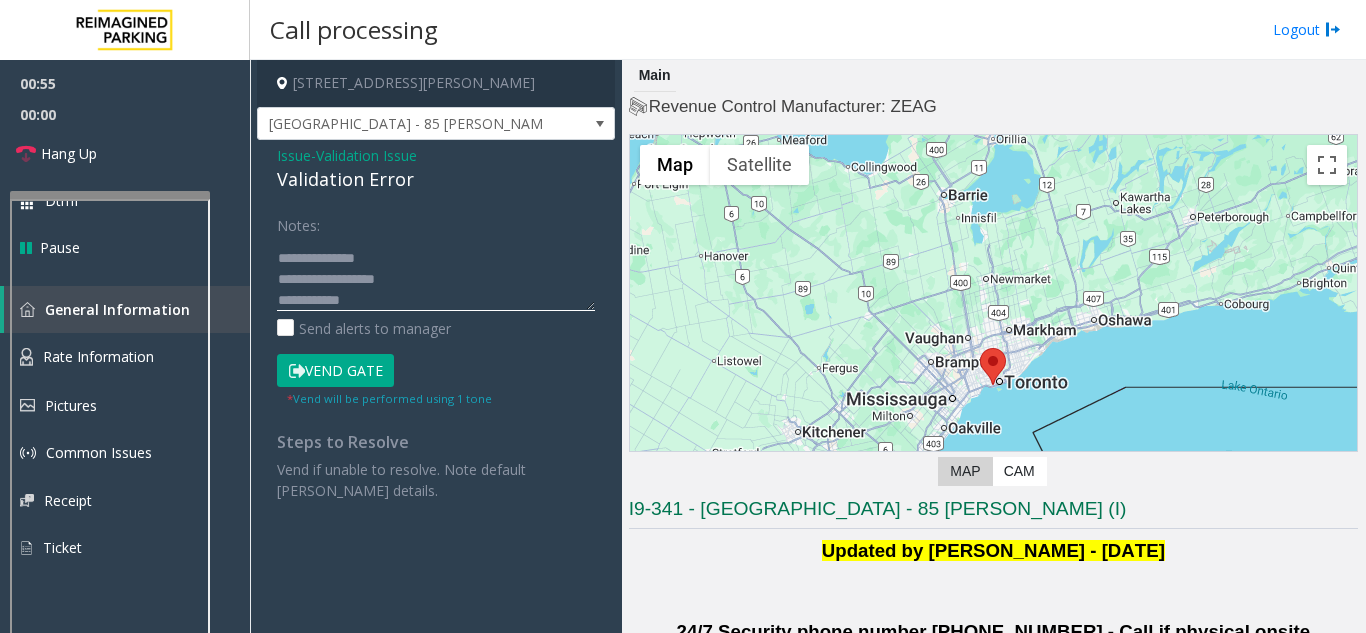 drag, startPoint x: 346, startPoint y: 301, endPoint x: 321, endPoint y: 295, distance: 25.70992 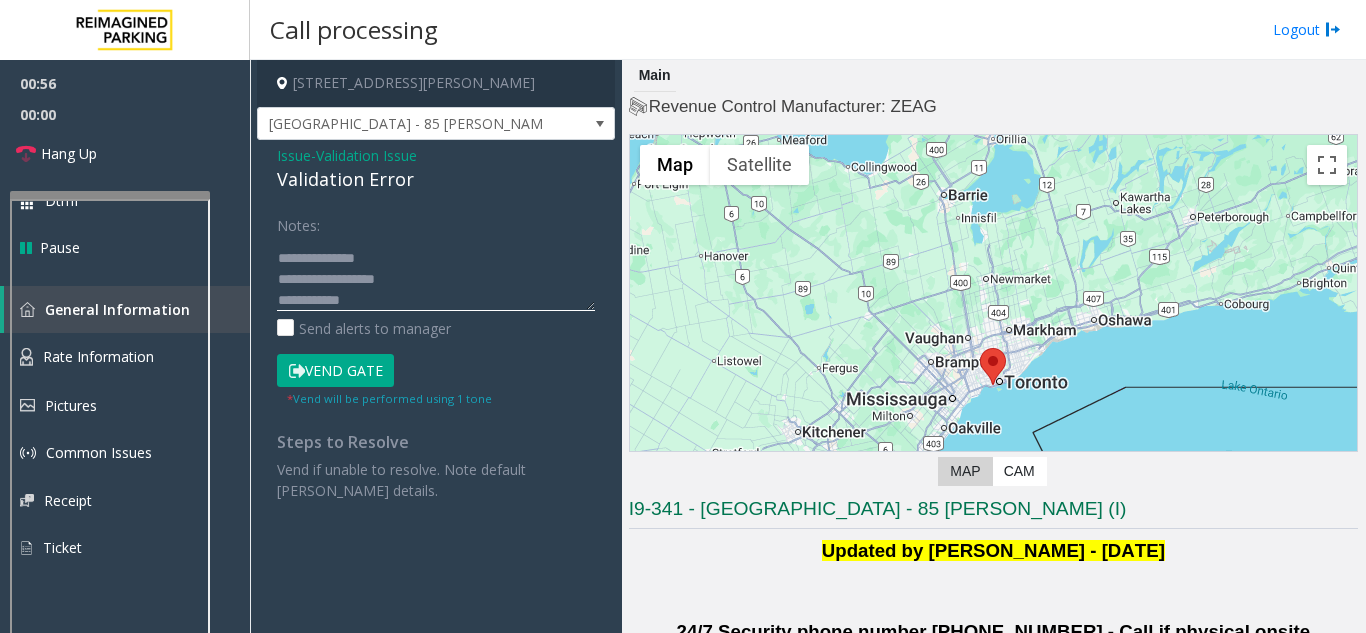 click 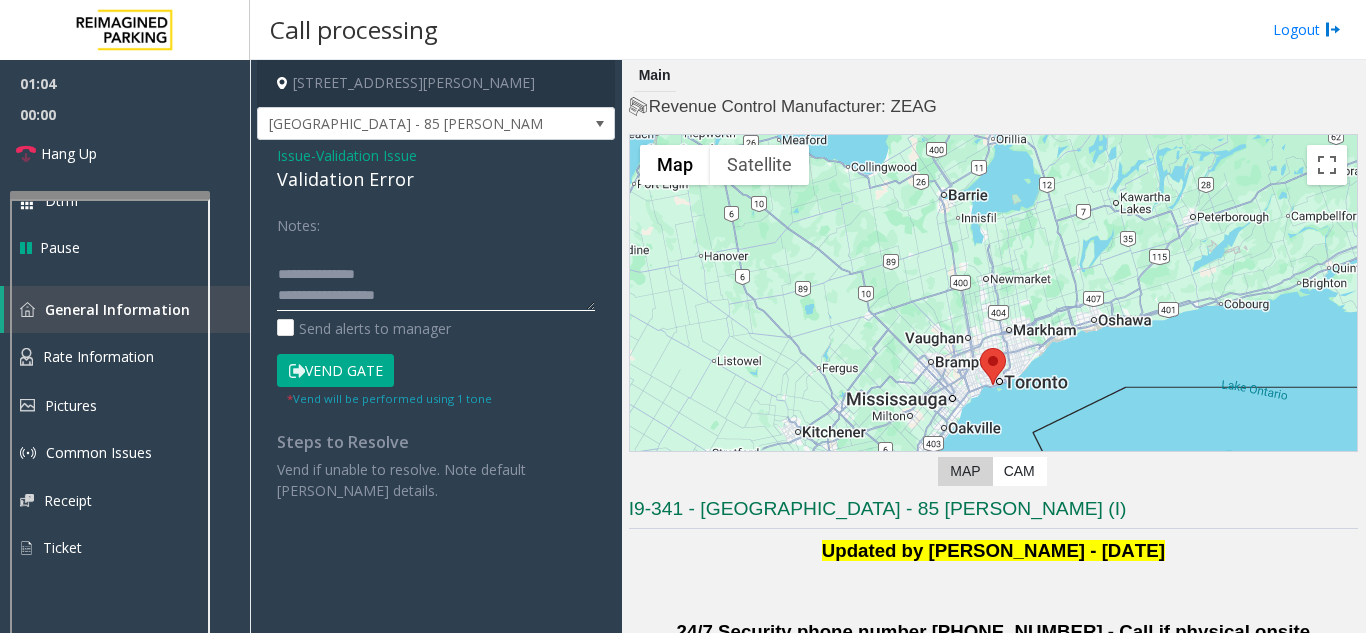 scroll, scrollTop: 0, scrollLeft: 0, axis: both 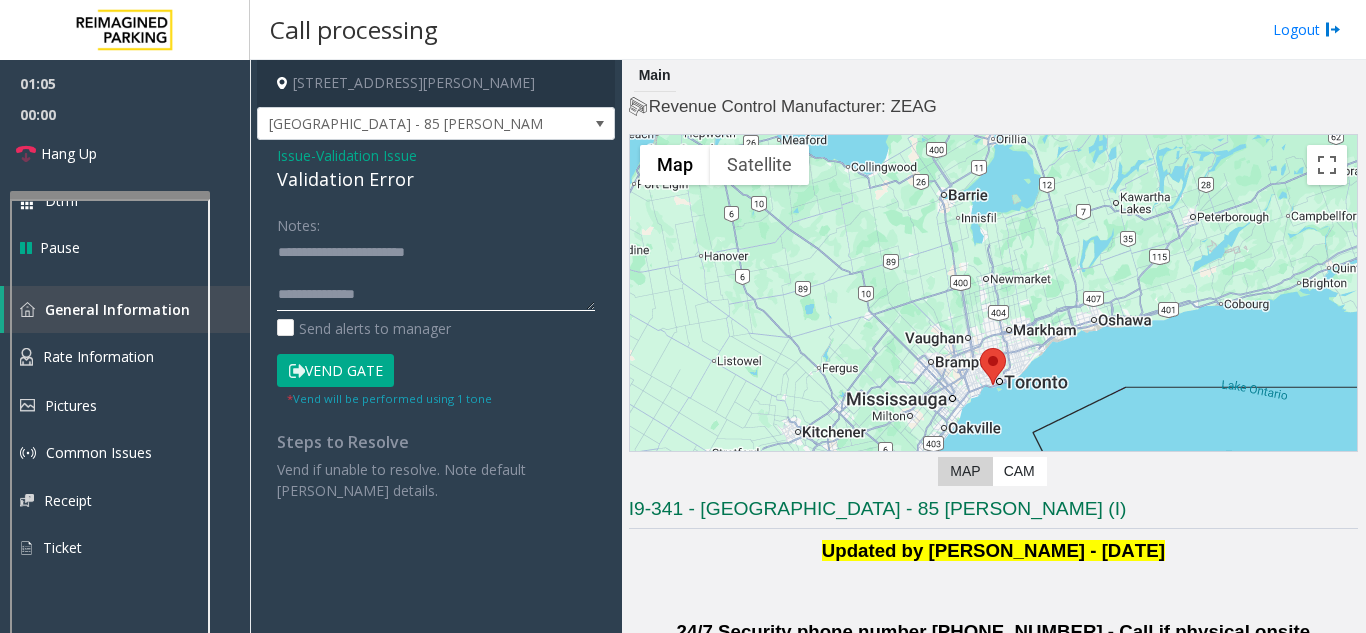 click 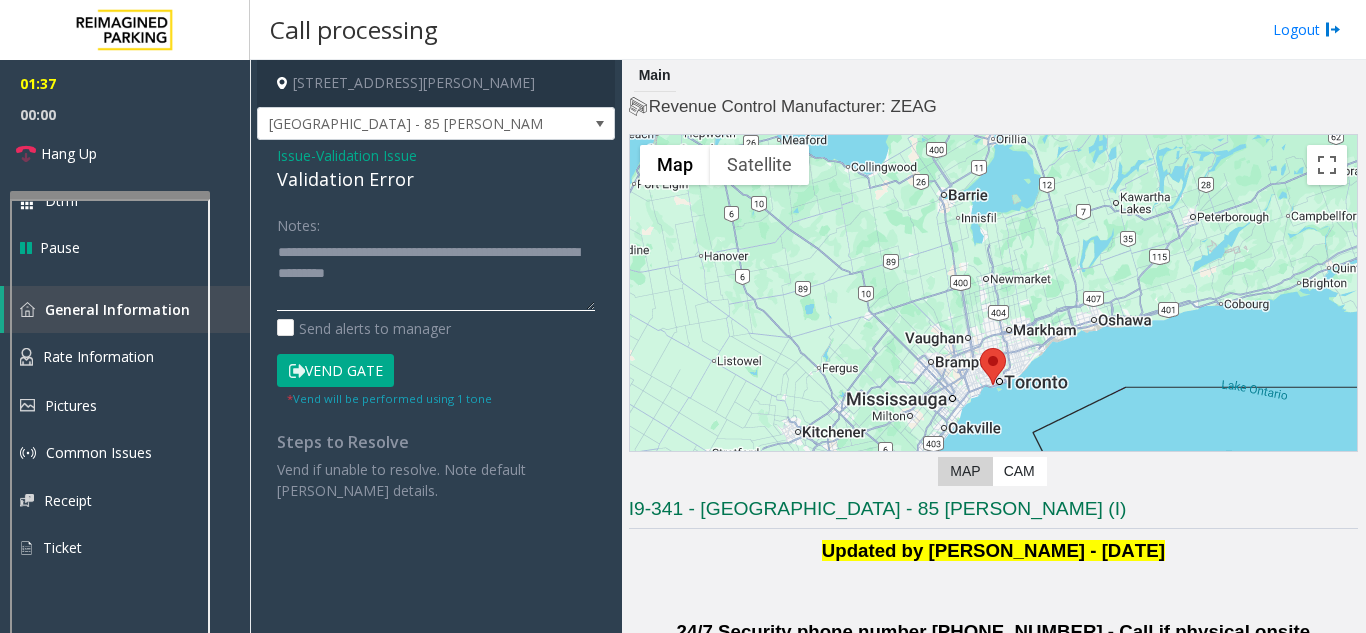 click 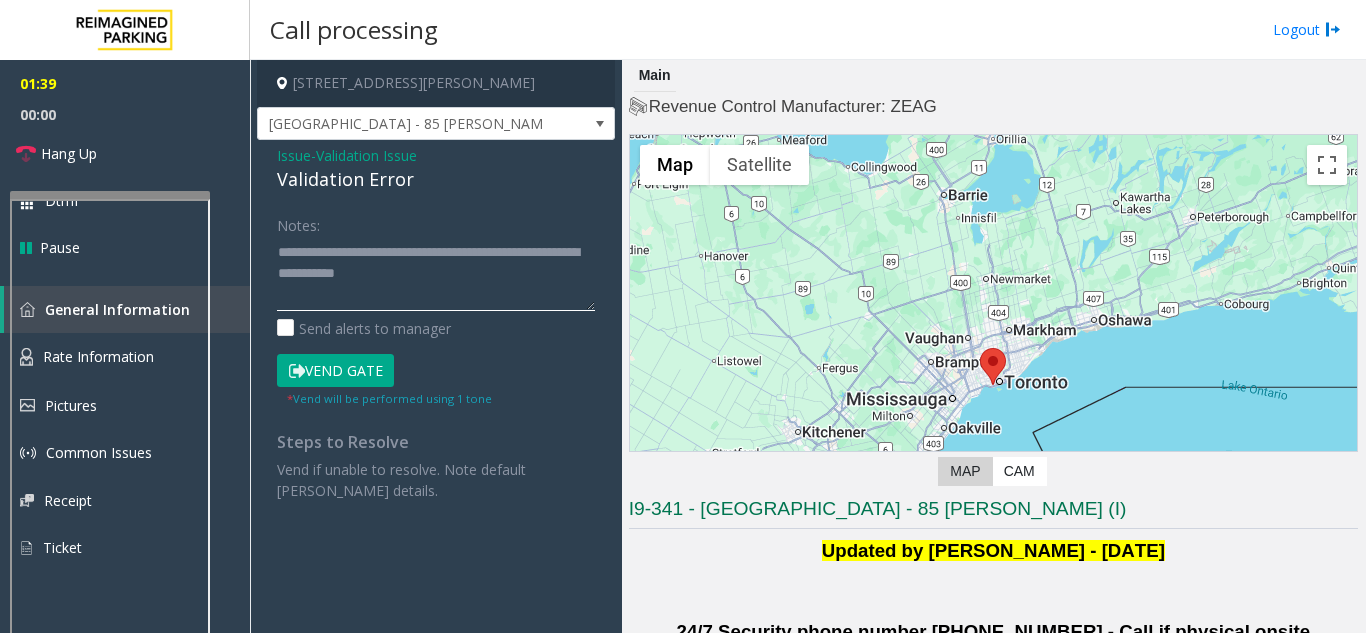 click 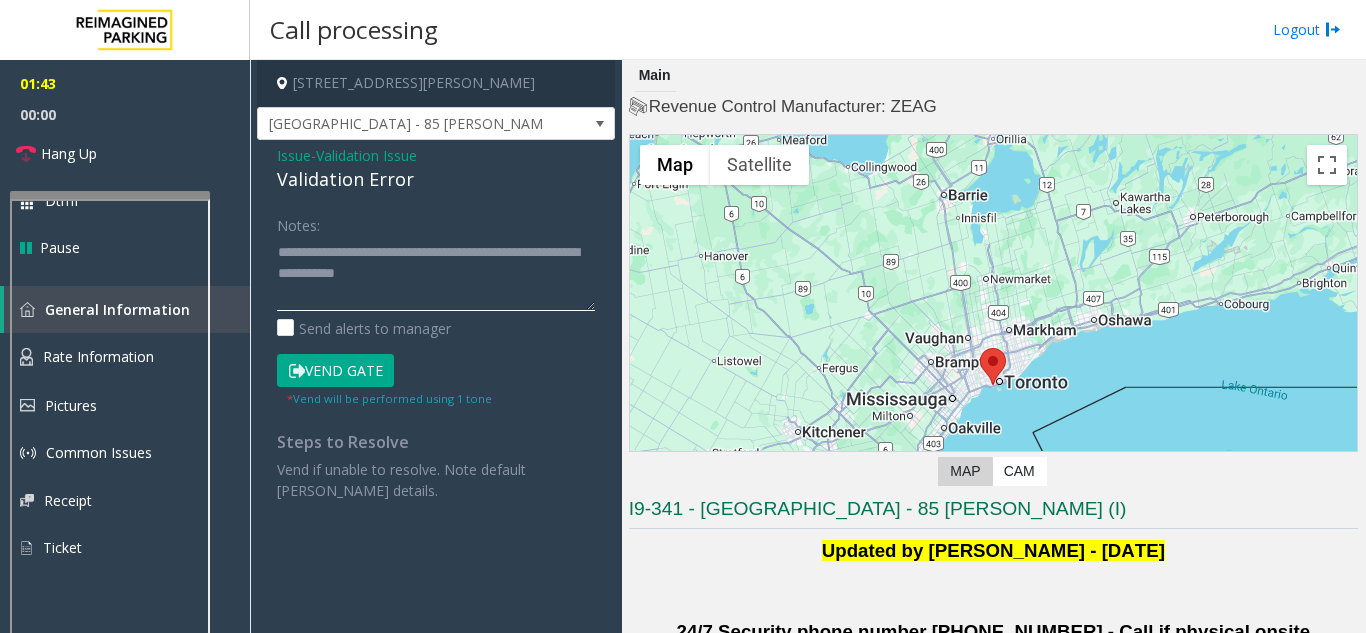 drag, startPoint x: 549, startPoint y: 249, endPoint x: 440, endPoint y: 272, distance: 111.40018 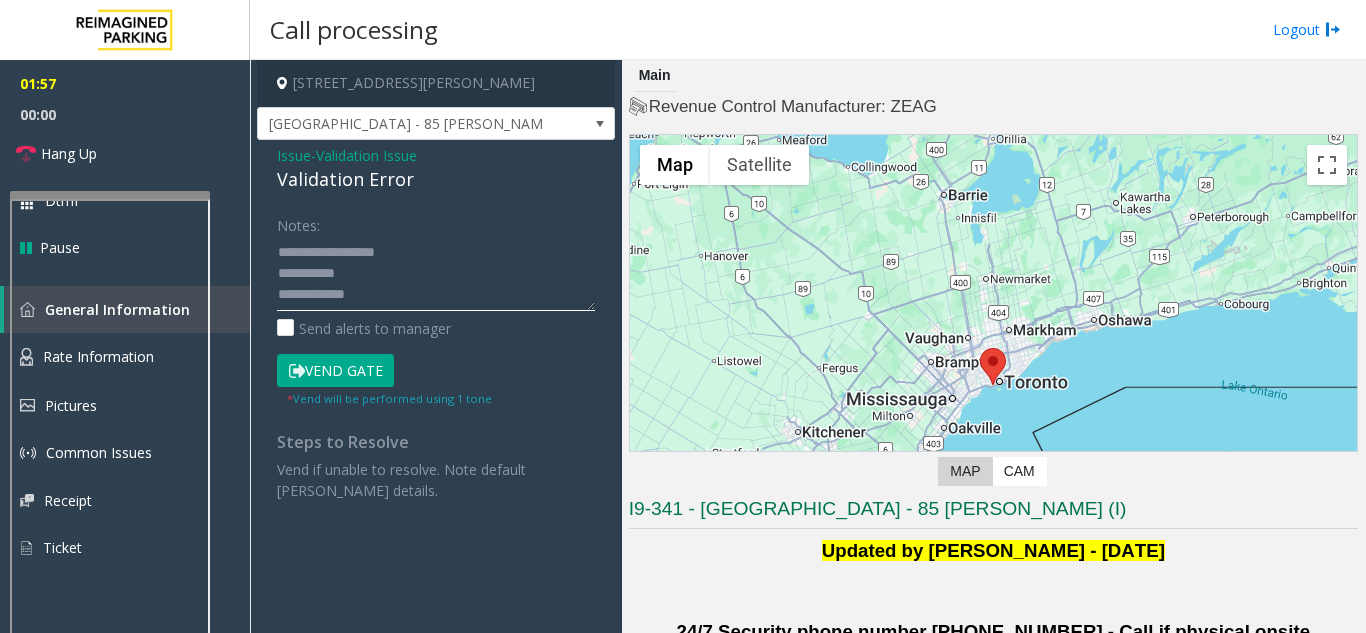 scroll, scrollTop: 0, scrollLeft: 0, axis: both 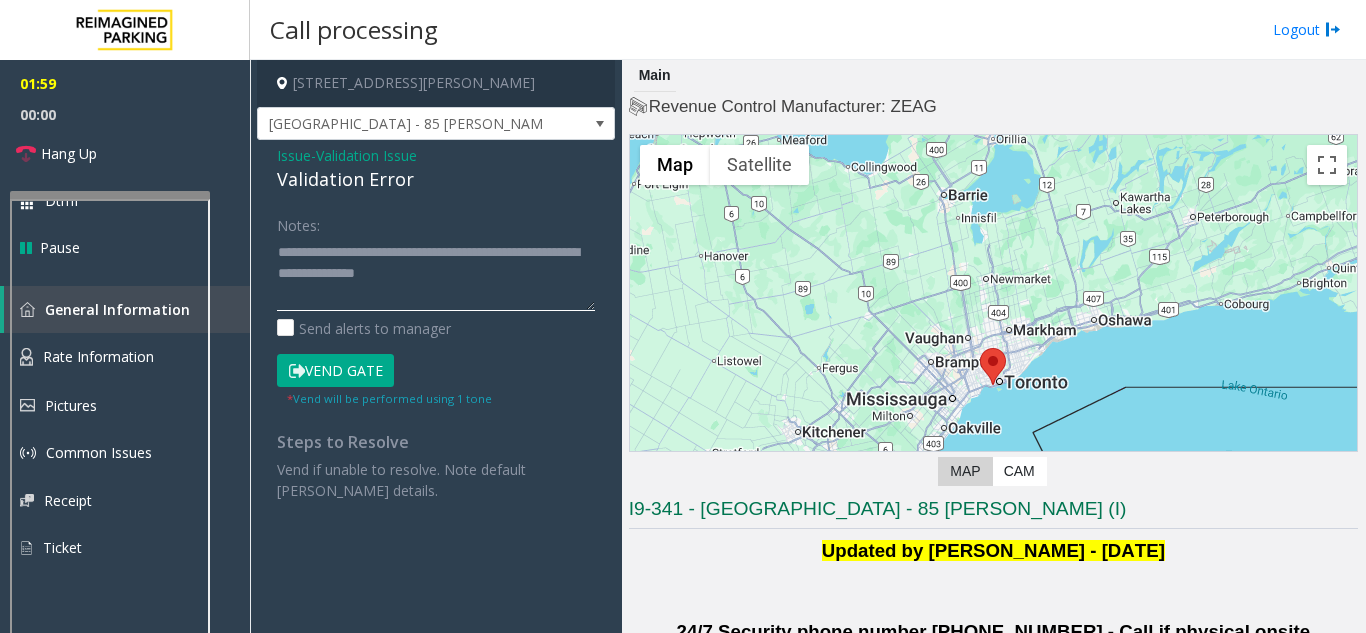 drag, startPoint x: 408, startPoint y: 276, endPoint x: 478, endPoint y: 275, distance: 70.00714 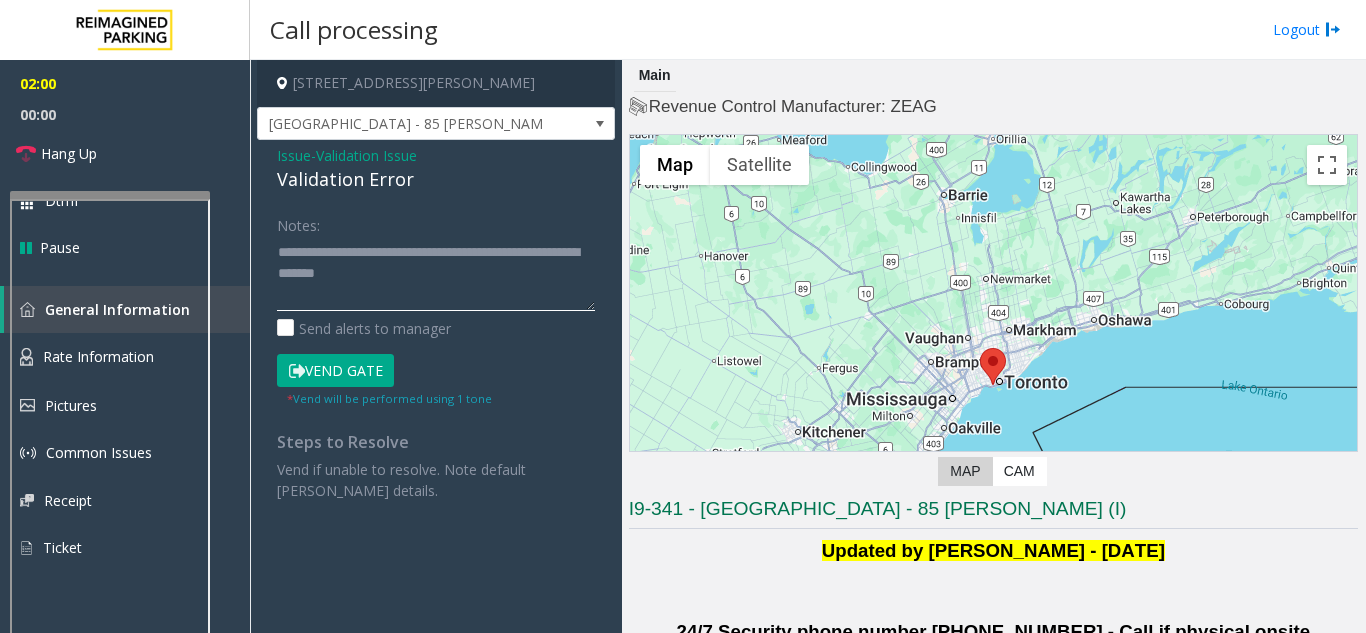scroll, scrollTop: 84, scrollLeft: 0, axis: vertical 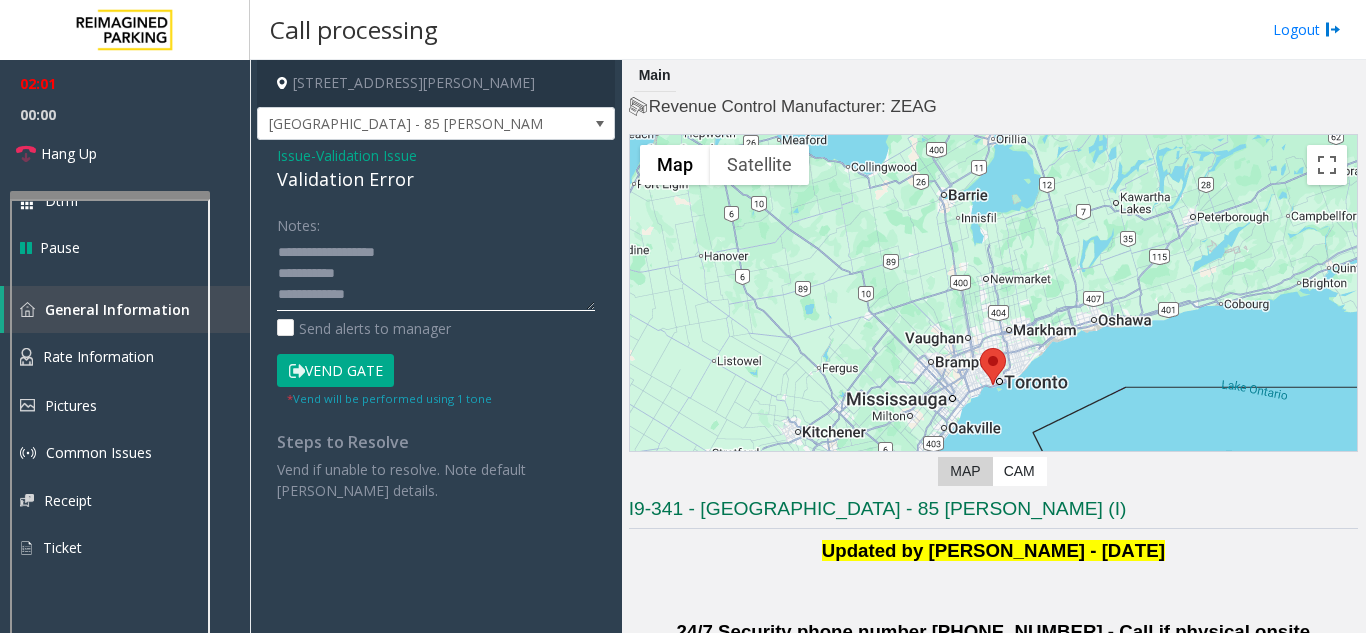 click 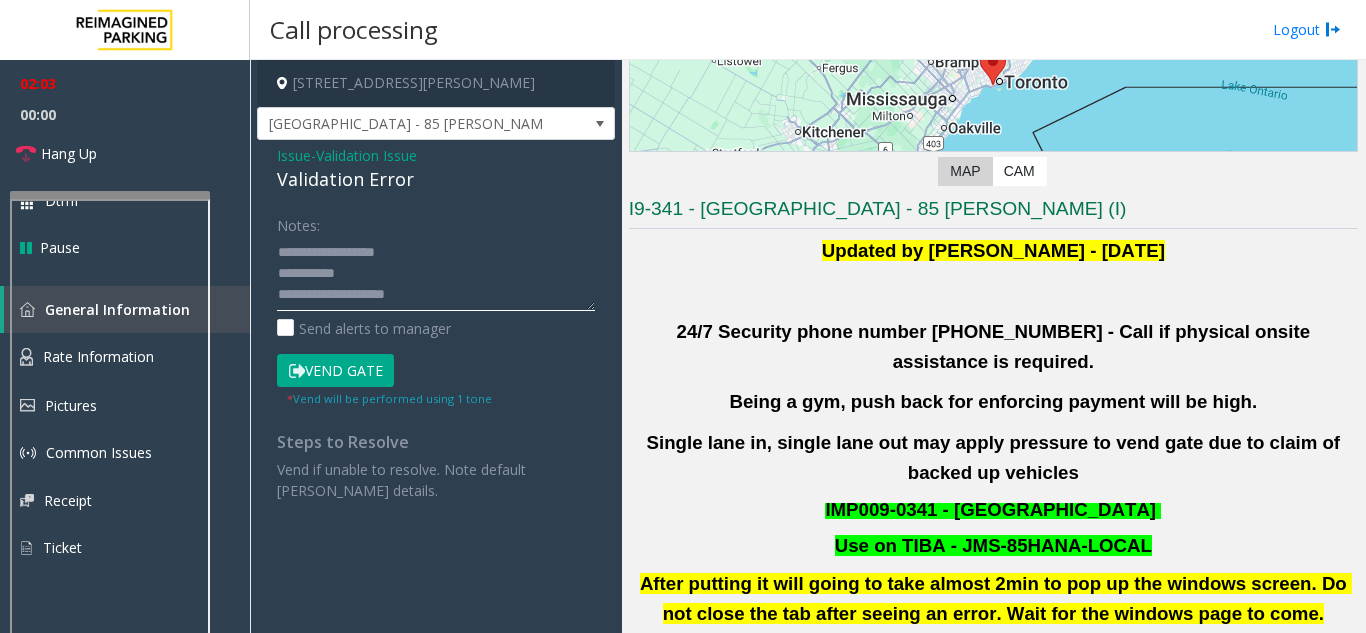 scroll, scrollTop: 600, scrollLeft: 0, axis: vertical 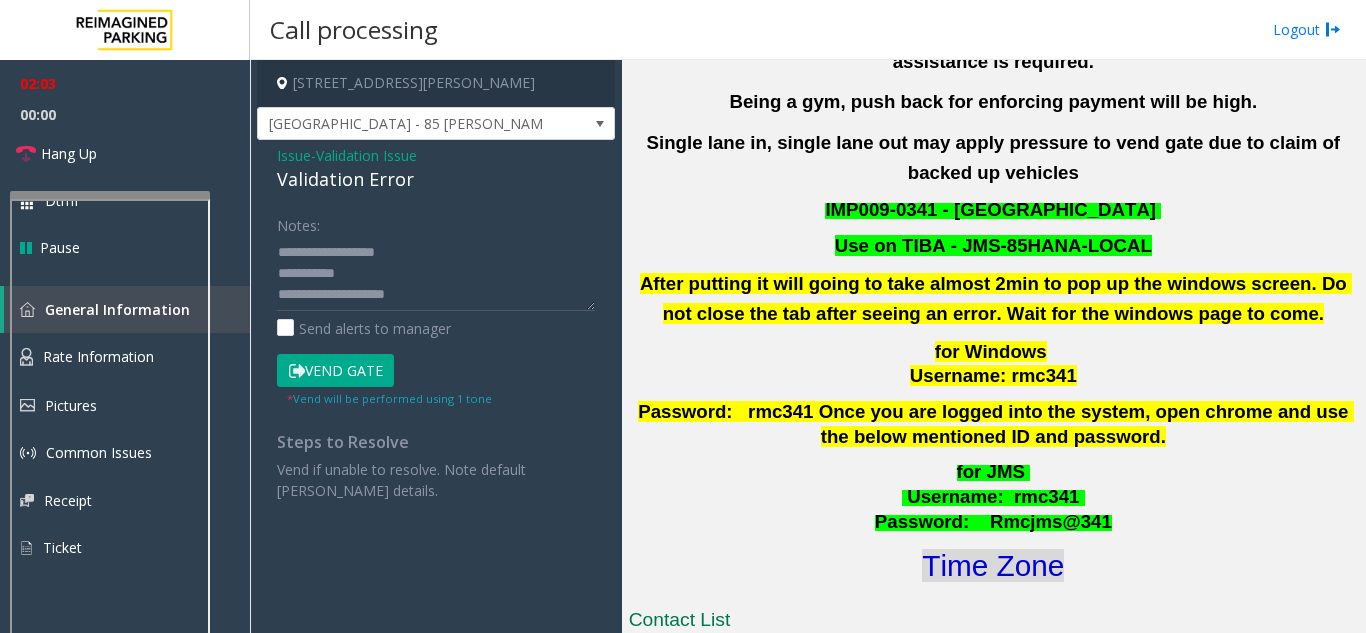 click on "Time Zone" 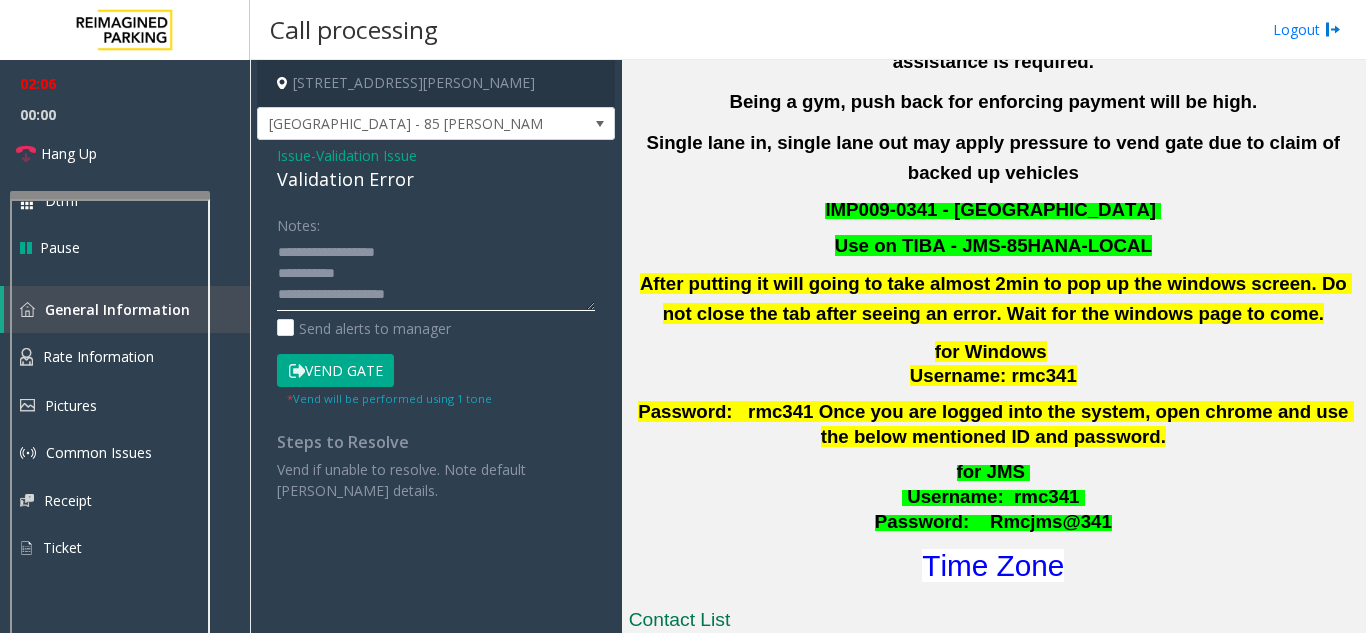 click 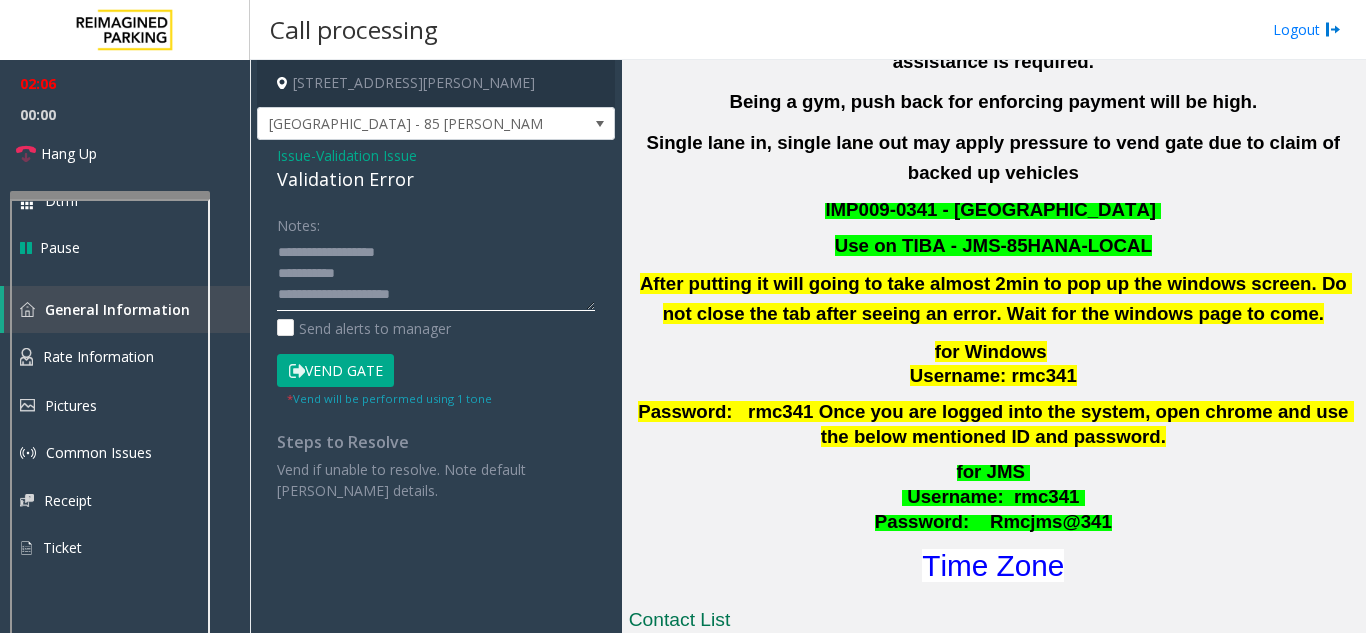 scroll, scrollTop: 99, scrollLeft: 0, axis: vertical 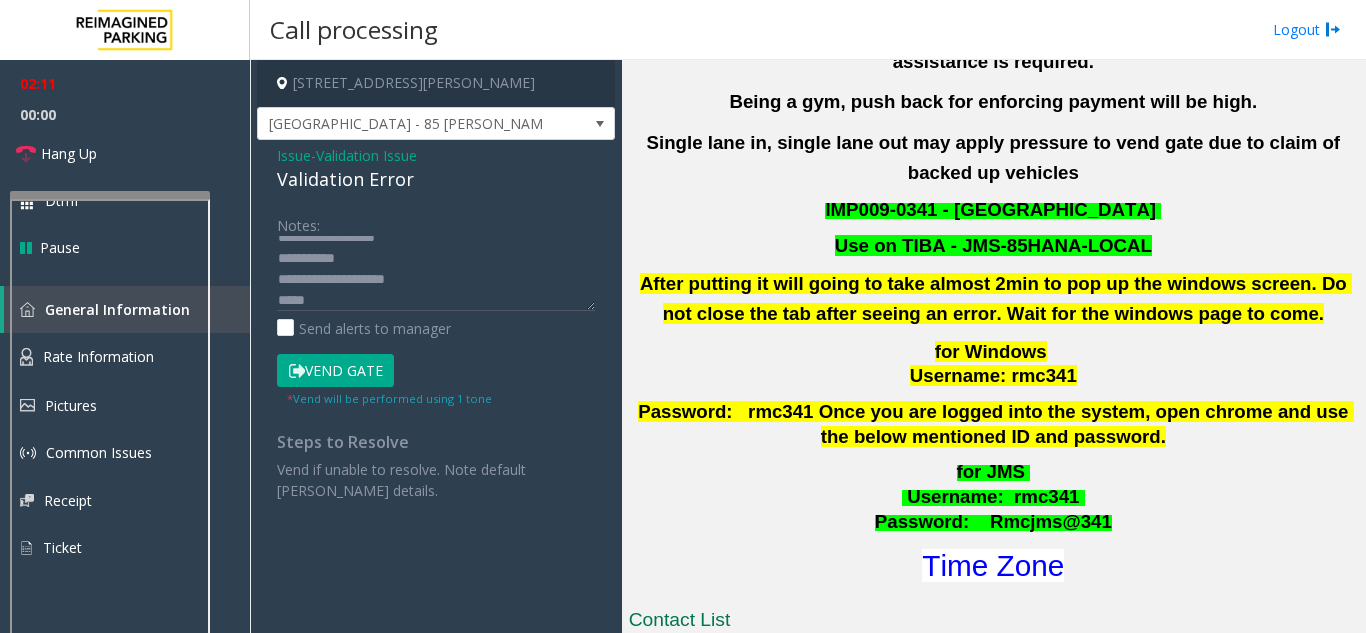 click on "Vend Gate" 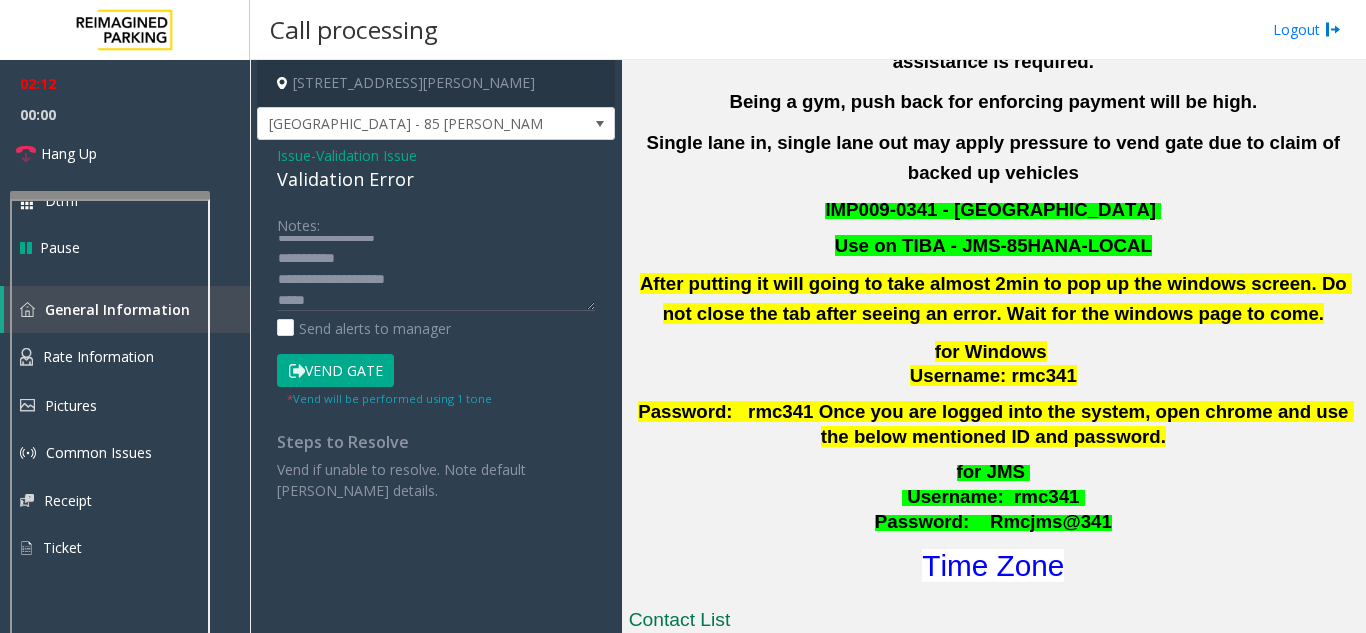 click on "Vend Gate" 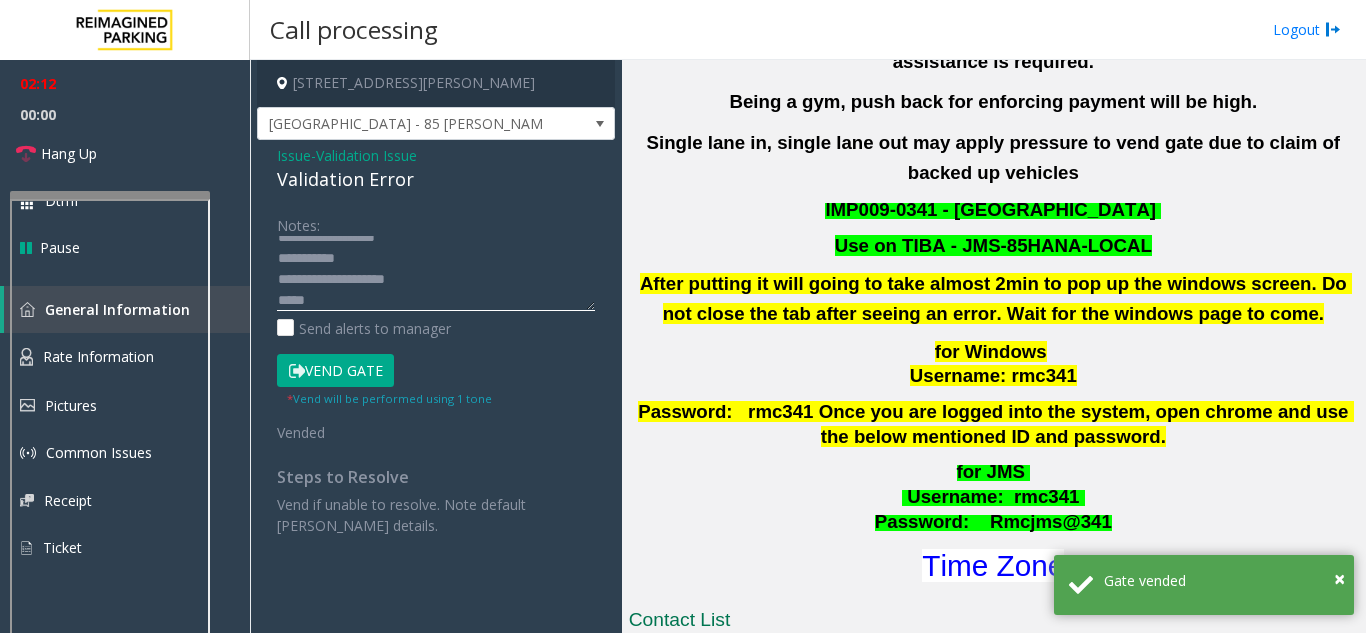 click 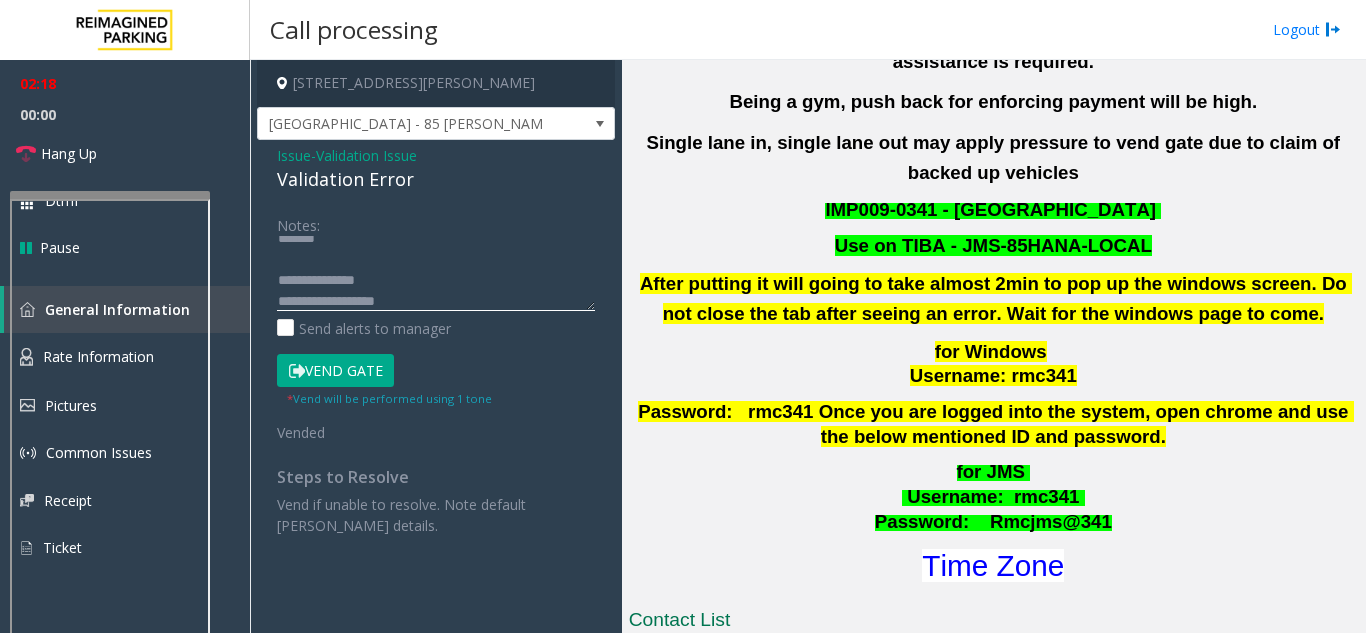 scroll, scrollTop: 0, scrollLeft: 0, axis: both 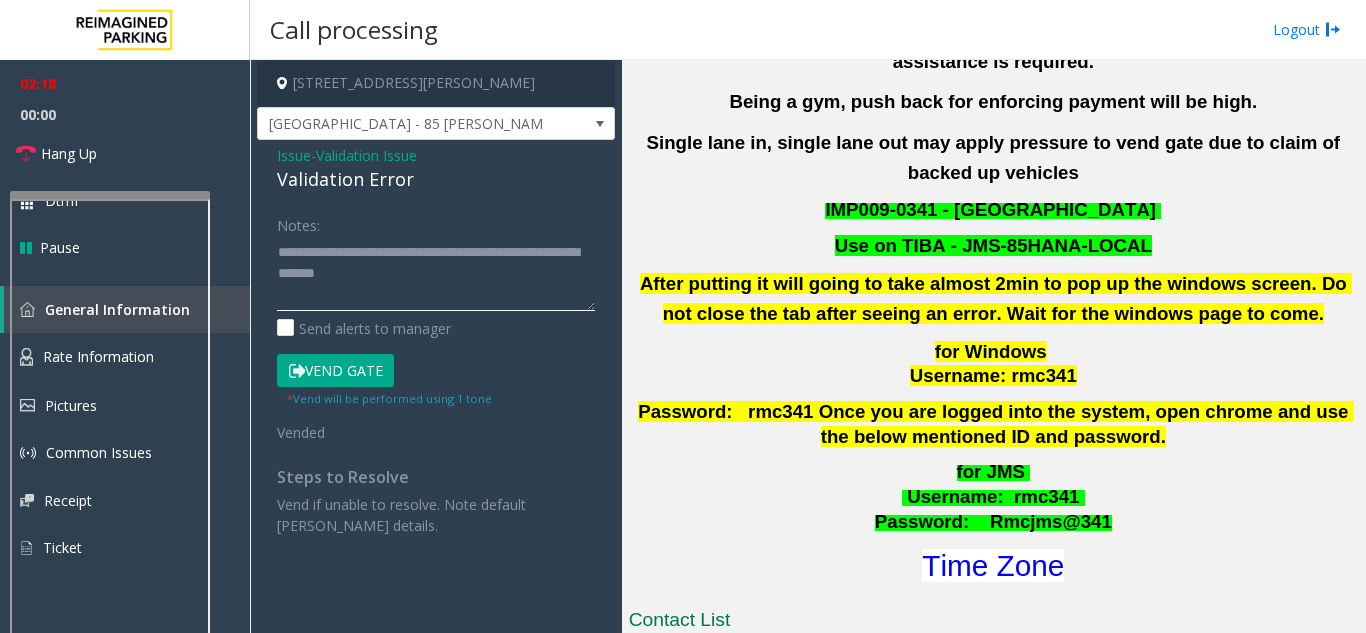 click 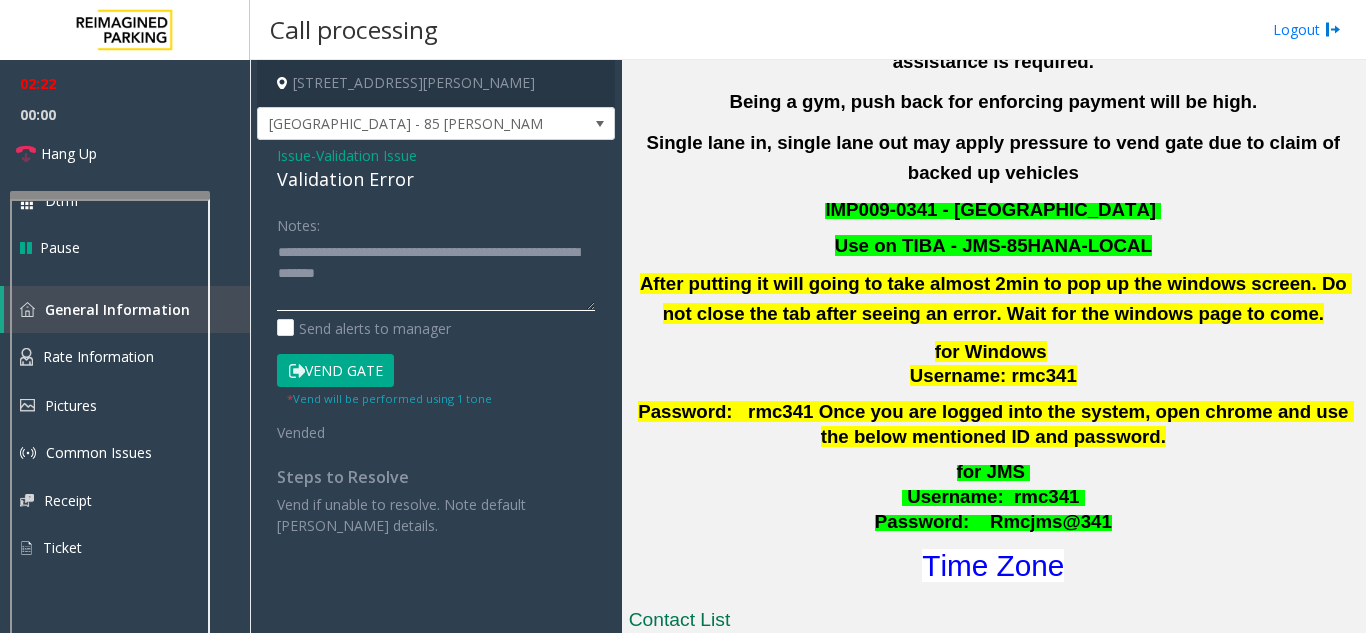 click 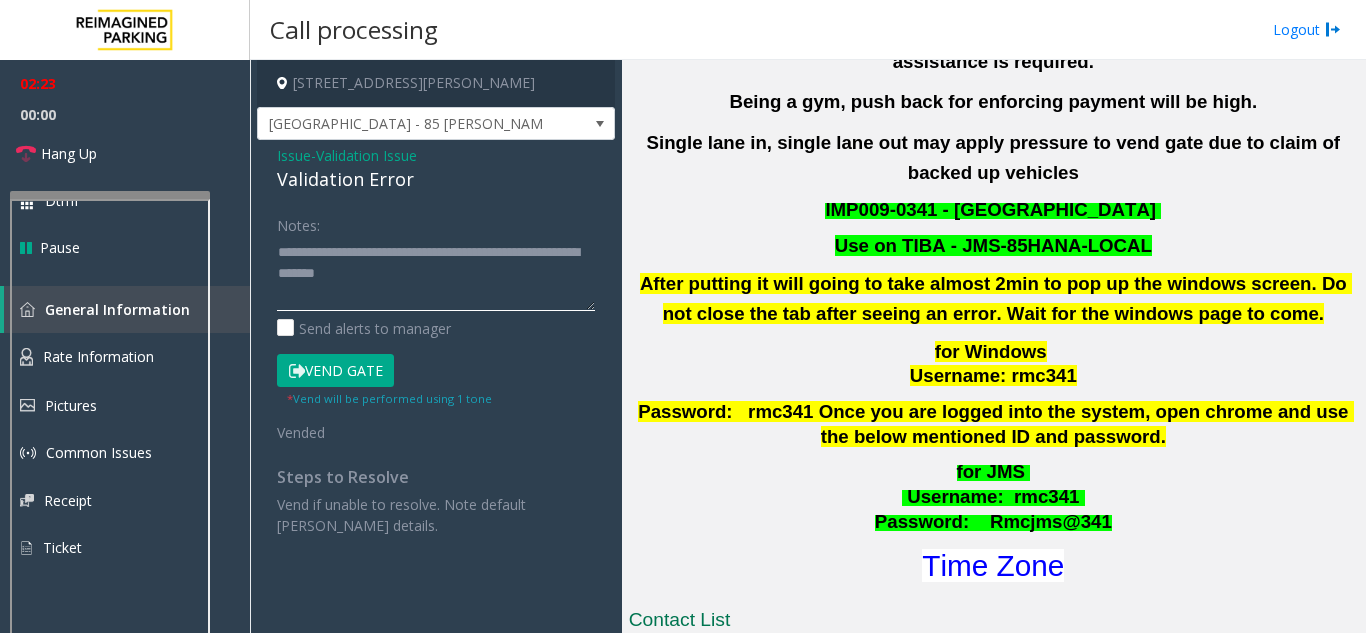 drag, startPoint x: 416, startPoint y: 276, endPoint x: 401, endPoint y: 275, distance: 15.033297 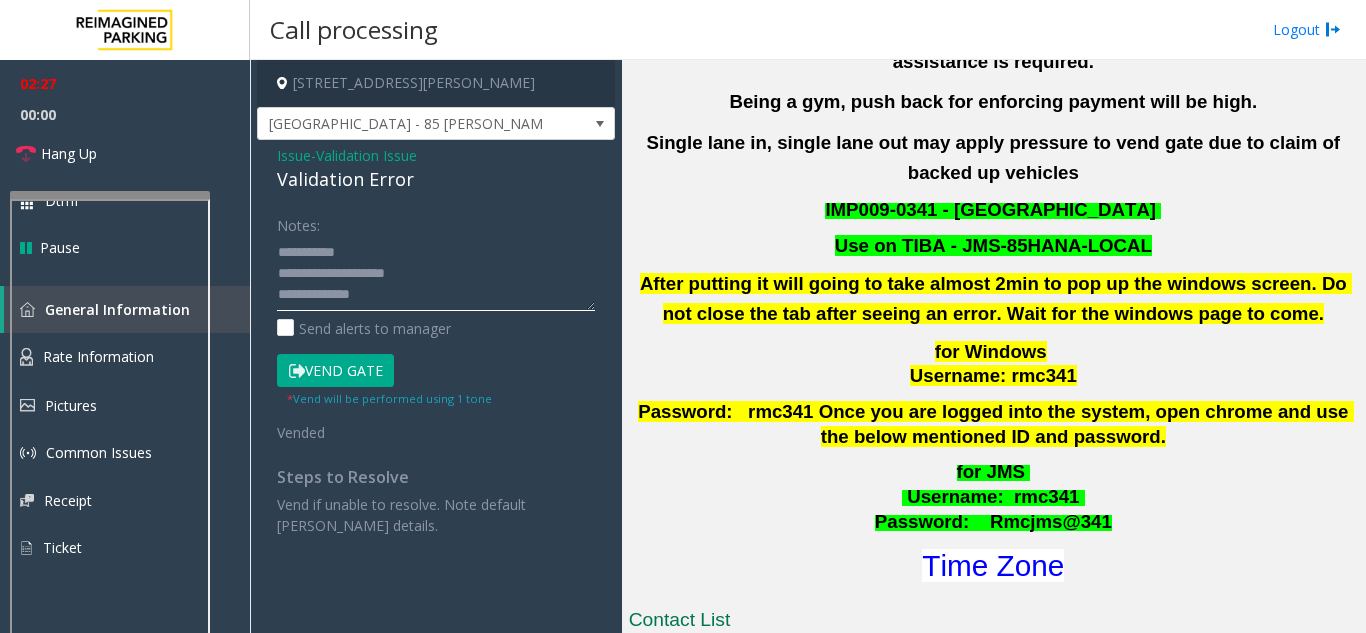 scroll, scrollTop: 0, scrollLeft: 0, axis: both 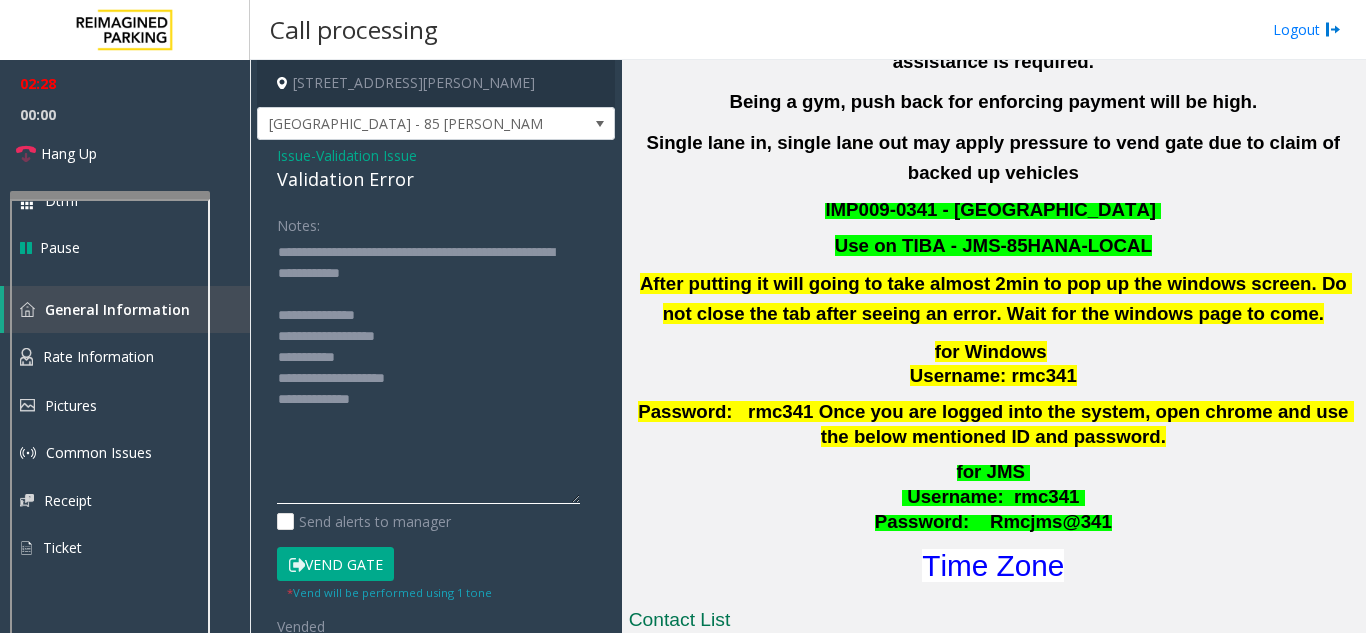 drag, startPoint x: 589, startPoint y: 309, endPoint x: 584, endPoint y: 503, distance: 194.06442 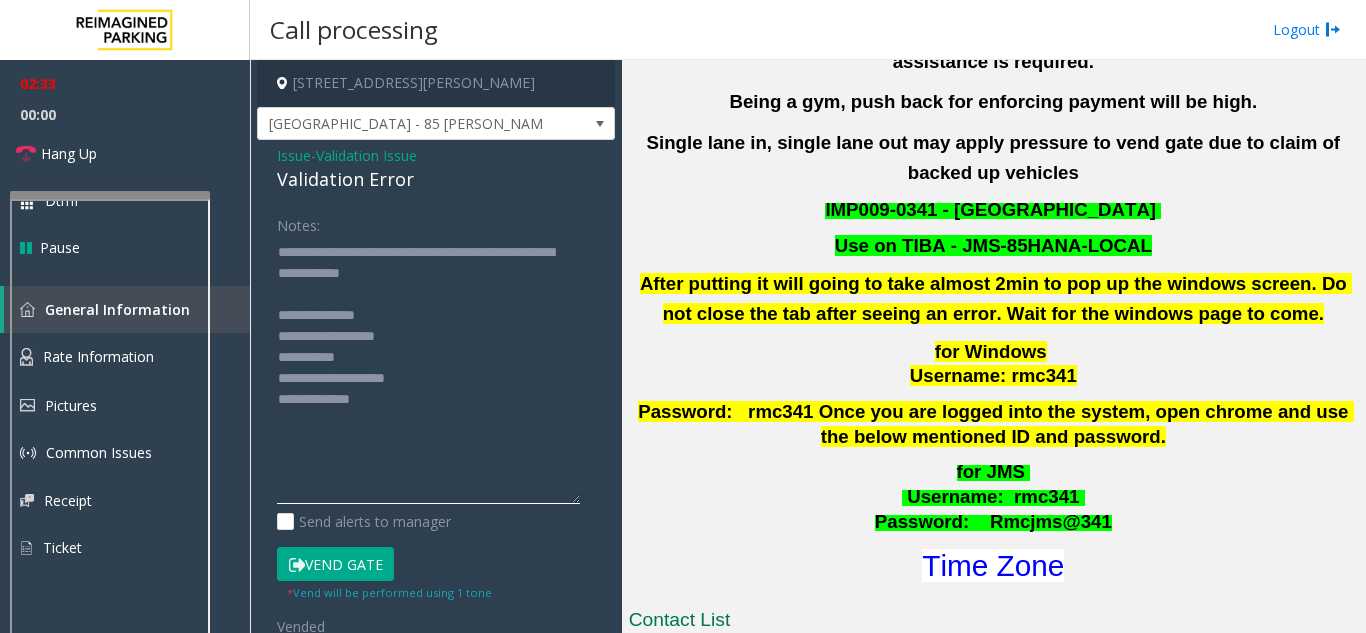 click 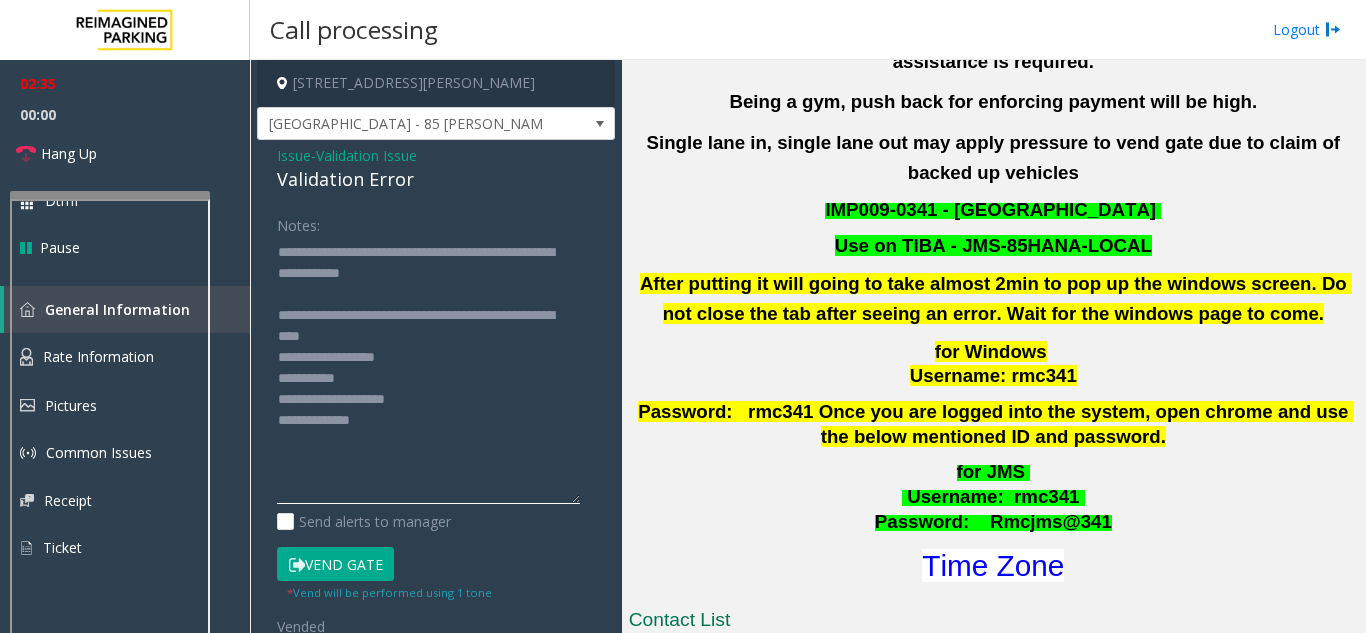 drag, startPoint x: 397, startPoint y: 361, endPoint x: 410, endPoint y: 363, distance: 13.152946 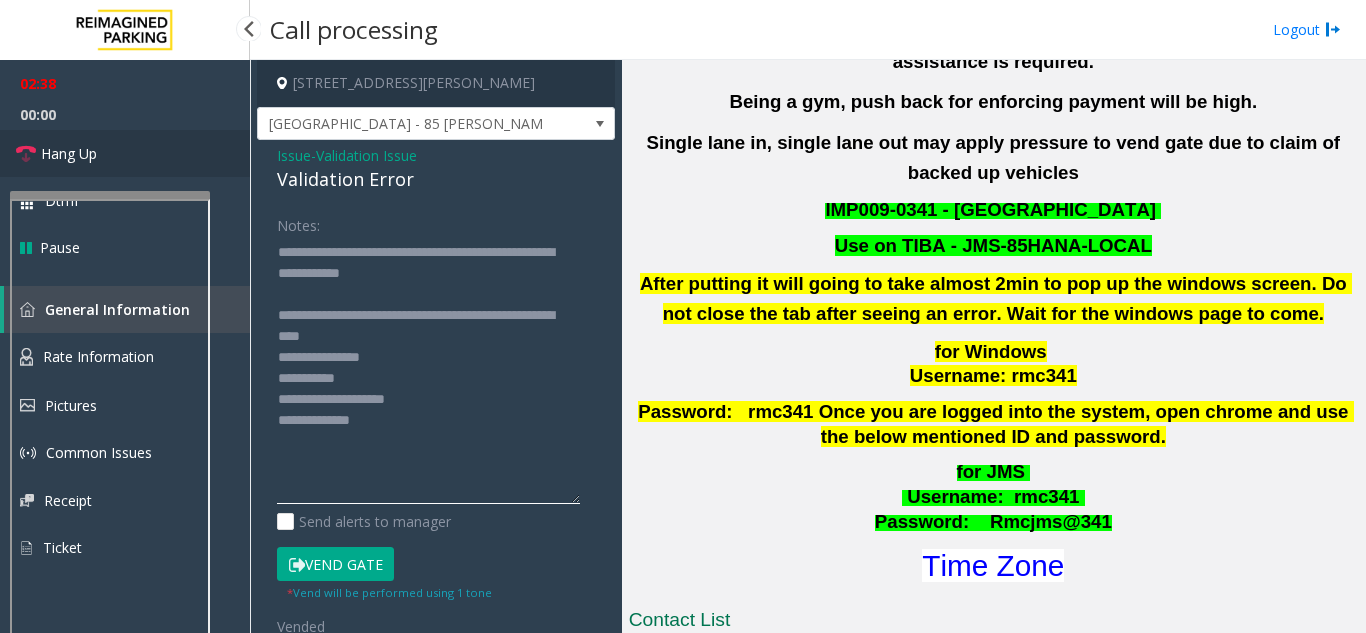 type on "**********" 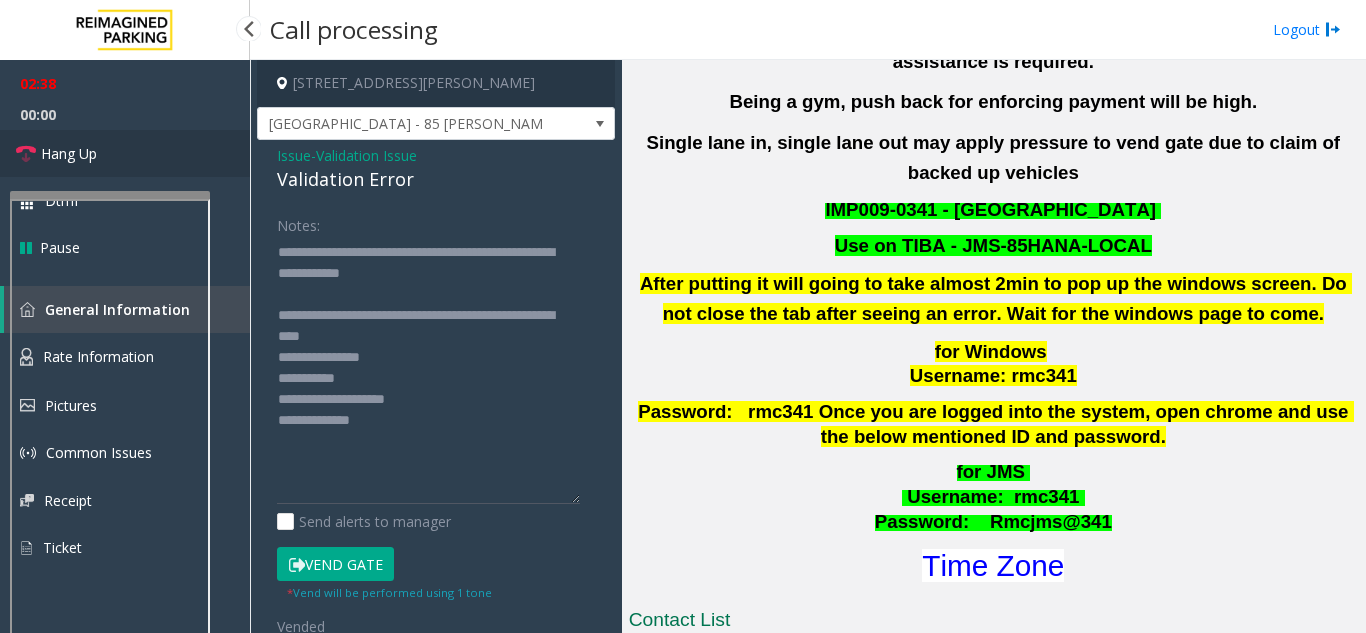 click on "Hang Up" at bounding box center [125, 153] 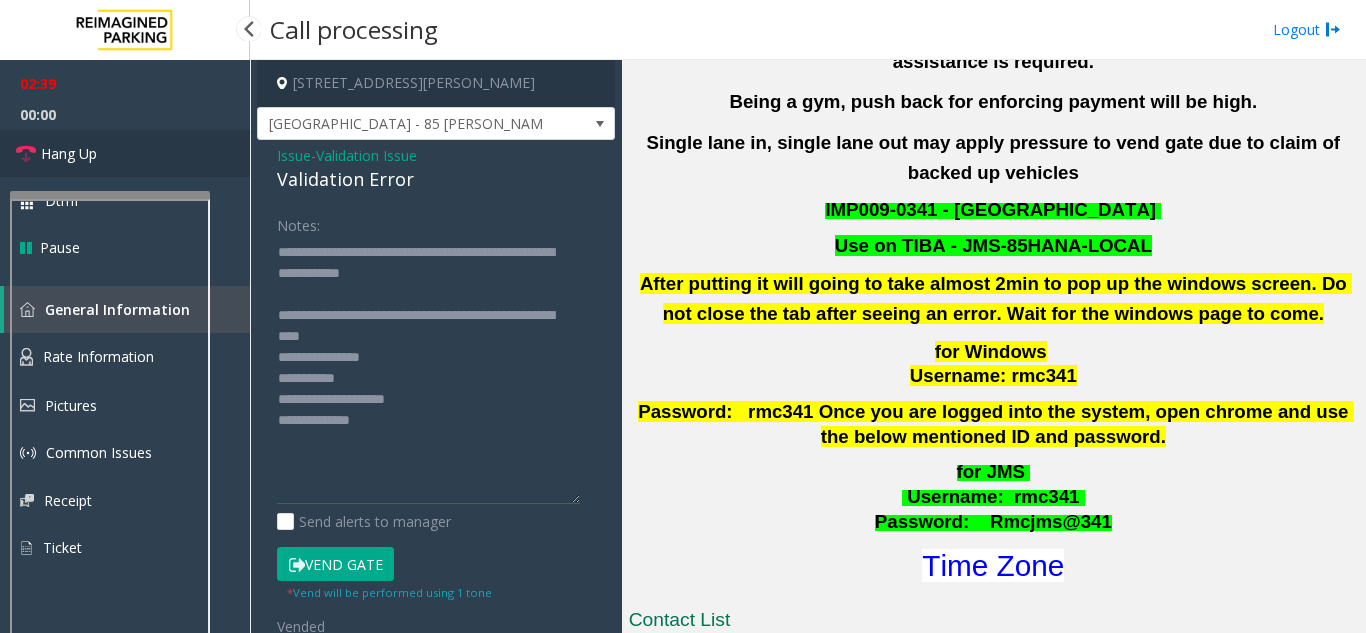 click on "Hang Up" at bounding box center [125, 153] 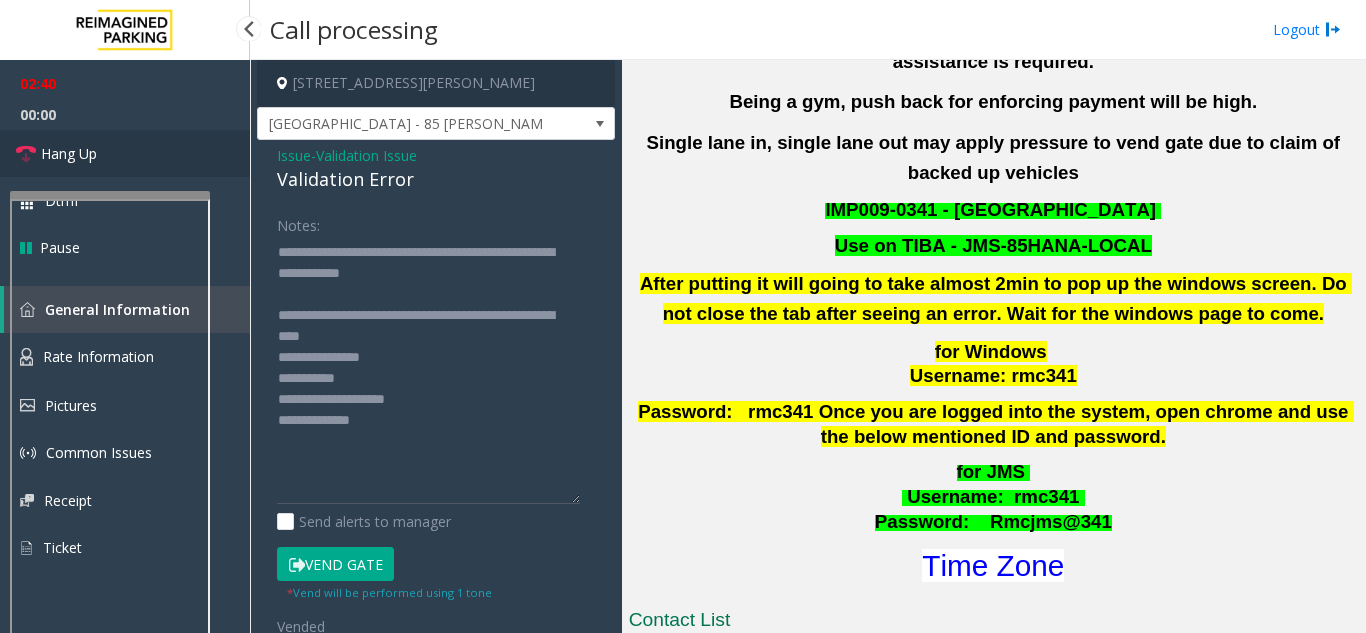 click on "Hang Up" at bounding box center [125, 153] 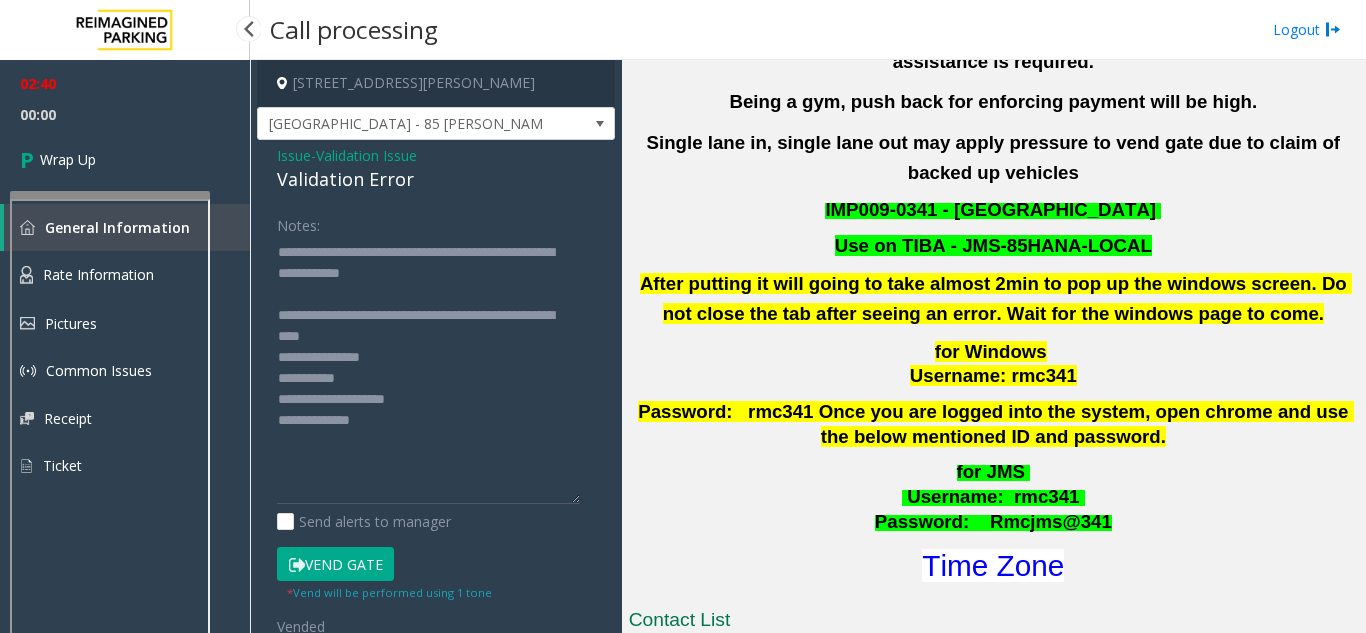 click on "Wrap Up" at bounding box center [125, 159] 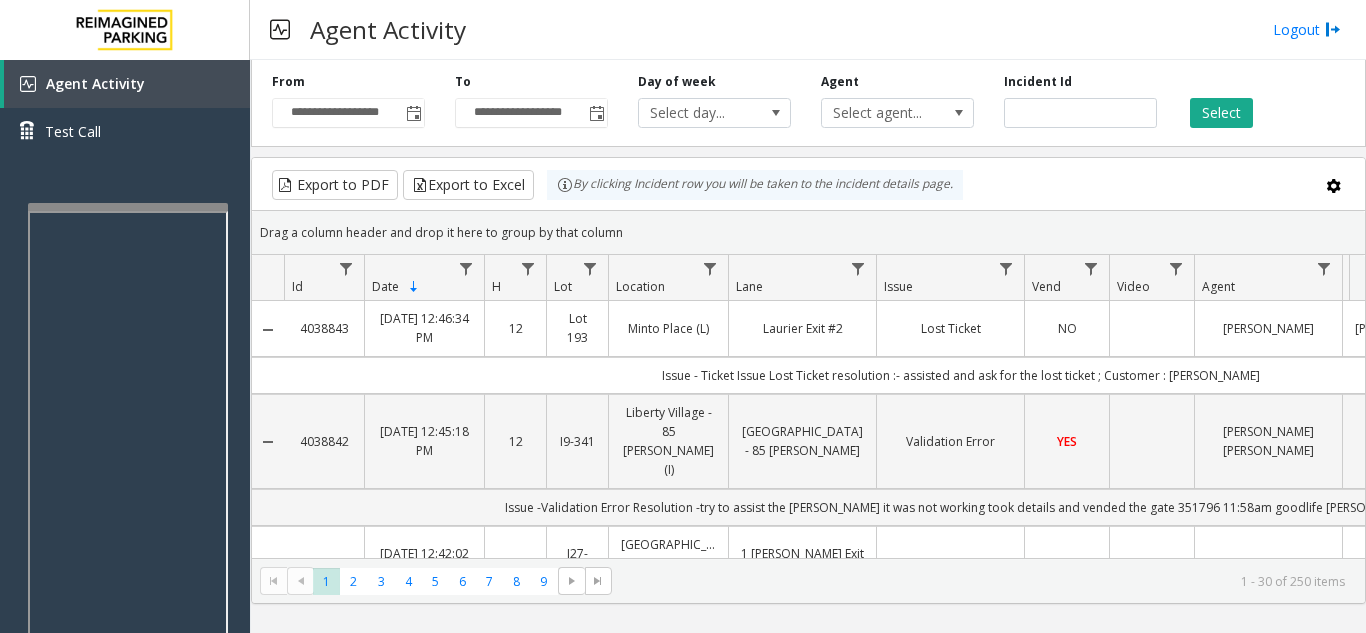 click at bounding box center (128, 207) 